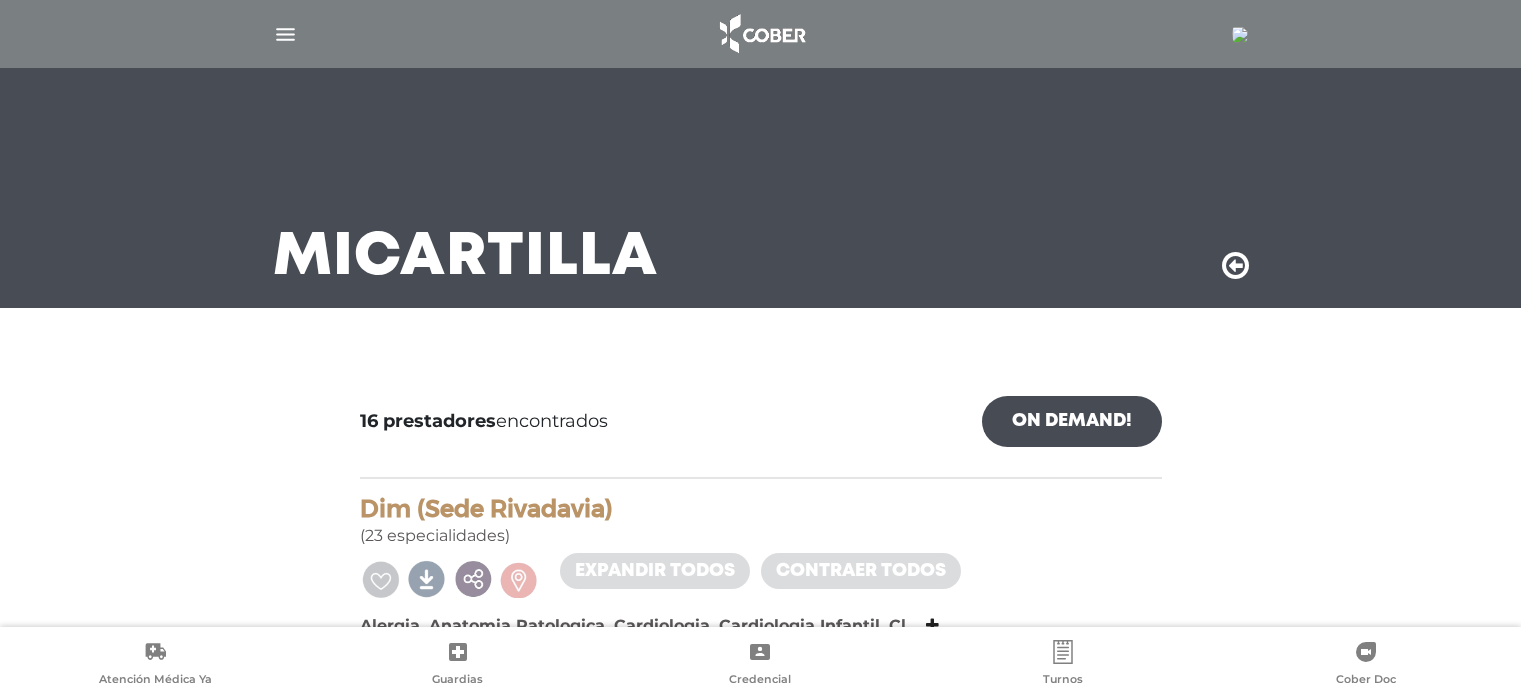 scroll, scrollTop: 0, scrollLeft: 0, axis: both 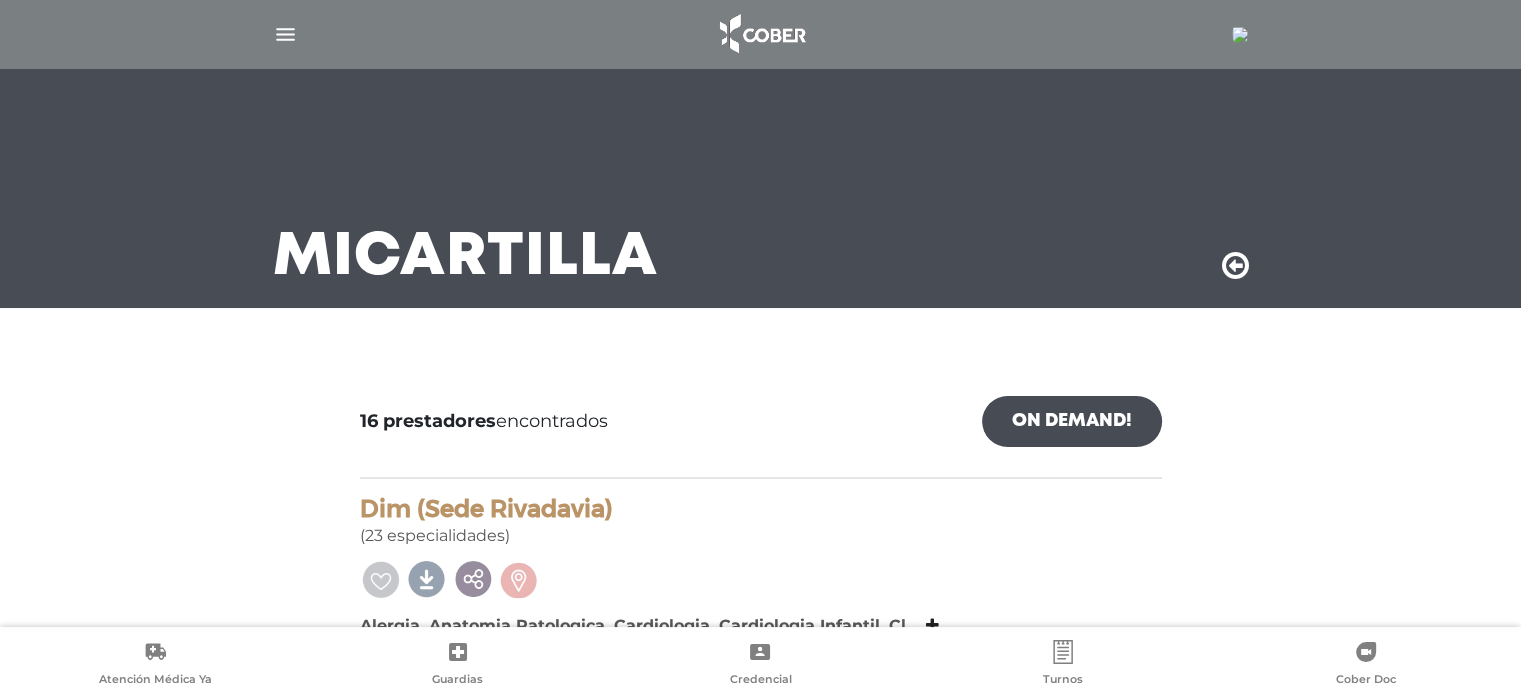 click at bounding box center (1240, 35) 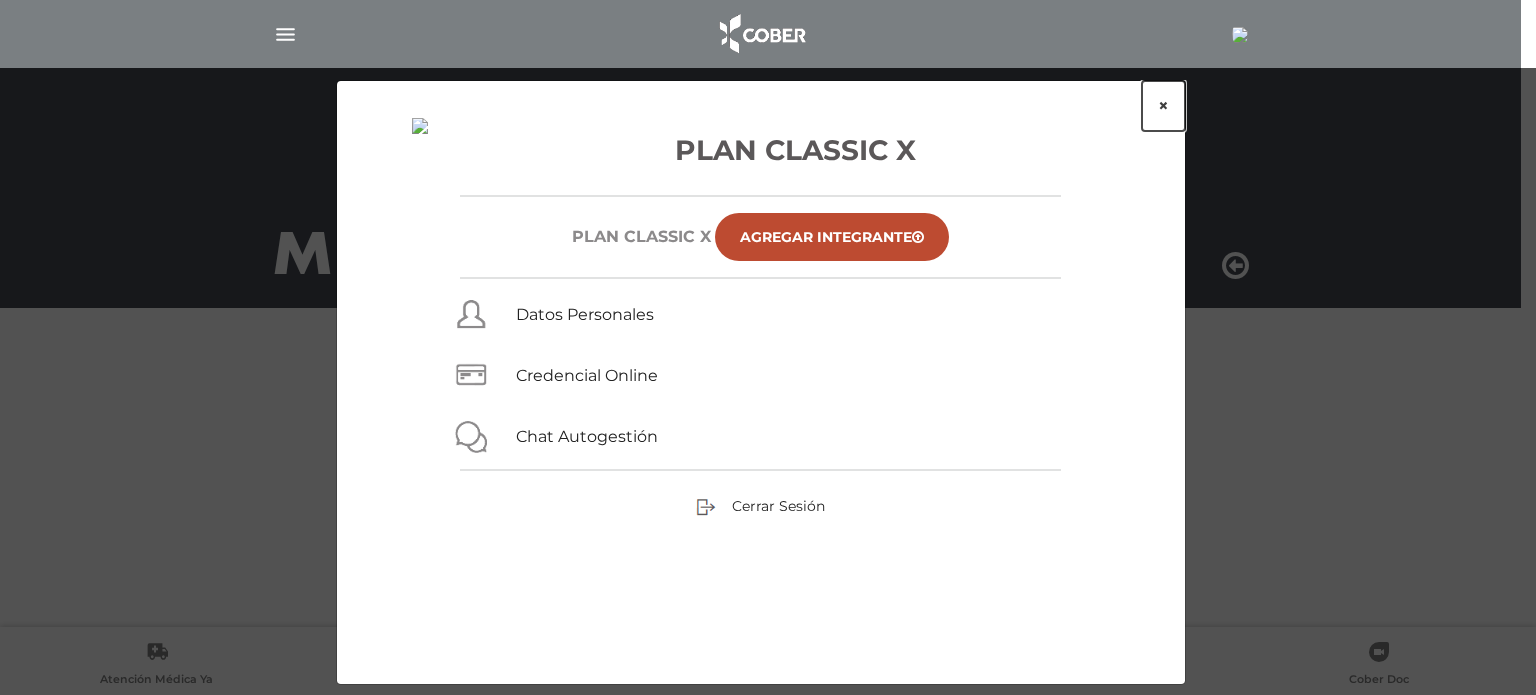 click on "×" at bounding box center (1163, 106) 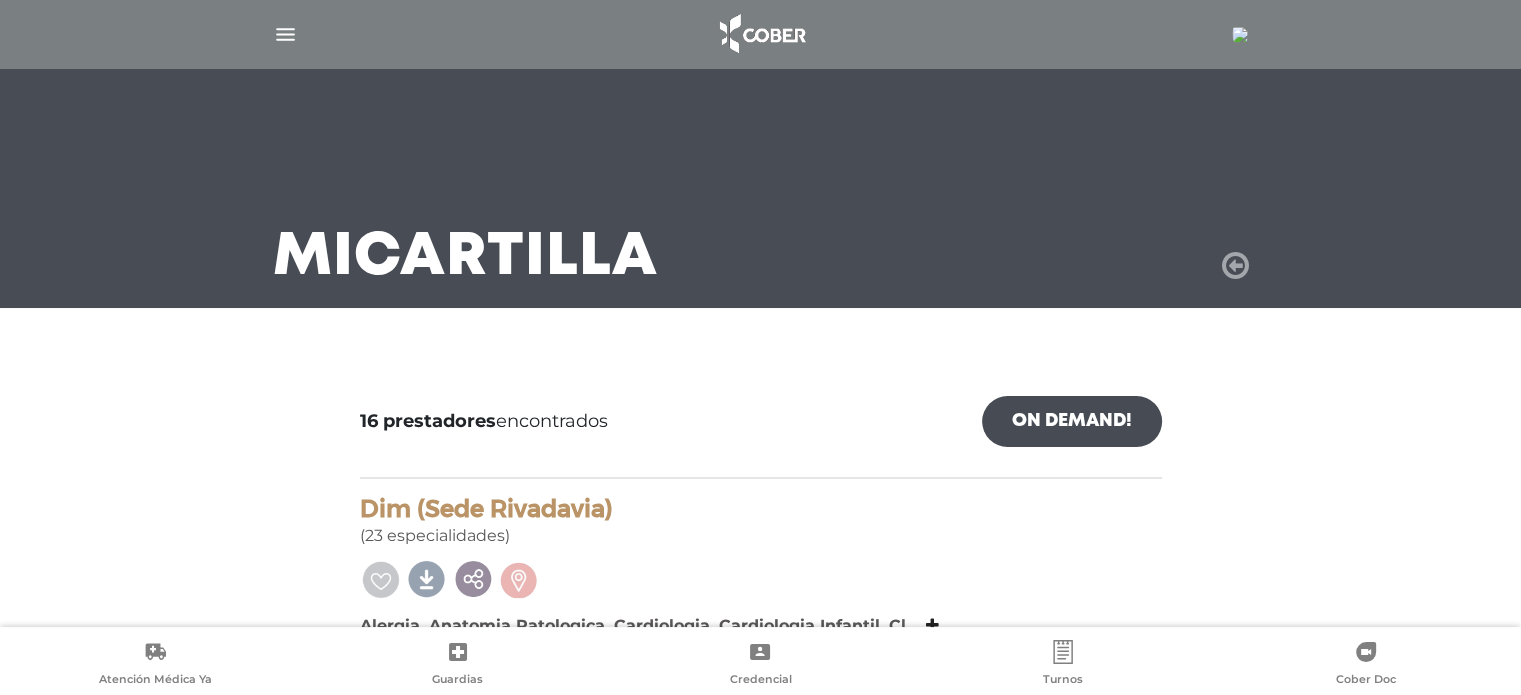 click at bounding box center [1235, 266] 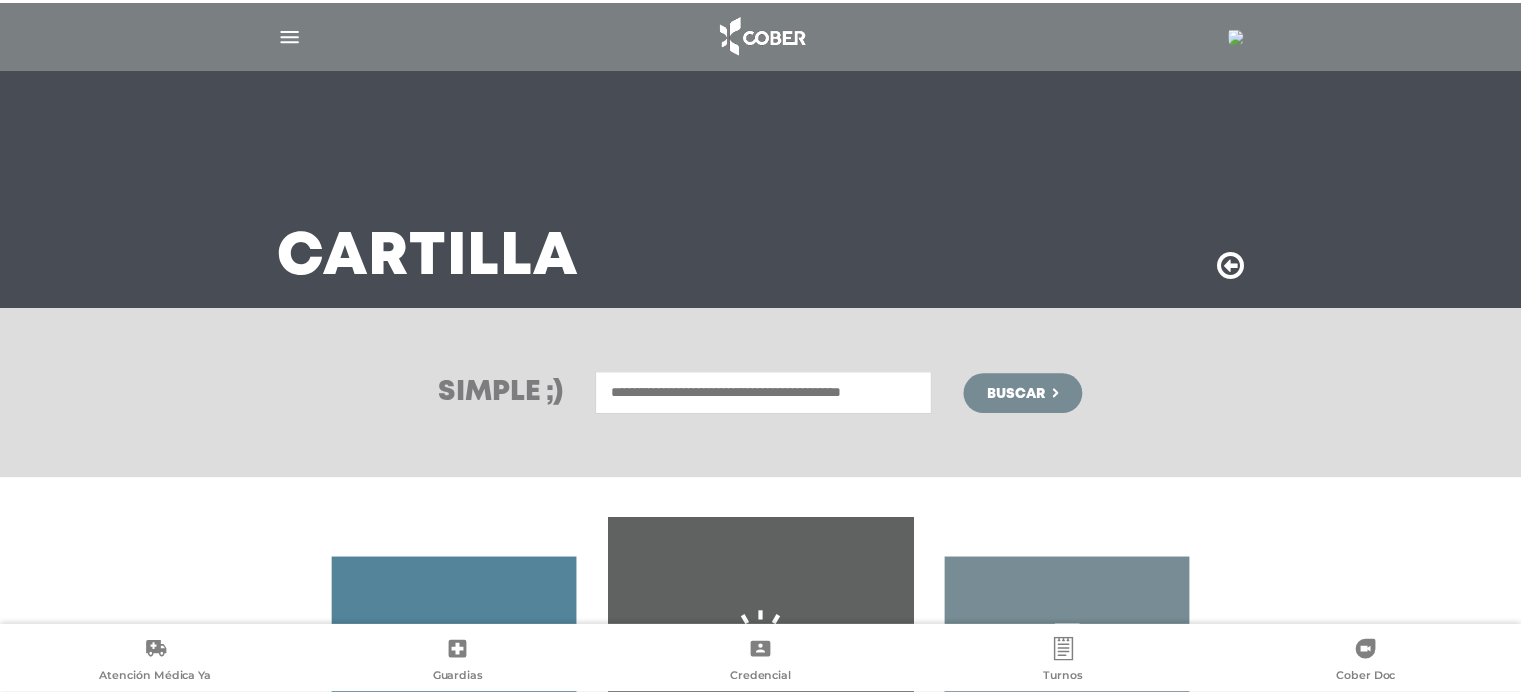scroll, scrollTop: 0, scrollLeft: 0, axis: both 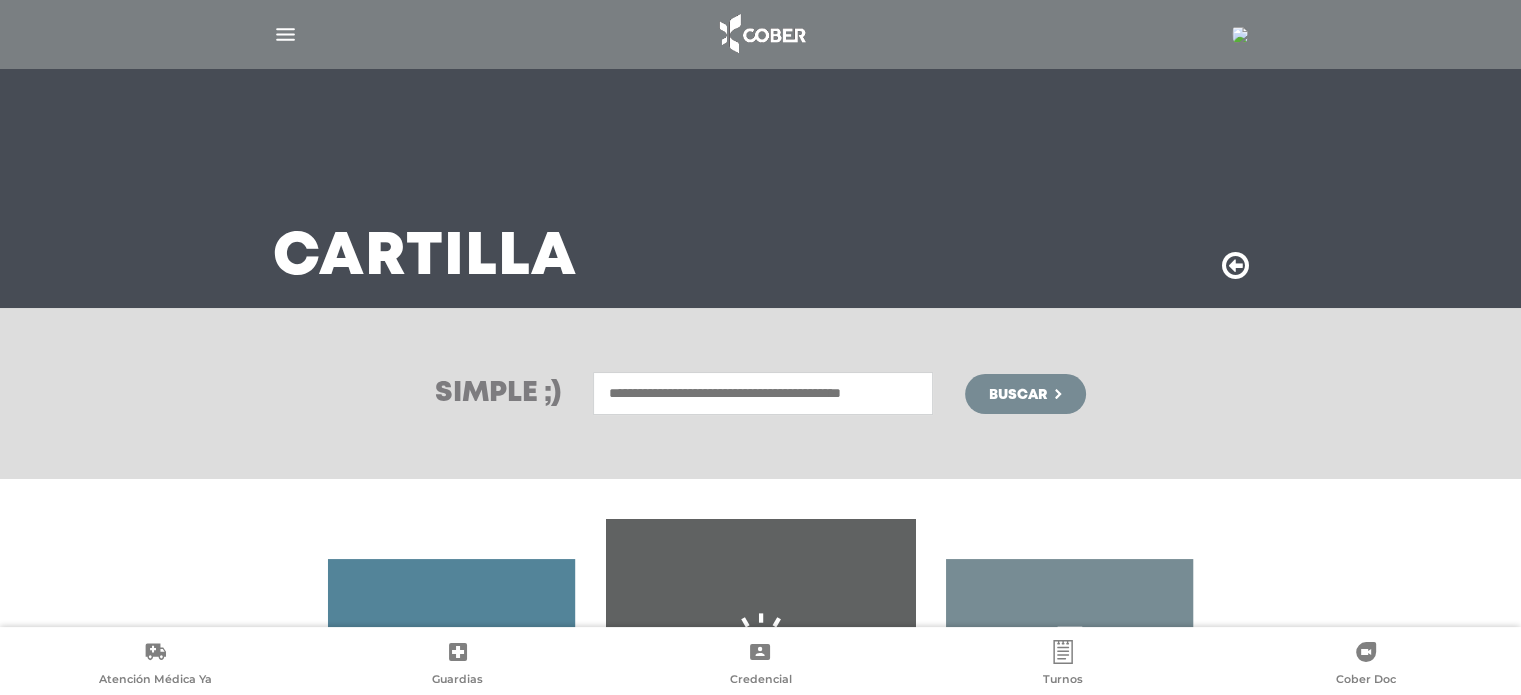 click at bounding box center [763, 393] 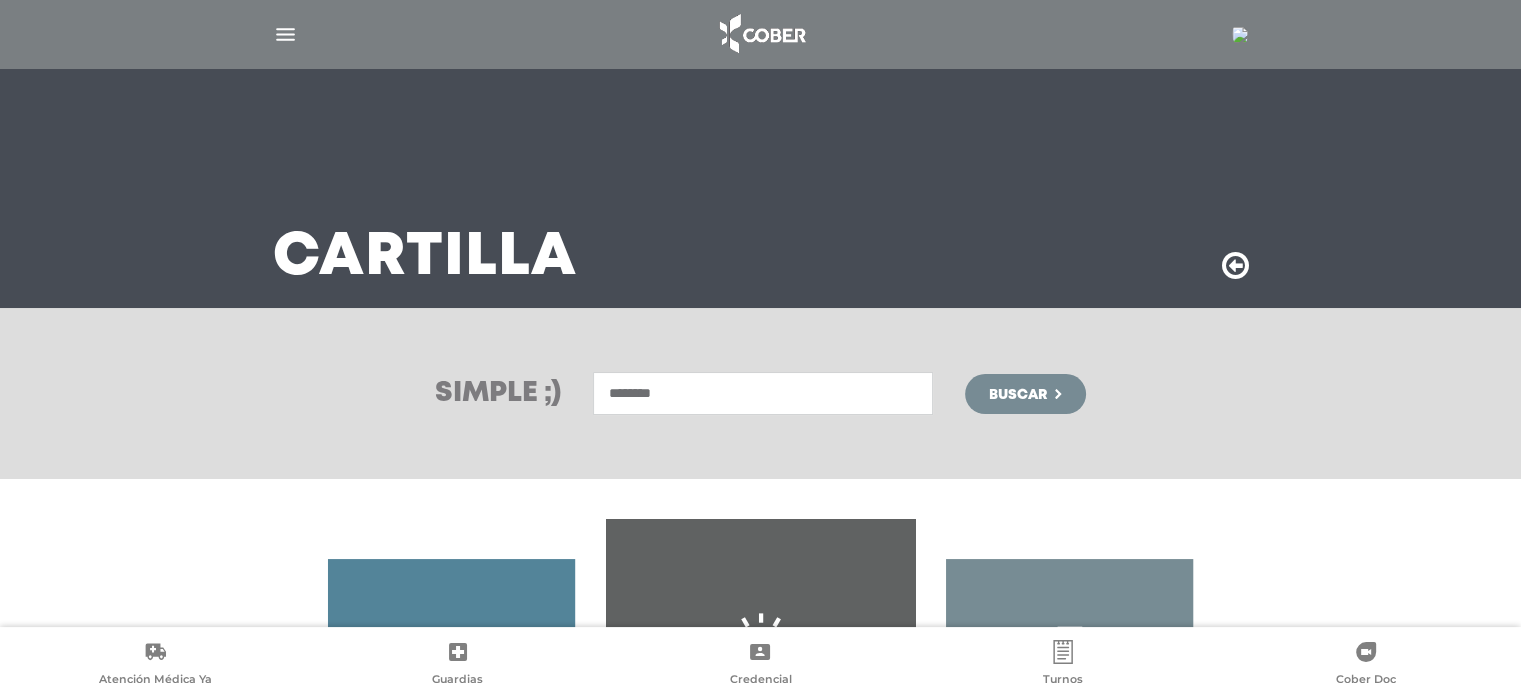 type on "********" 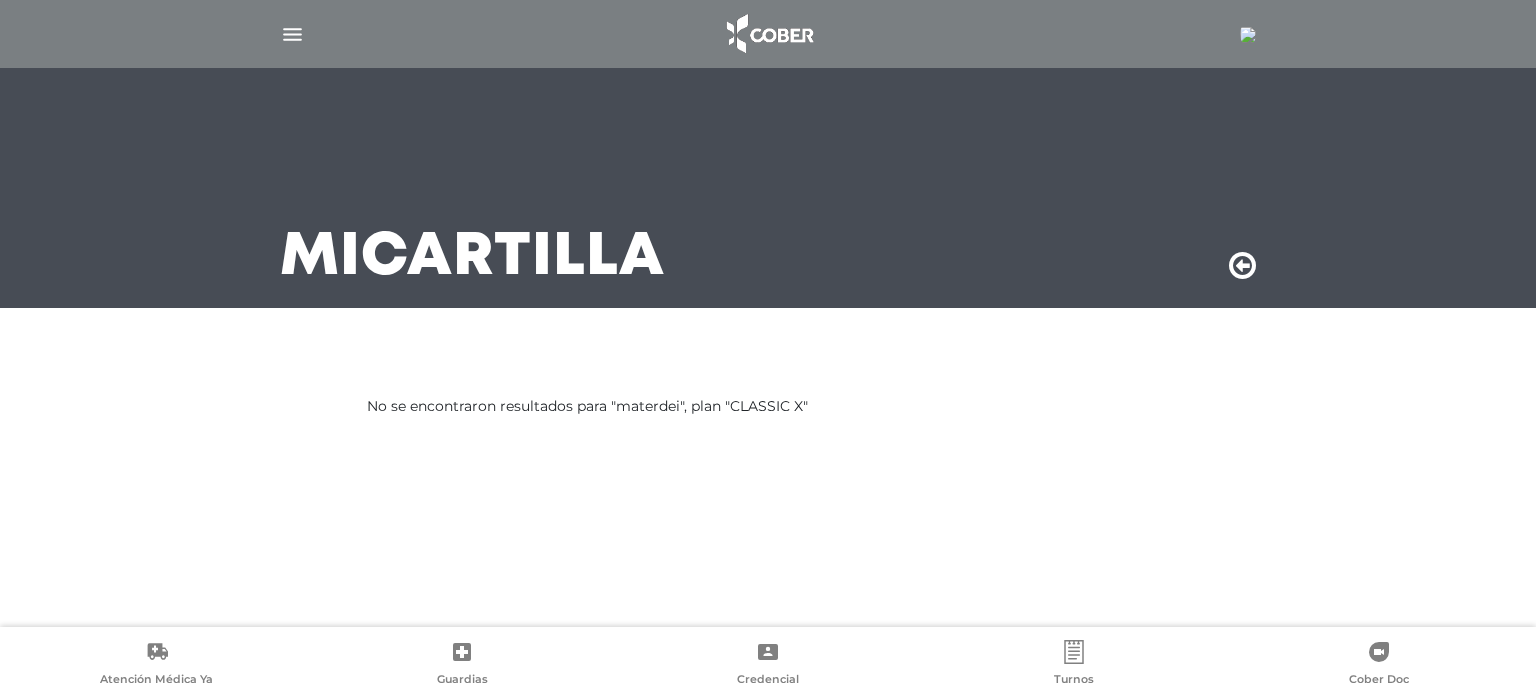 scroll, scrollTop: 0, scrollLeft: 0, axis: both 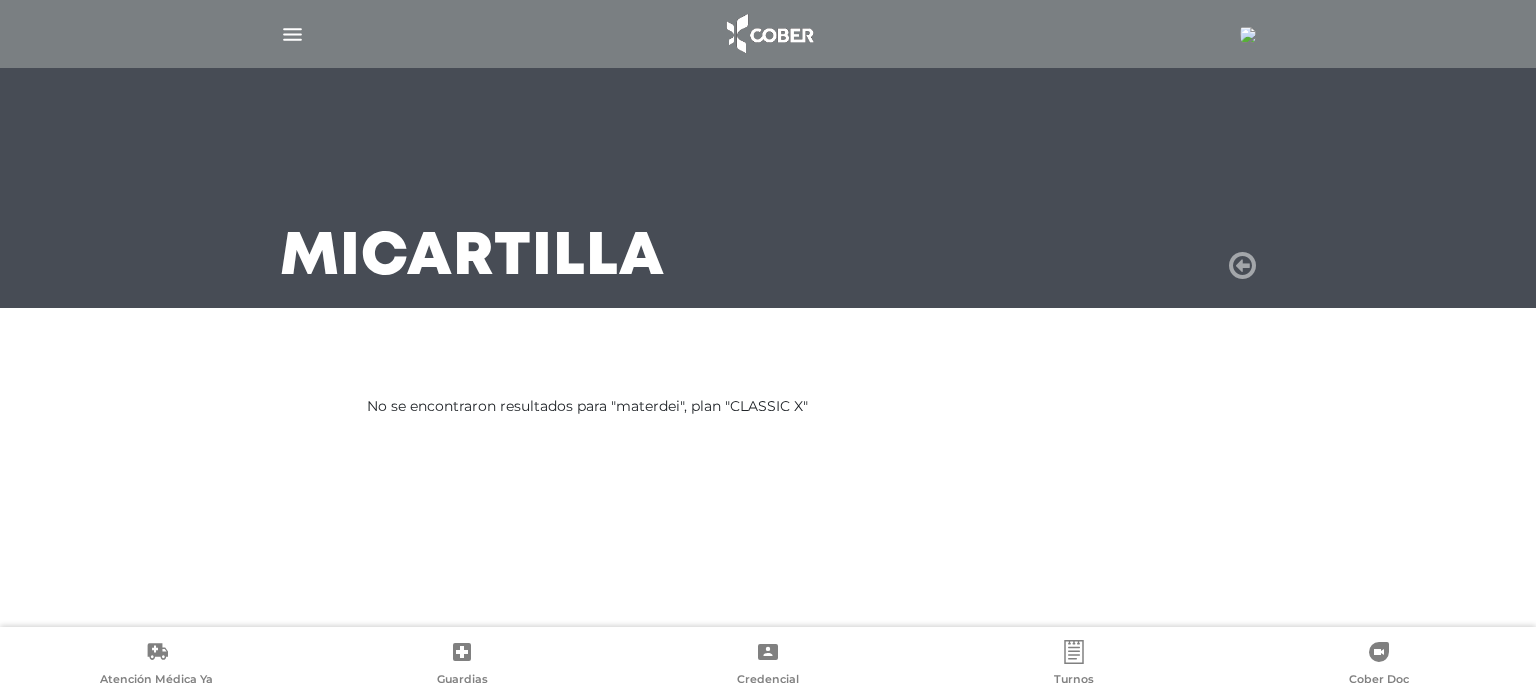 click at bounding box center [1242, 266] 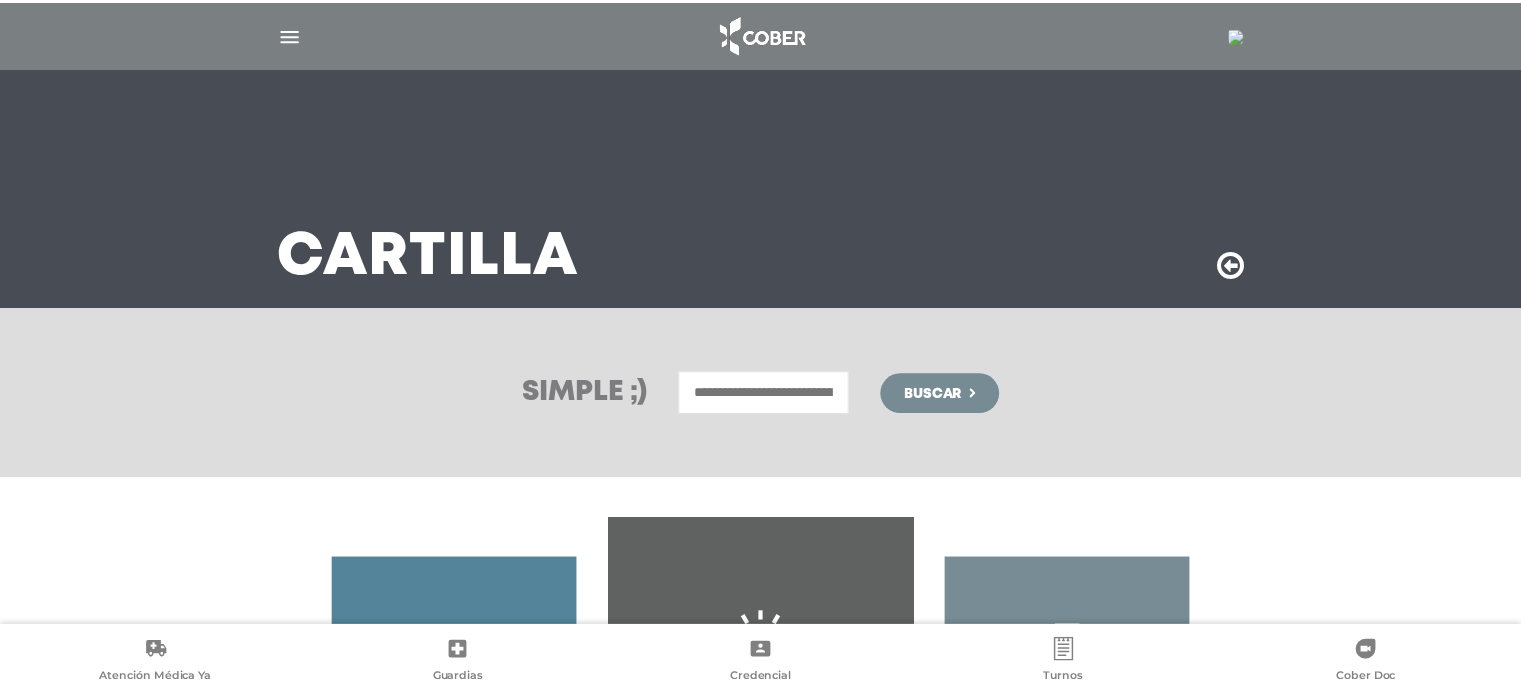 scroll, scrollTop: 0, scrollLeft: 0, axis: both 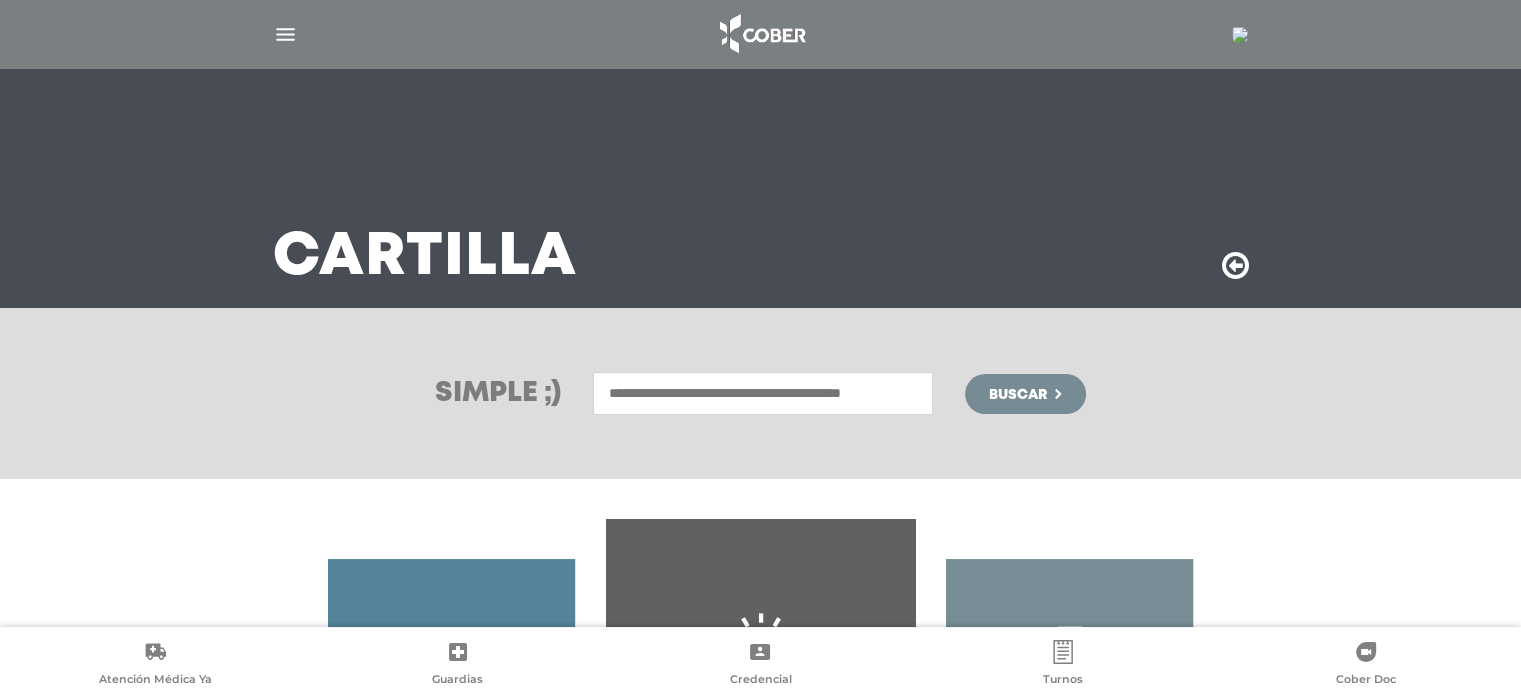click at bounding box center [763, 393] 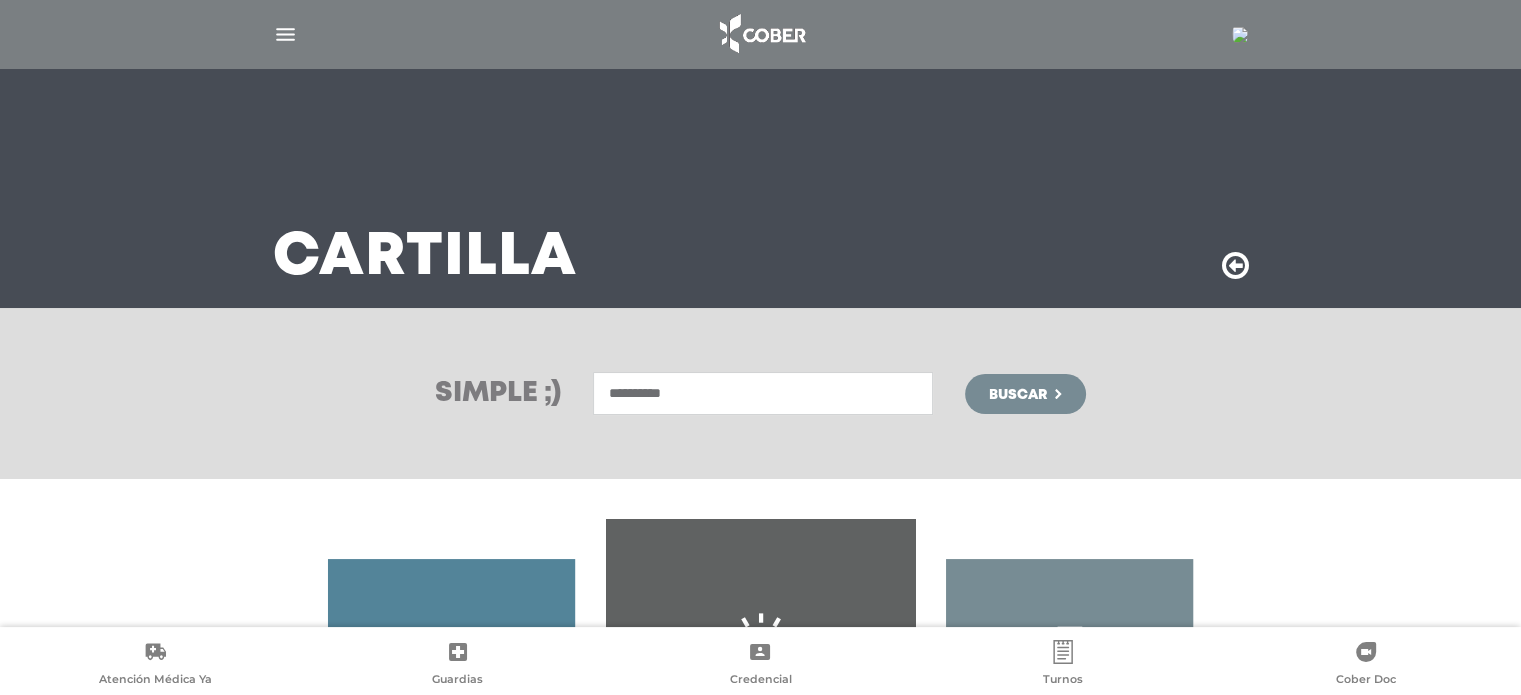 type on "**********" 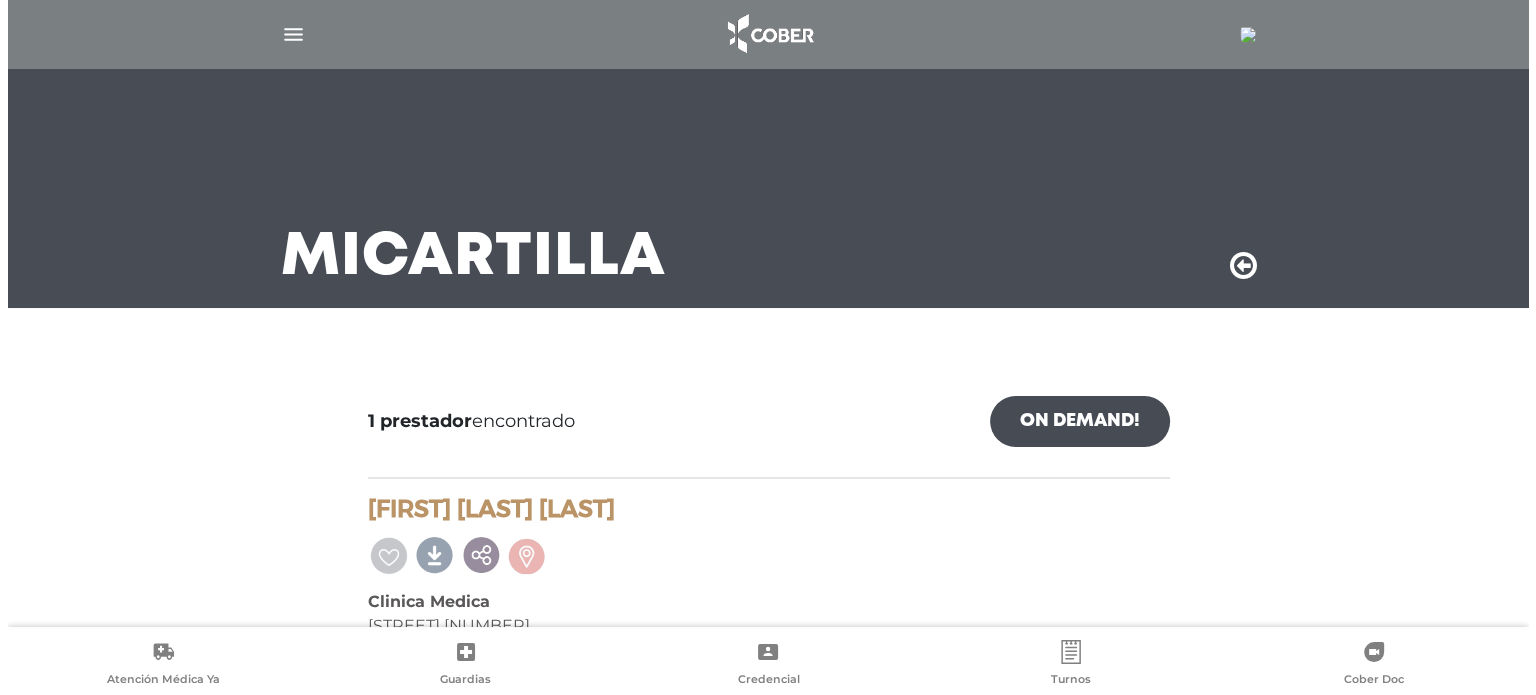 scroll, scrollTop: 92, scrollLeft: 0, axis: vertical 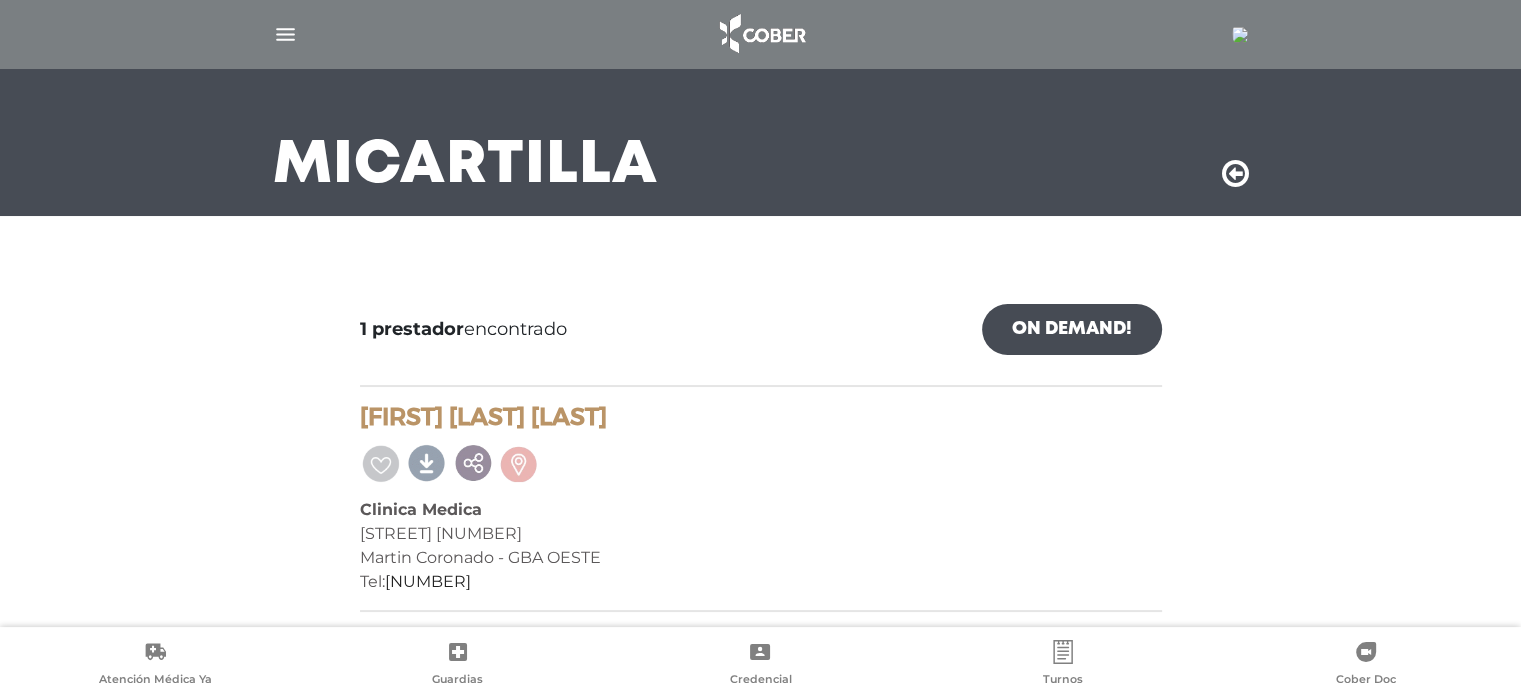 click at bounding box center (1240, 35) 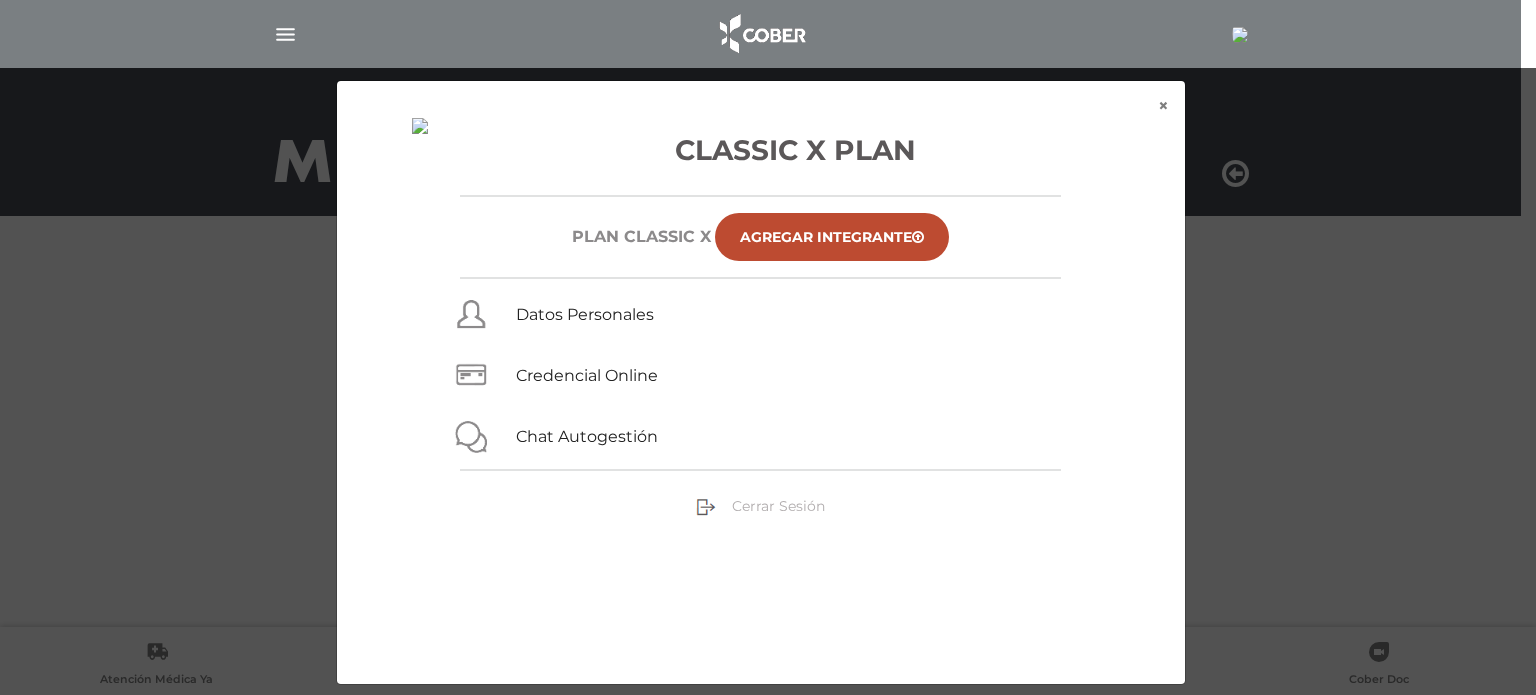 click on "Cerrar Sesión" at bounding box center (778, 506) 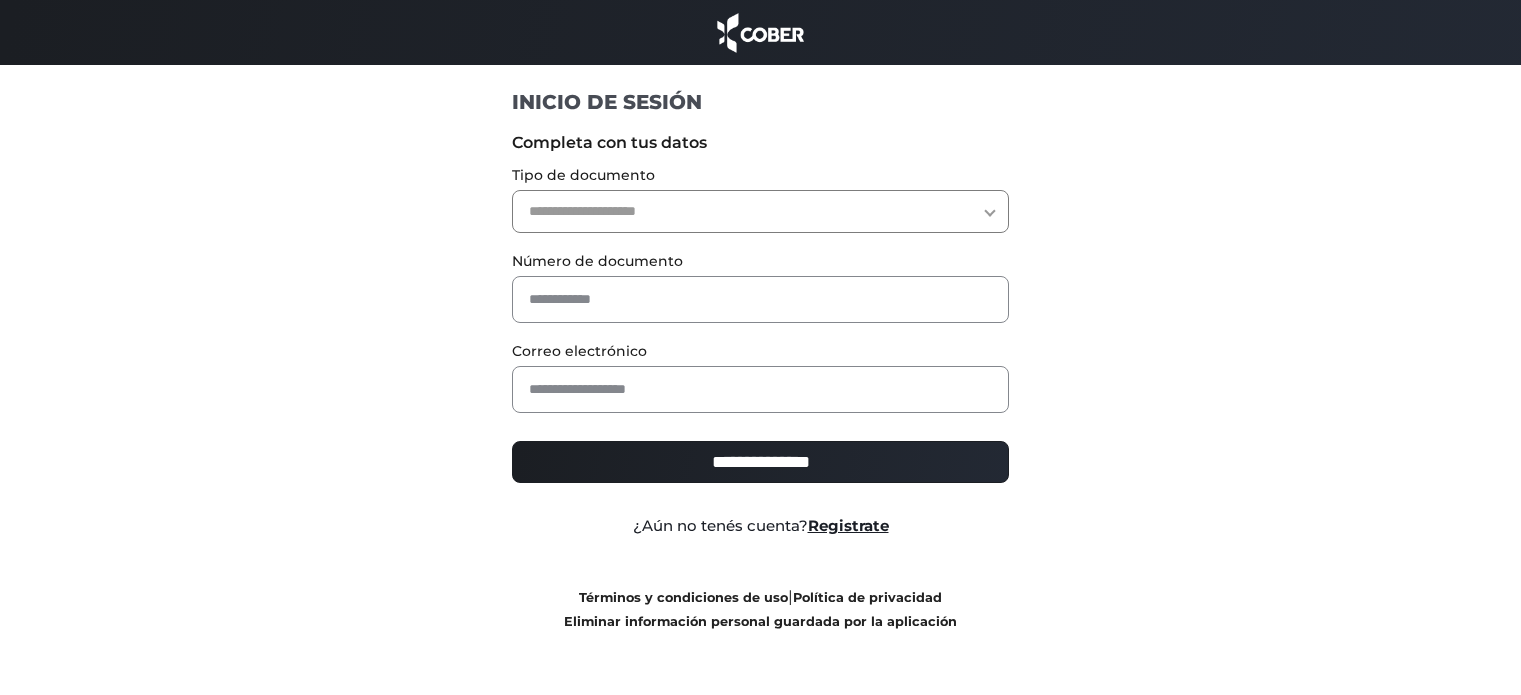 scroll, scrollTop: 0, scrollLeft: 0, axis: both 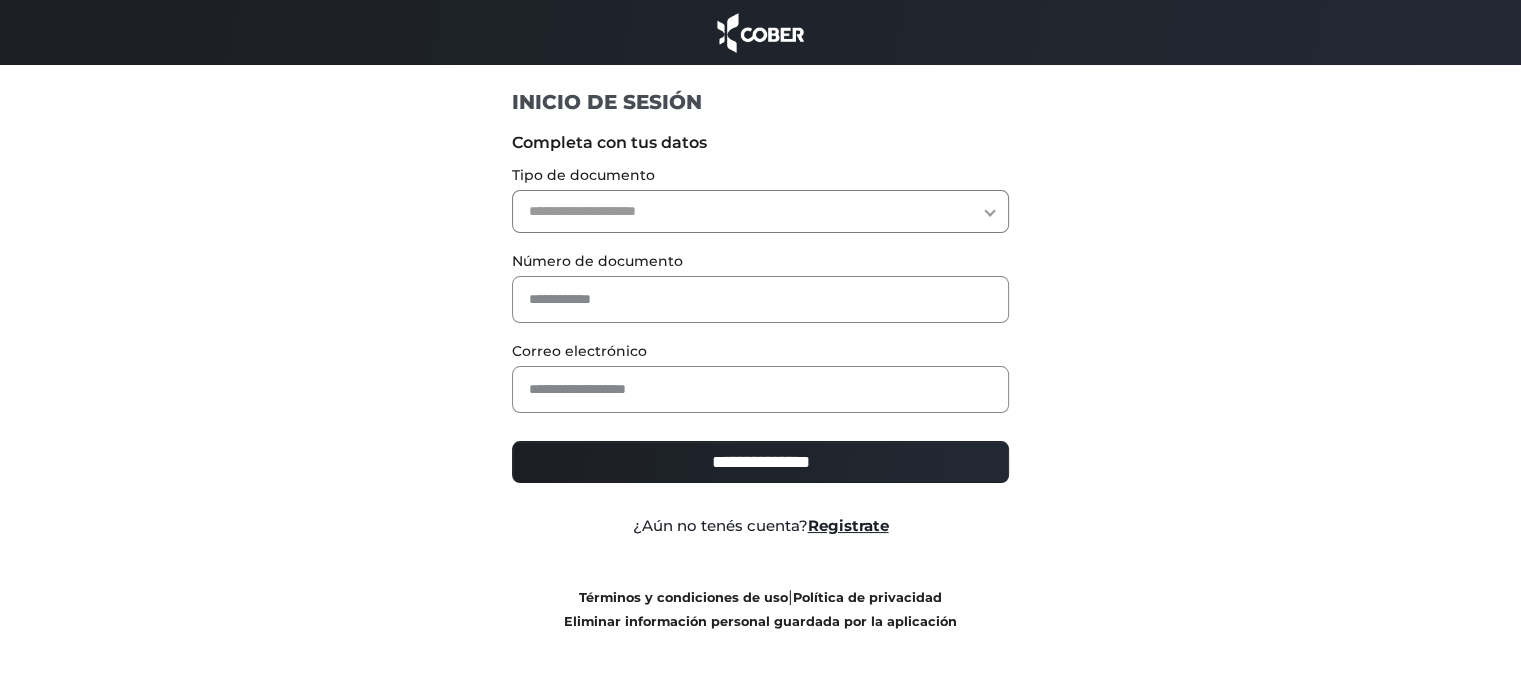 click on "**********" at bounding box center (760, 211) 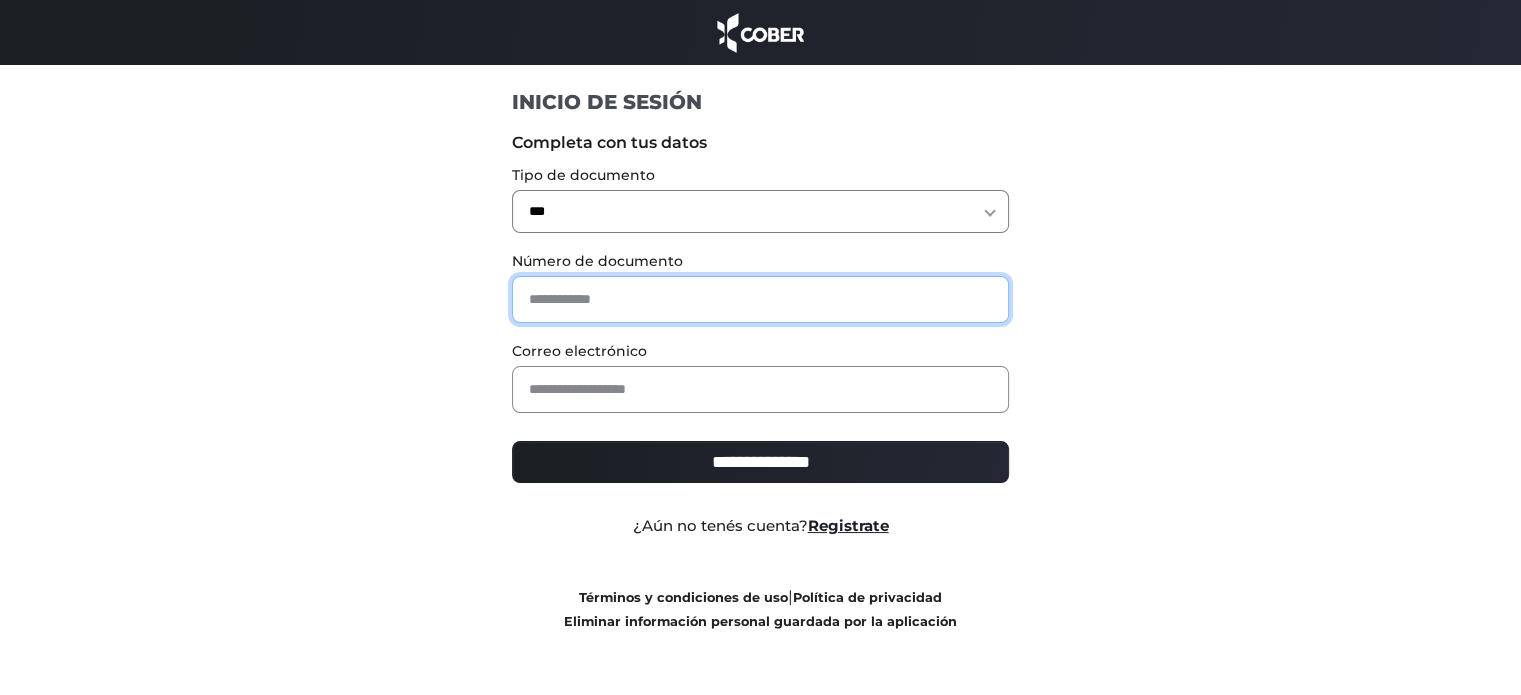 click at bounding box center (760, 299) 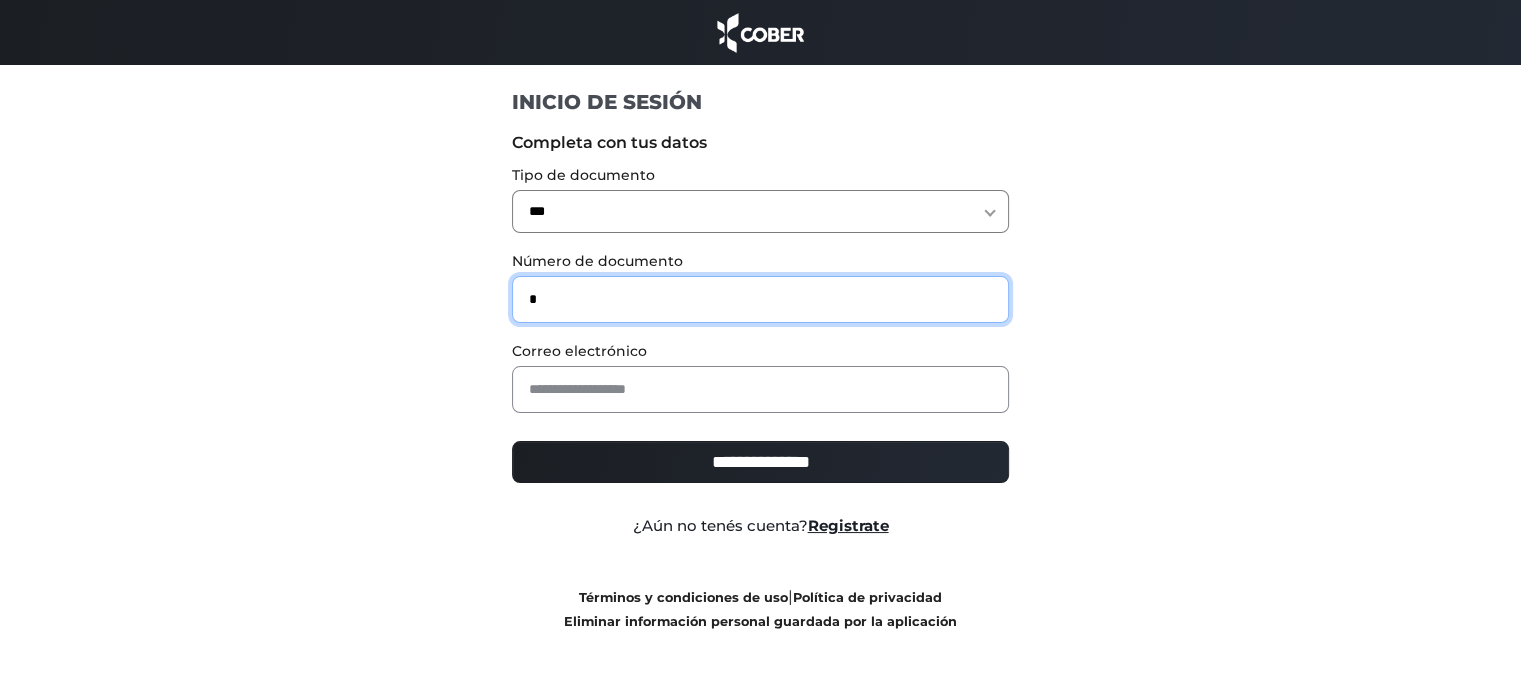 type on "*" 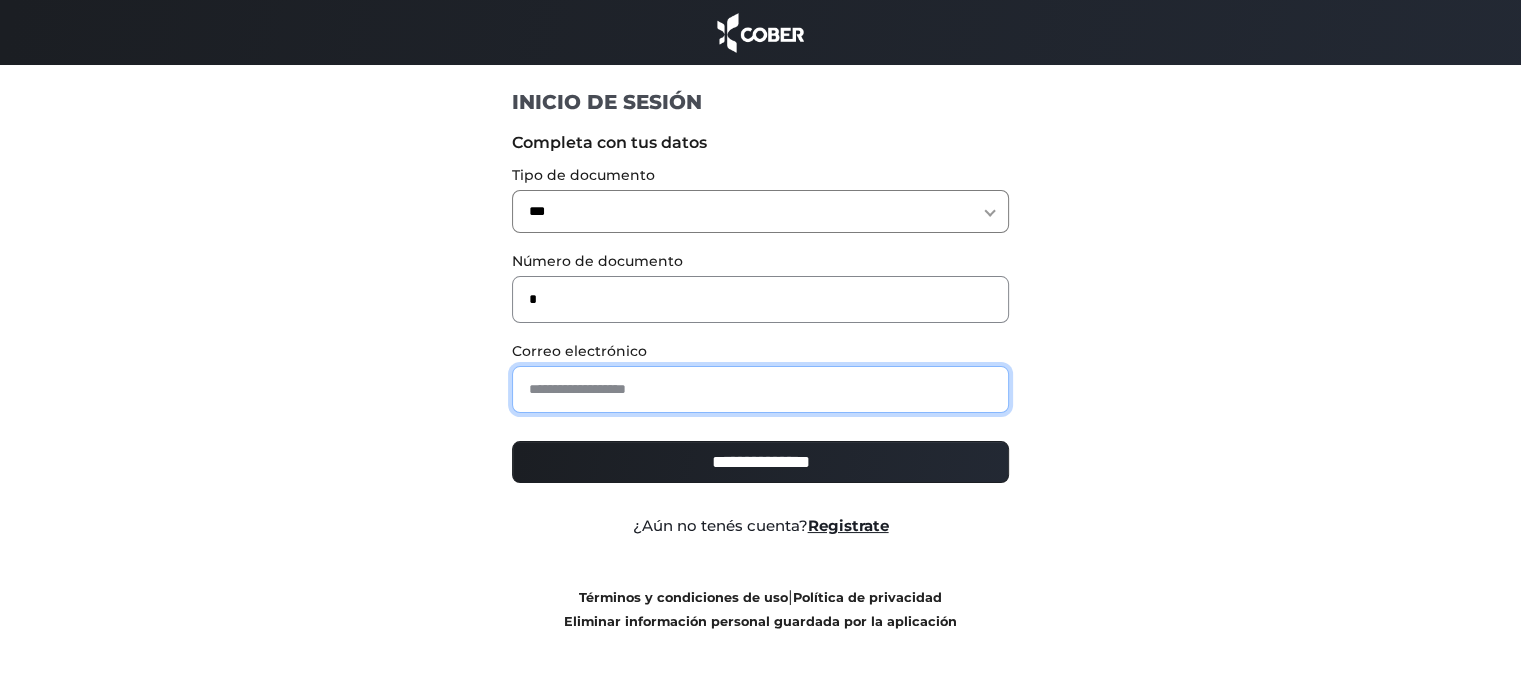 click at bounding box center (760, 389) 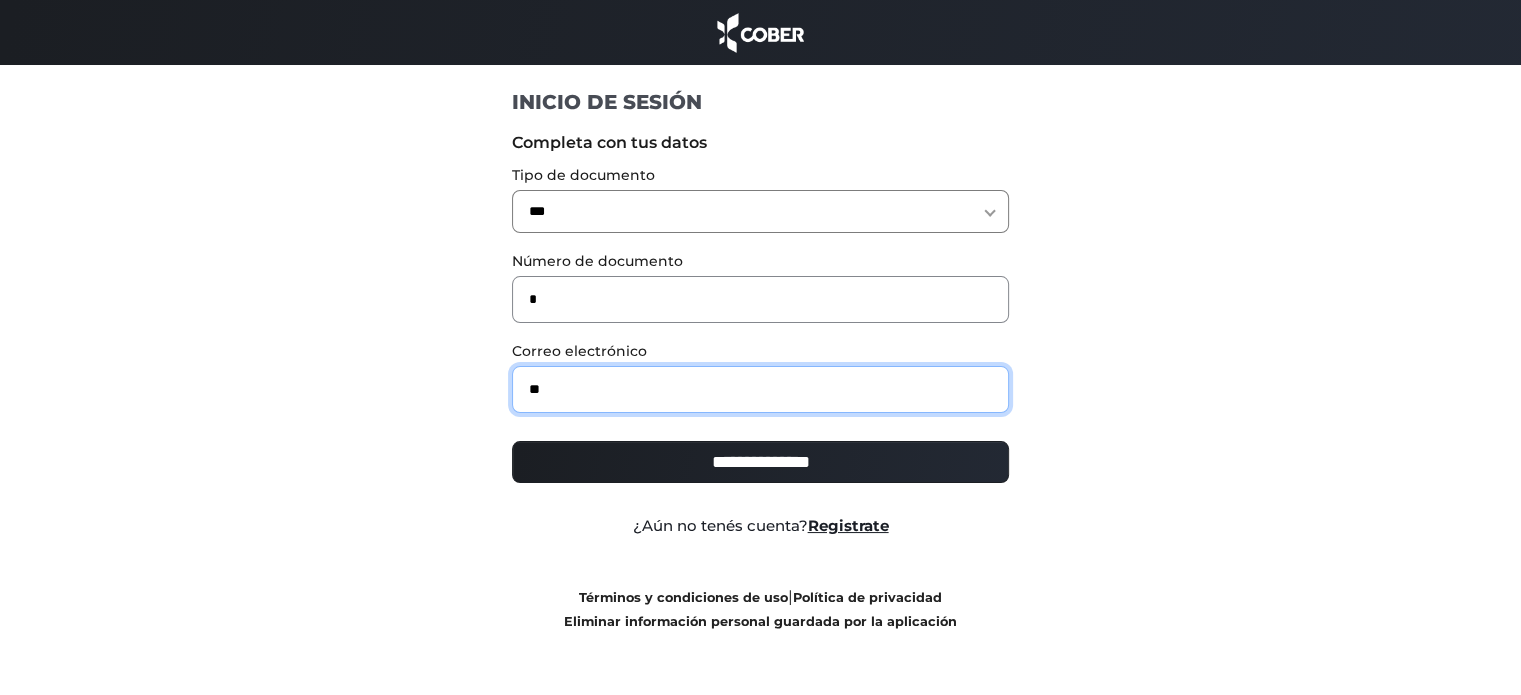 type on "**********" 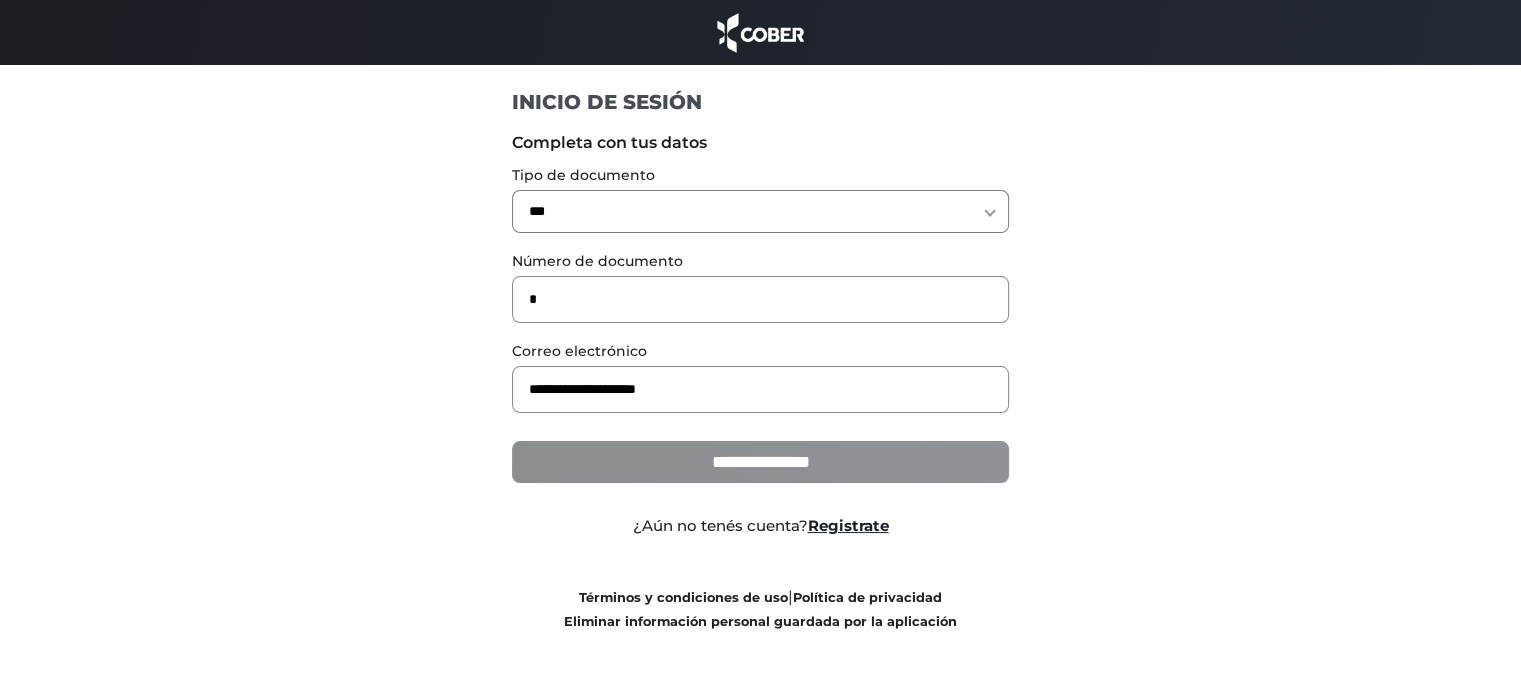 click on "**********" at bounding box center (760, 462) 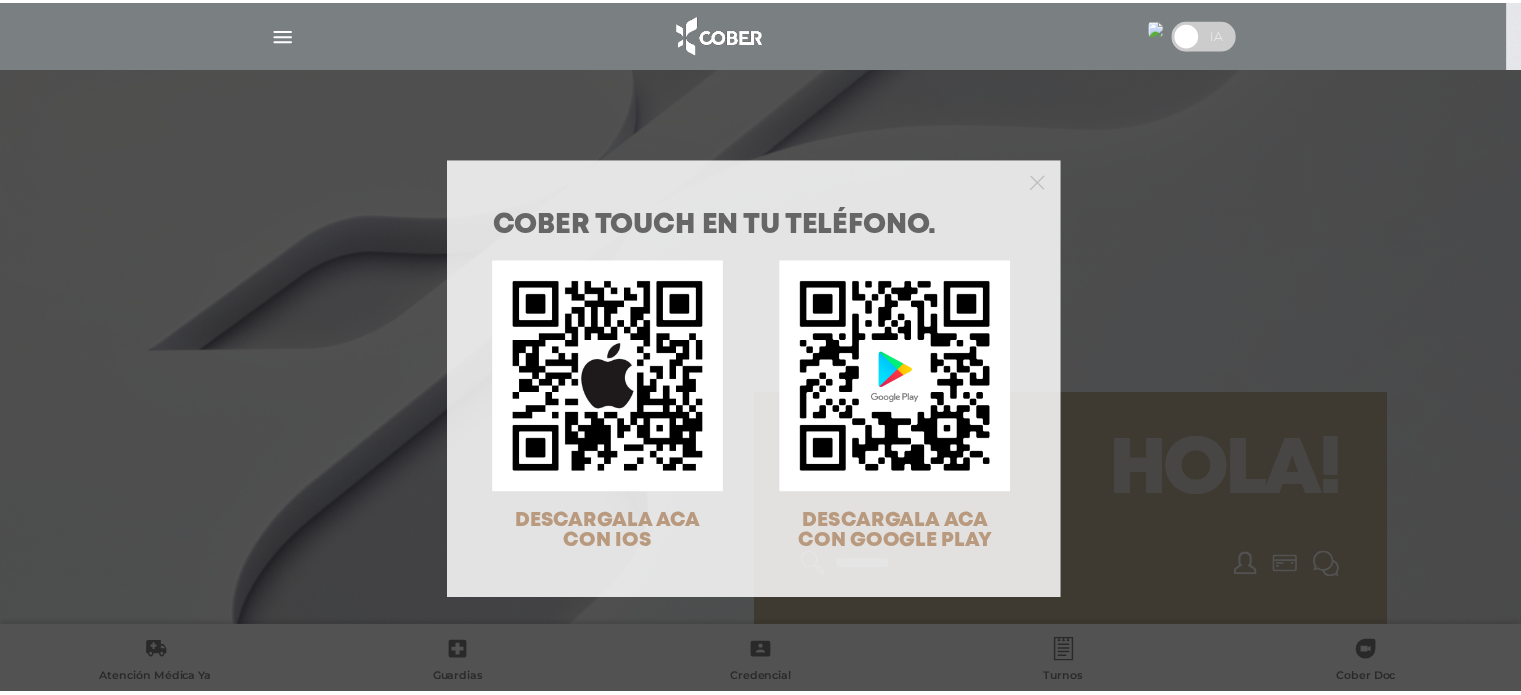 scroll, scrollTop: 0, scrollLeft: 0, axis: both 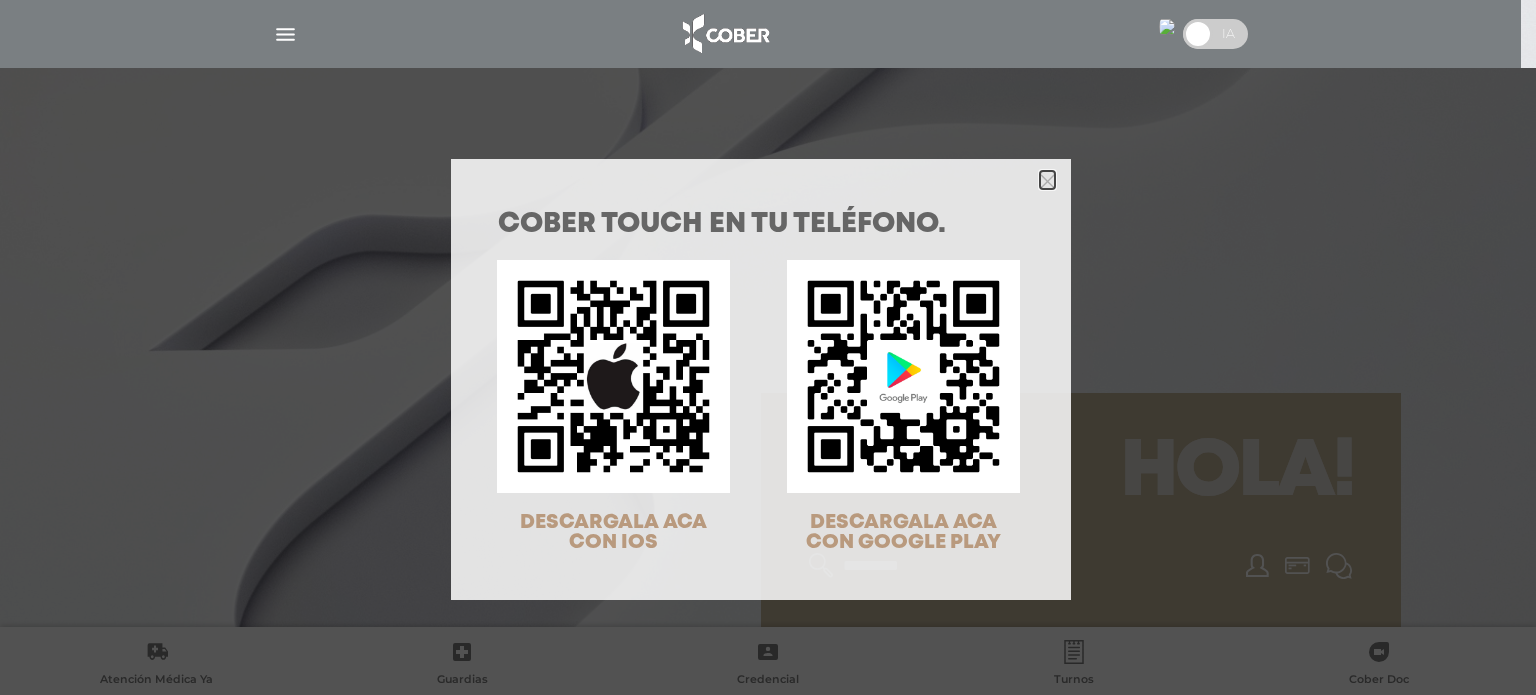 click at bounding box center (1047, 180) 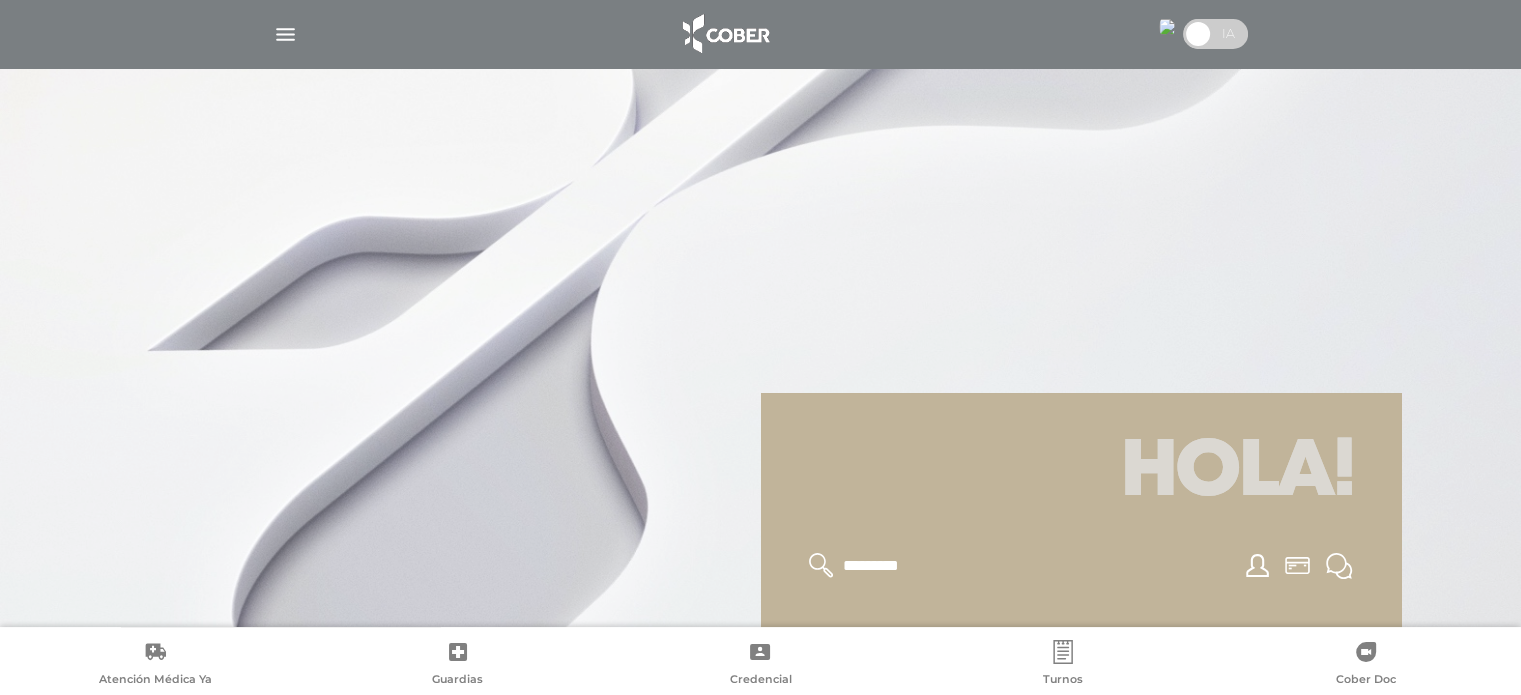 click at bounding box center [285, 34] 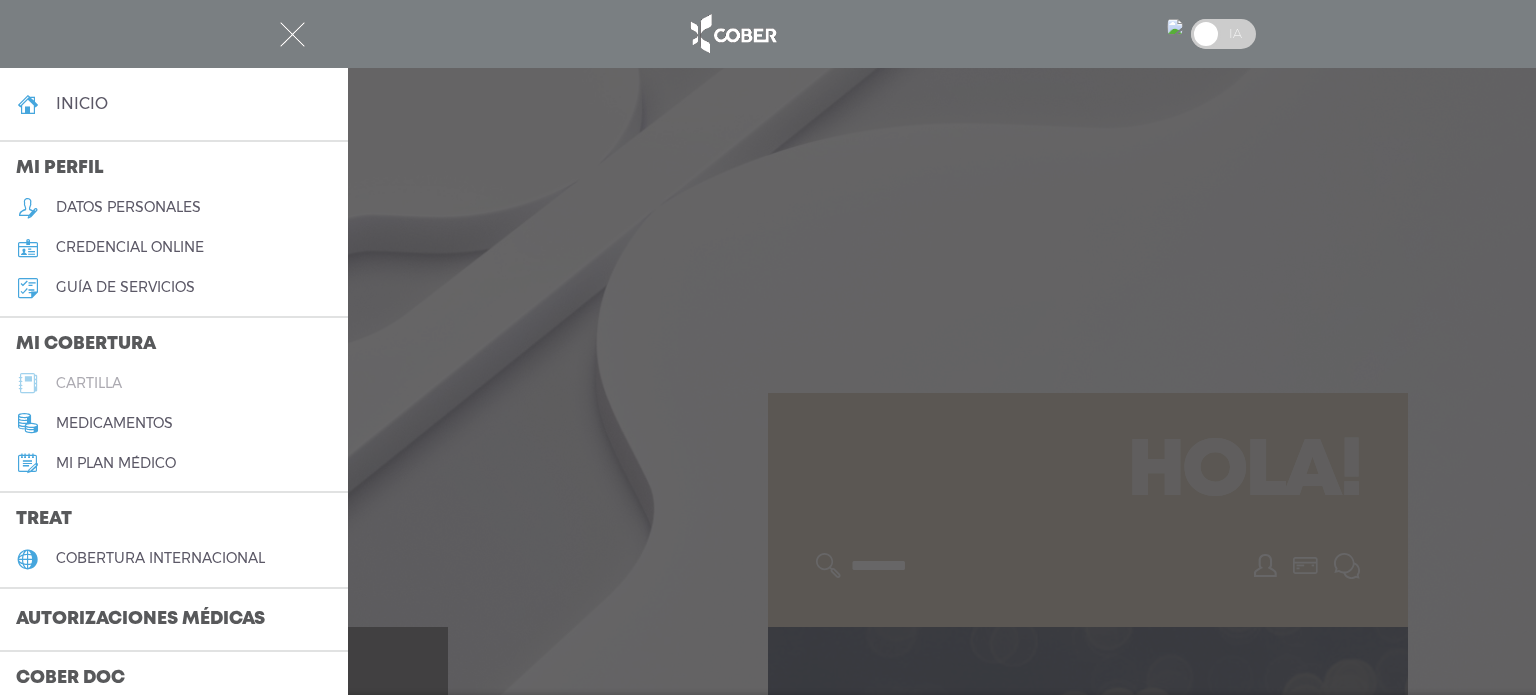 click on "cartilla" at bounding box center (89, 383) 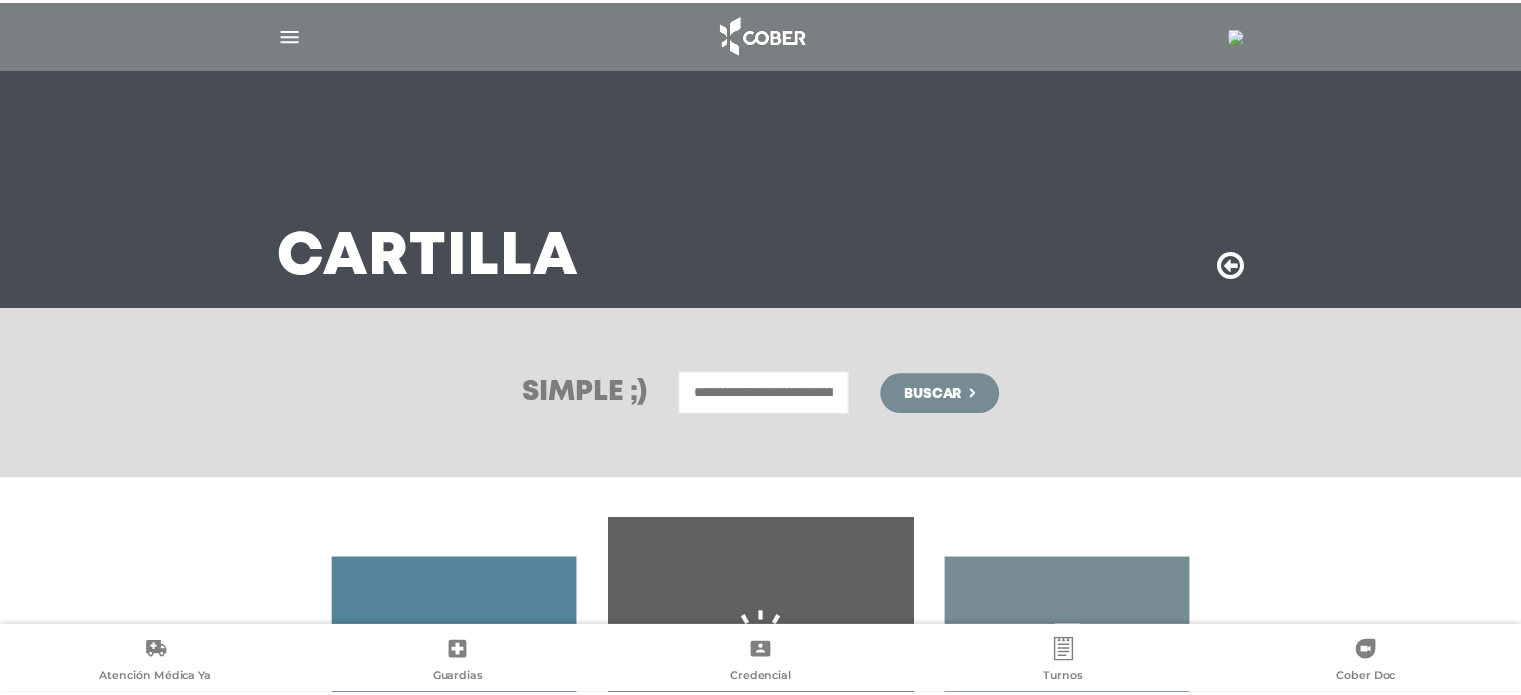 scroll, scrollTop: 0, scrollLeft: 0, axis: both 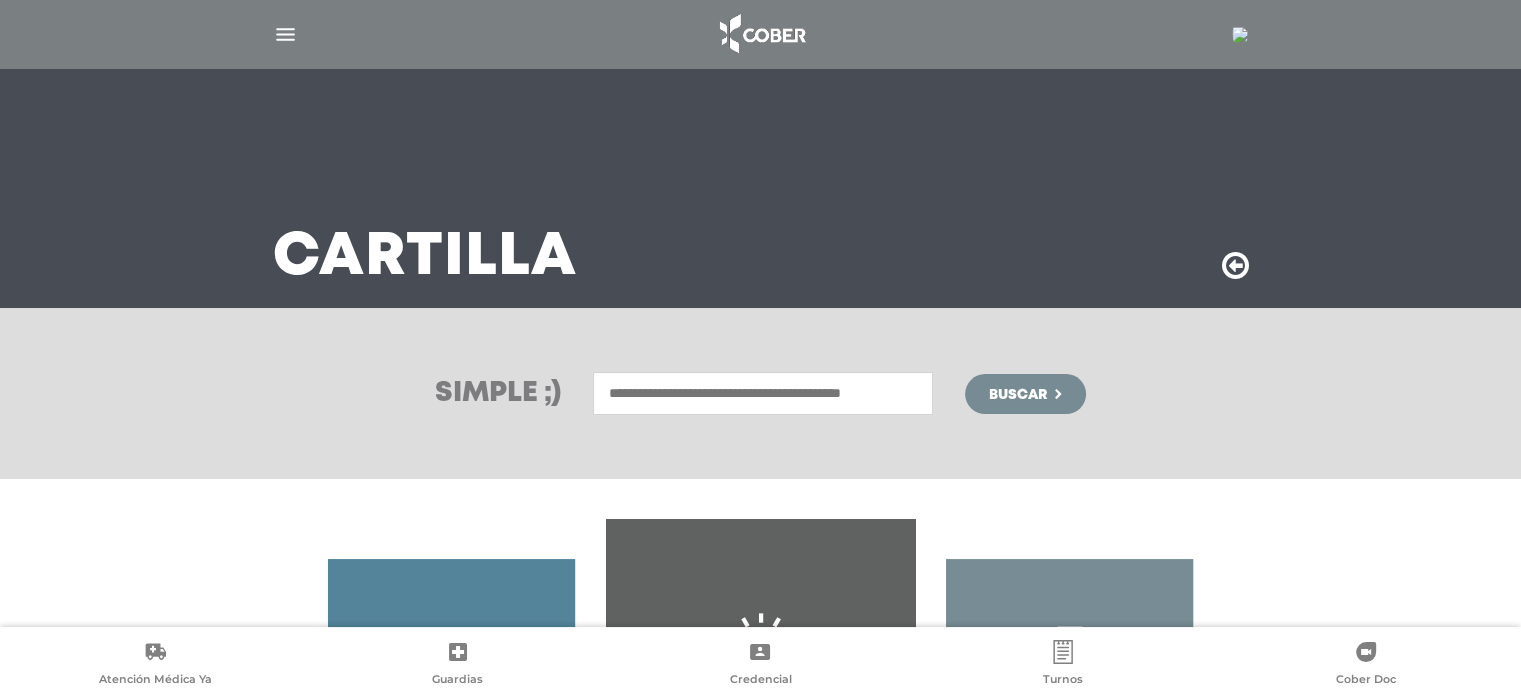 click at bounding box center (763, 393) 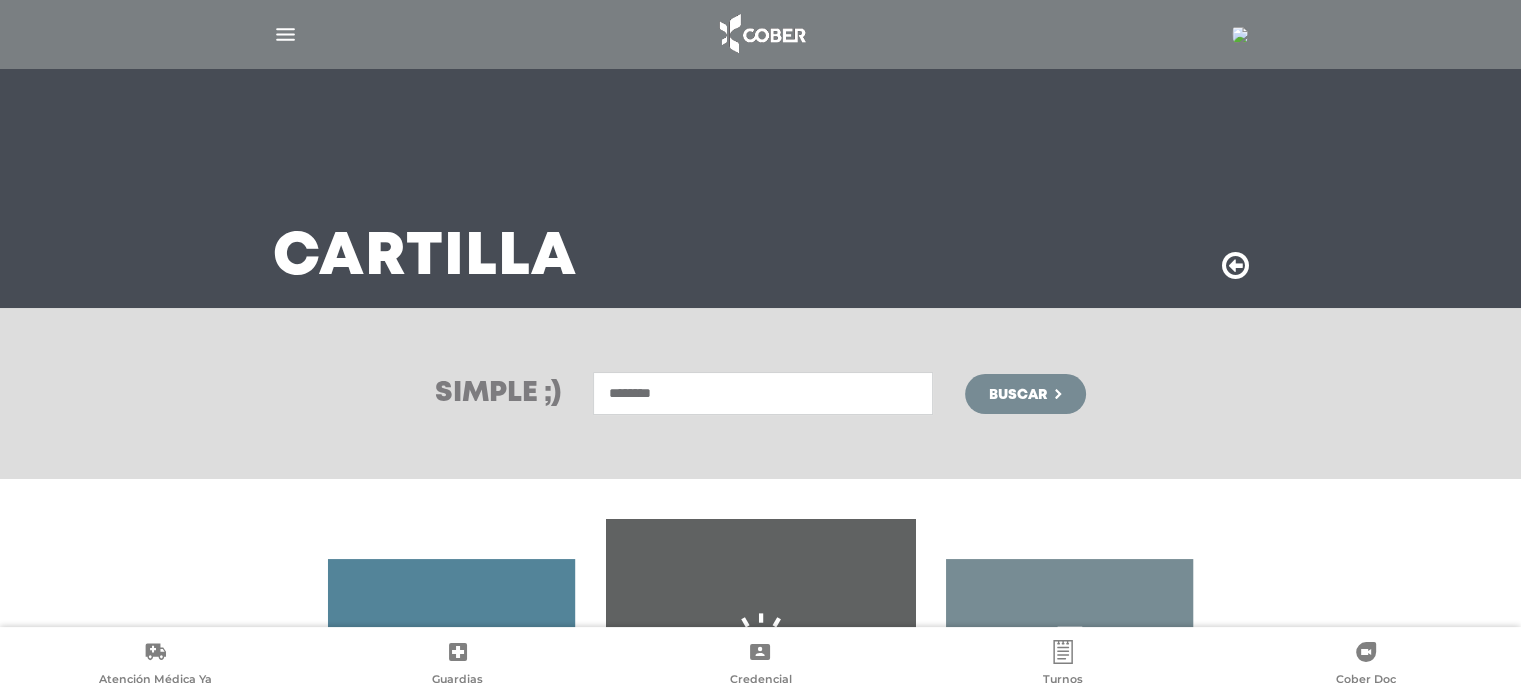 type on "********" 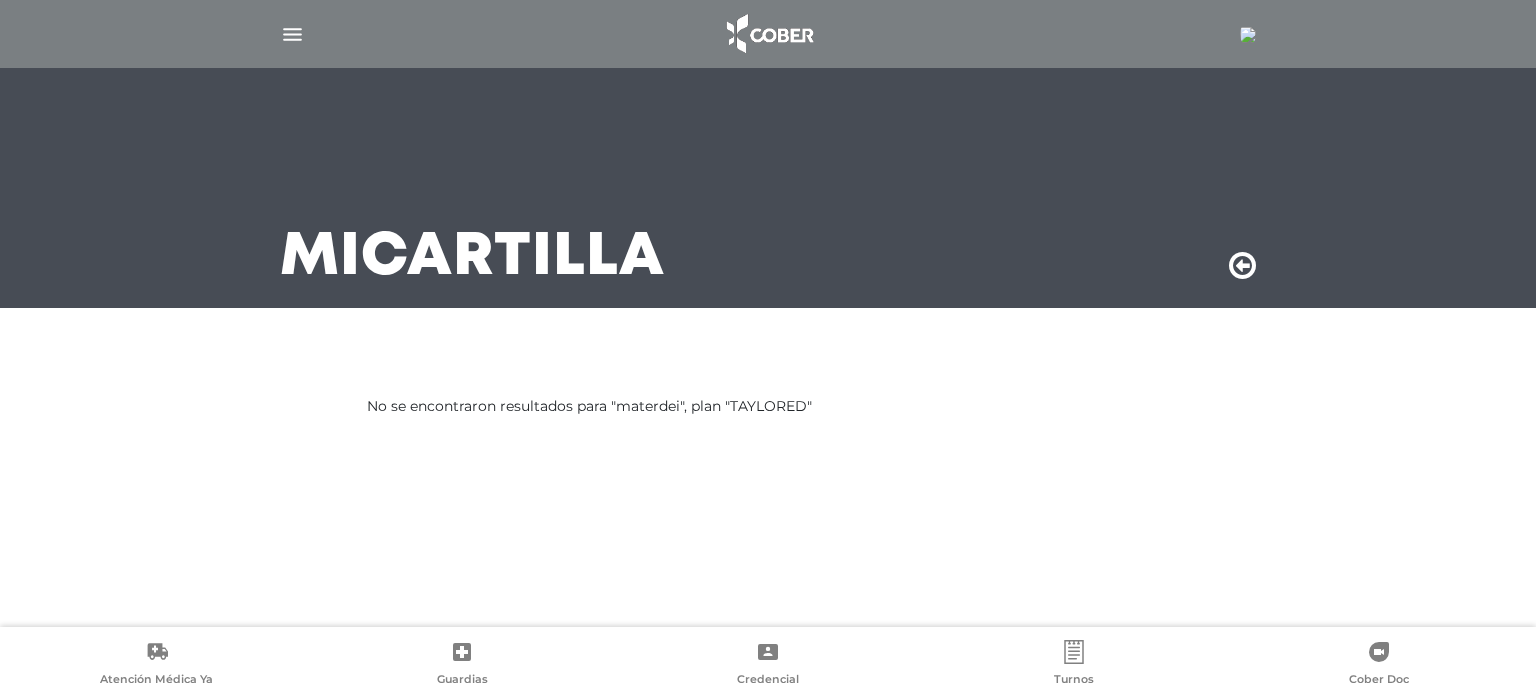 scroll, scrollTop: 0, scrollLeft: 0, axis: both 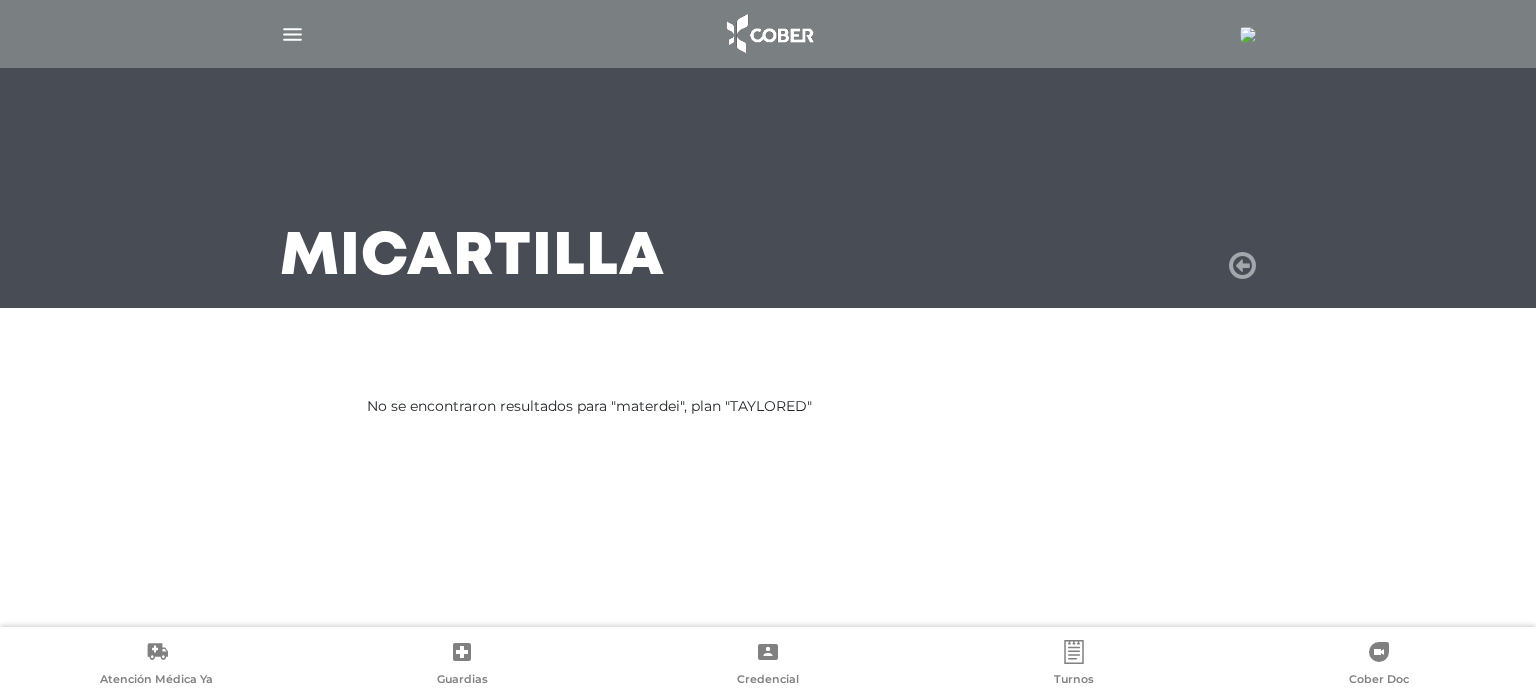 click at bounding box center [1242, 266] 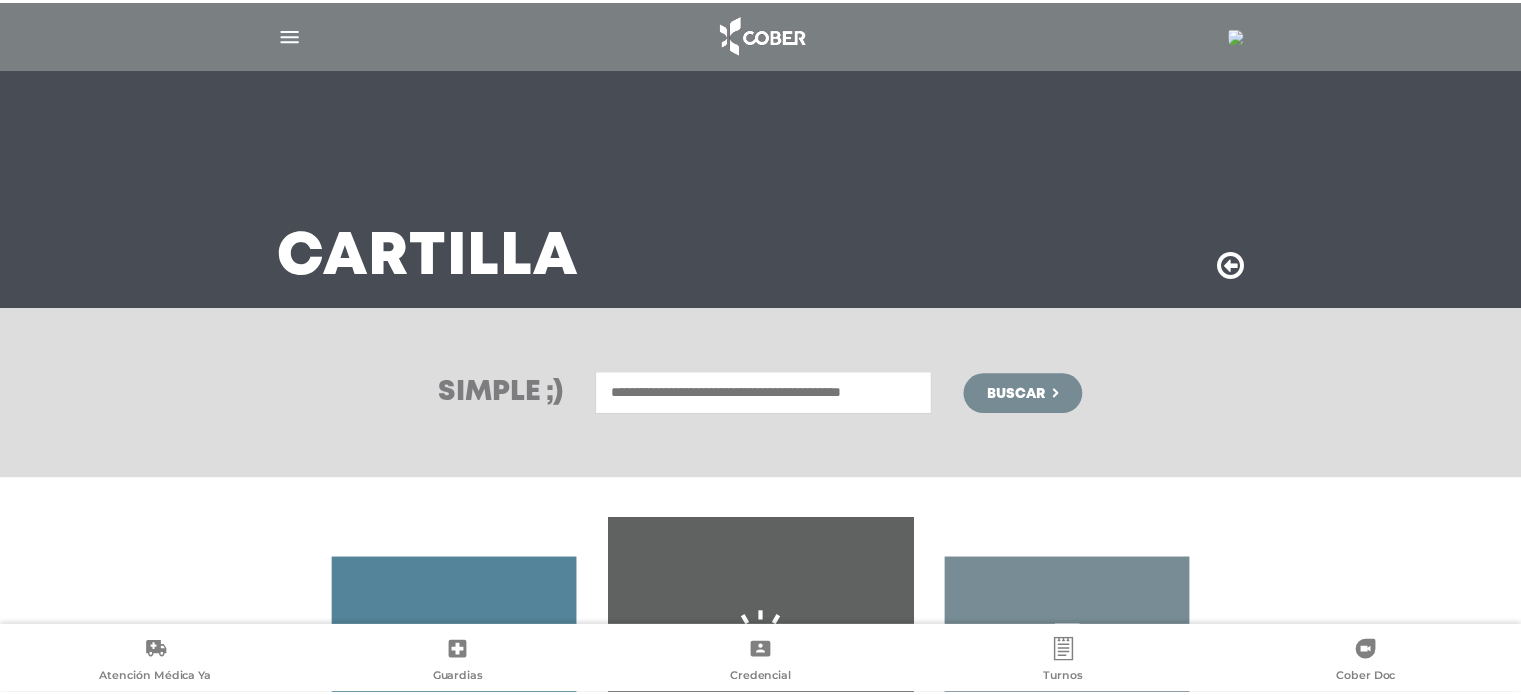 scroll, scrollTop: 0, scrollLeft: 0, axis: both 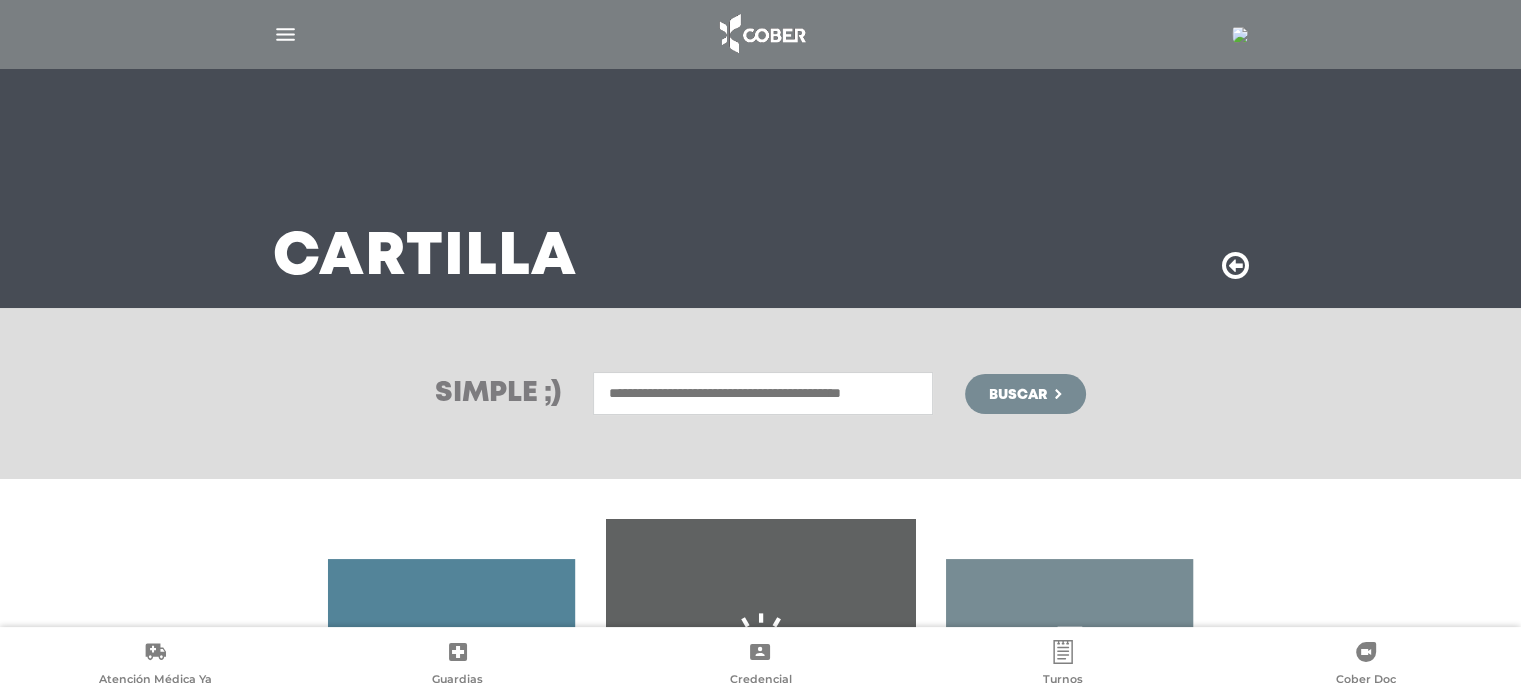 click at bounding box center (763, 393) 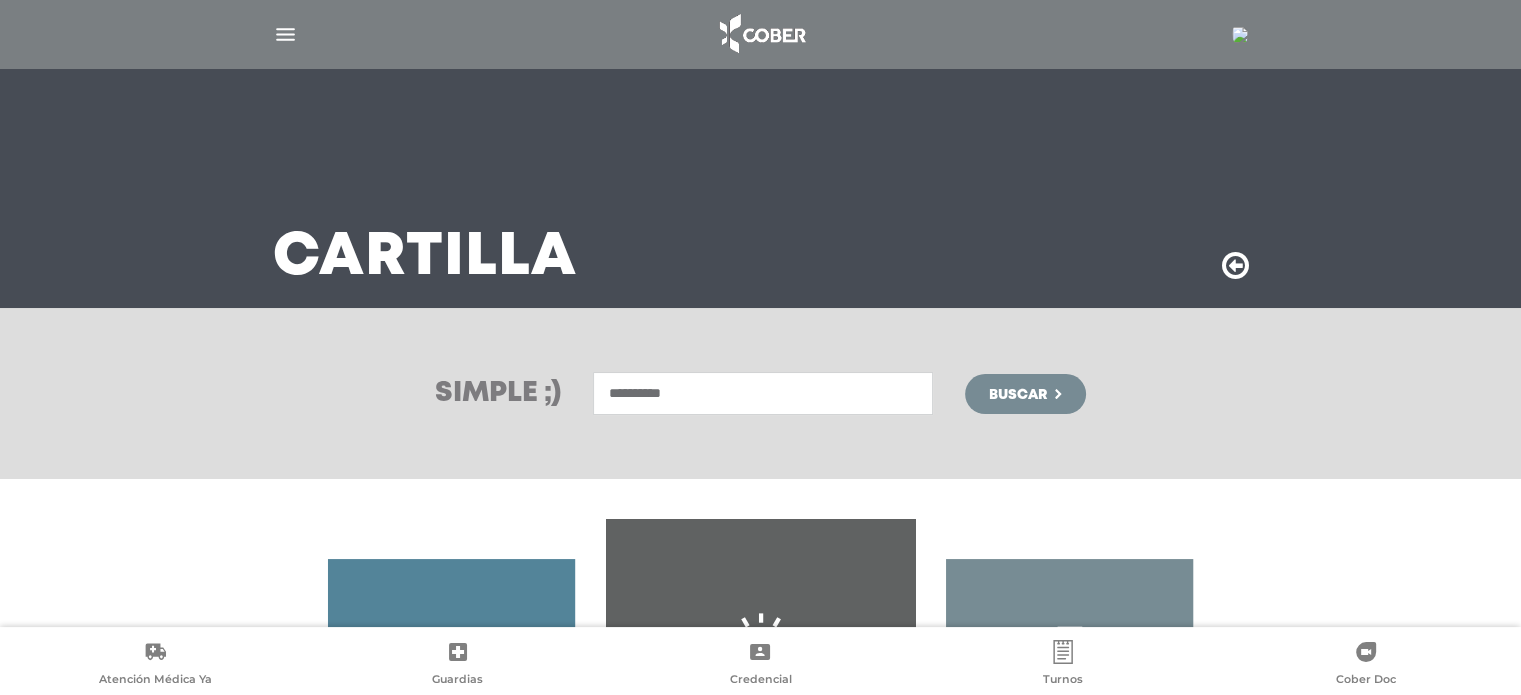 type on "**********" 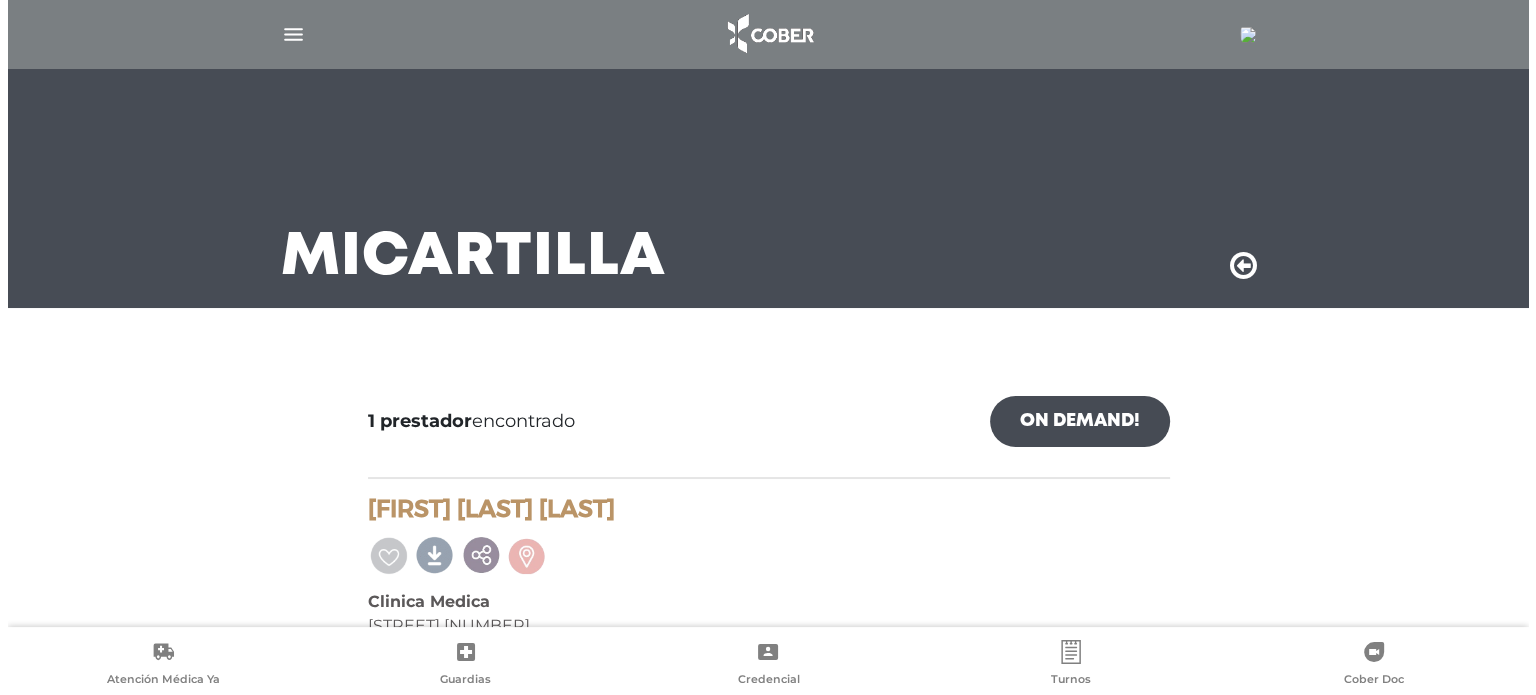 scroll, scrollTop: 92, scrollLeft: 0, axis: vertical 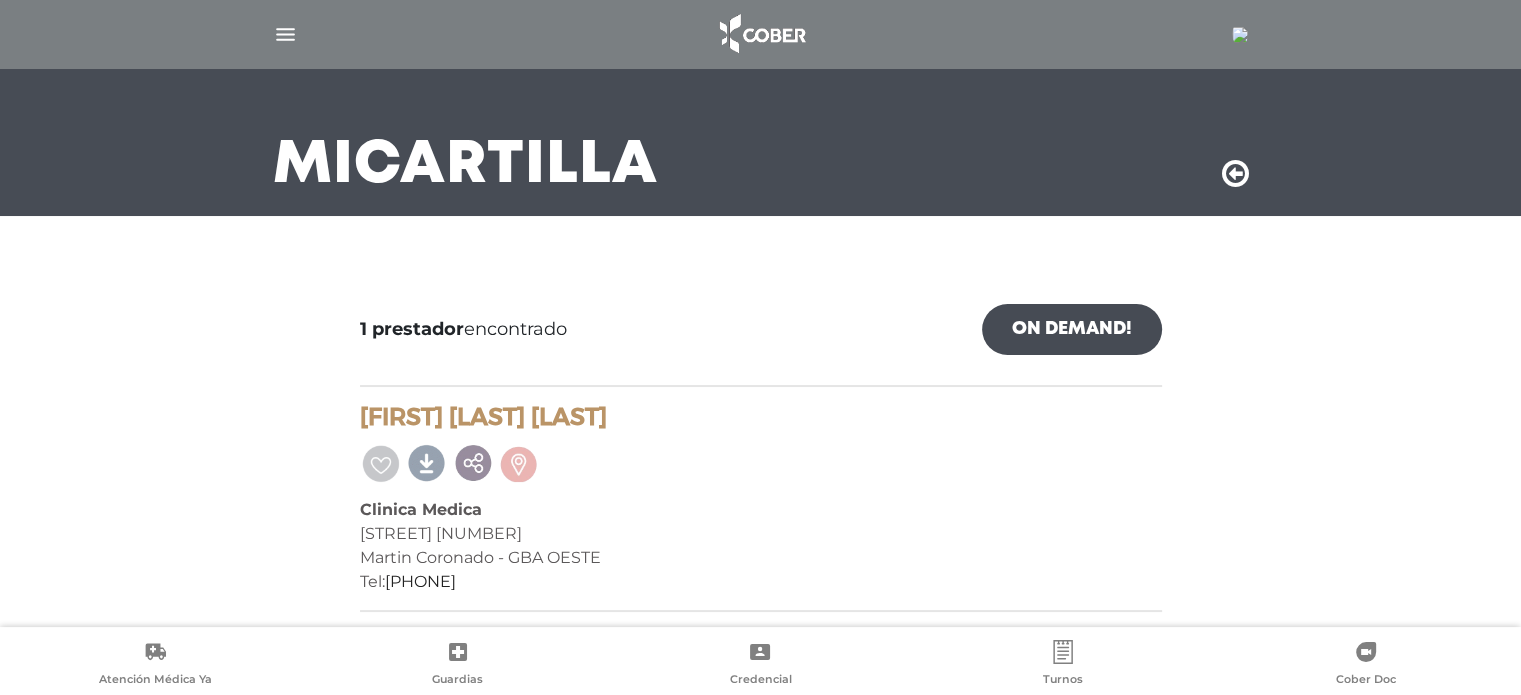 click at bounding box center [1240, 35] 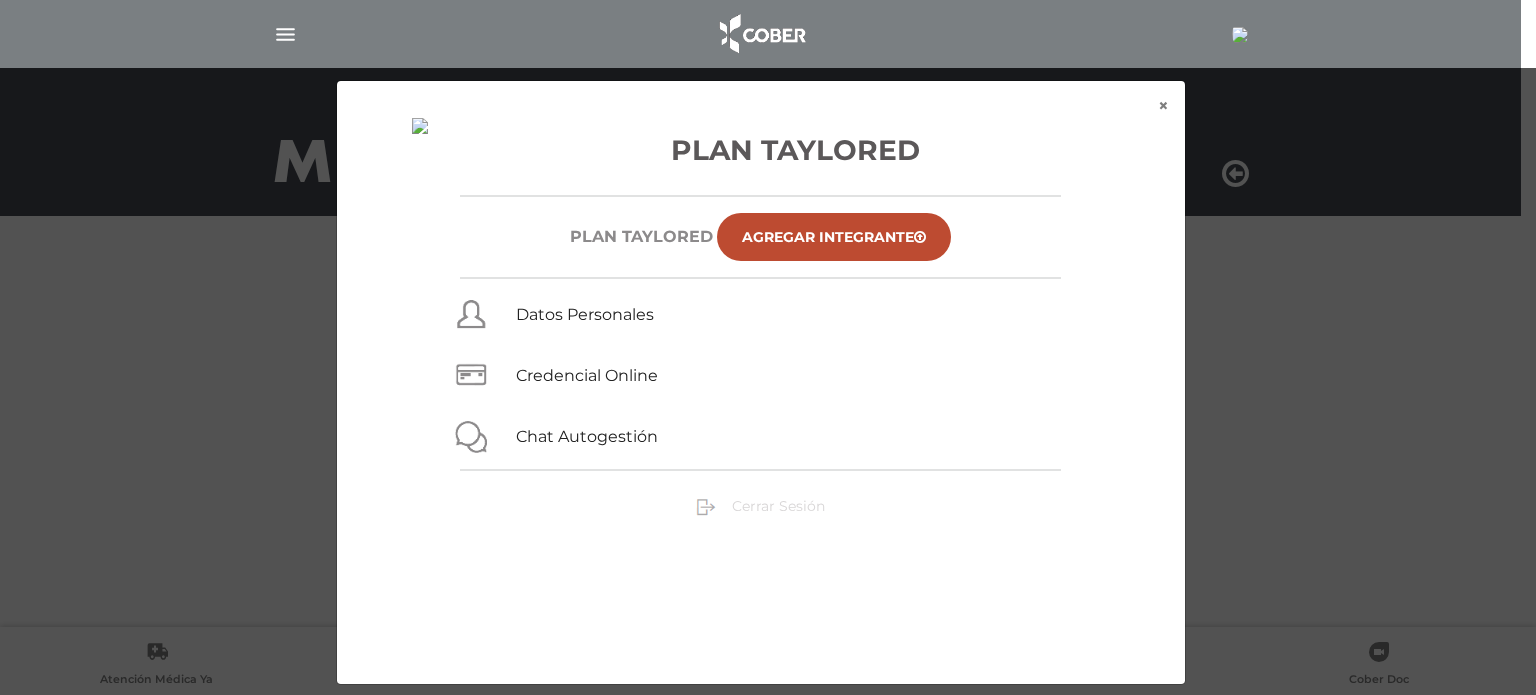click on "Cerrar Sesión" at bounding box center (778, 506) 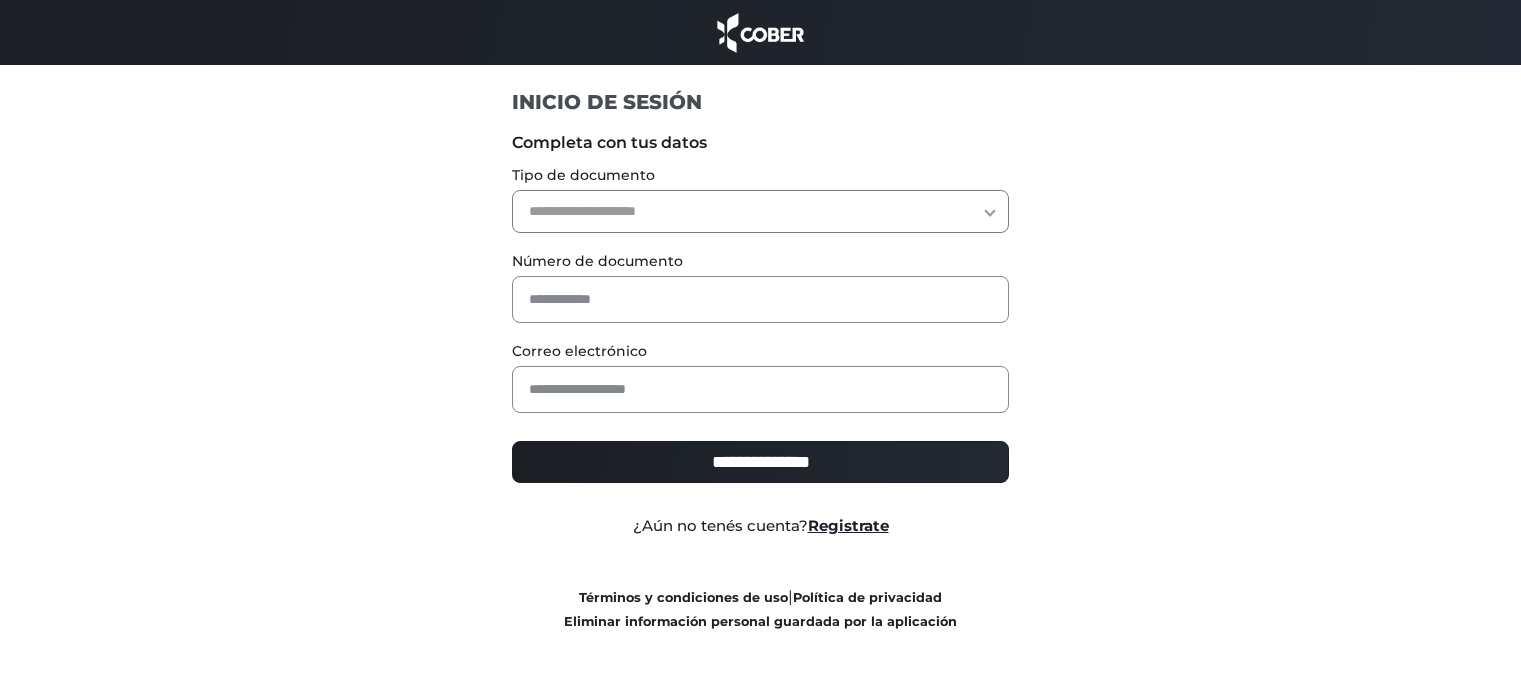 scroll, scrollTop: 0, scrollLeft: 0, axis: both 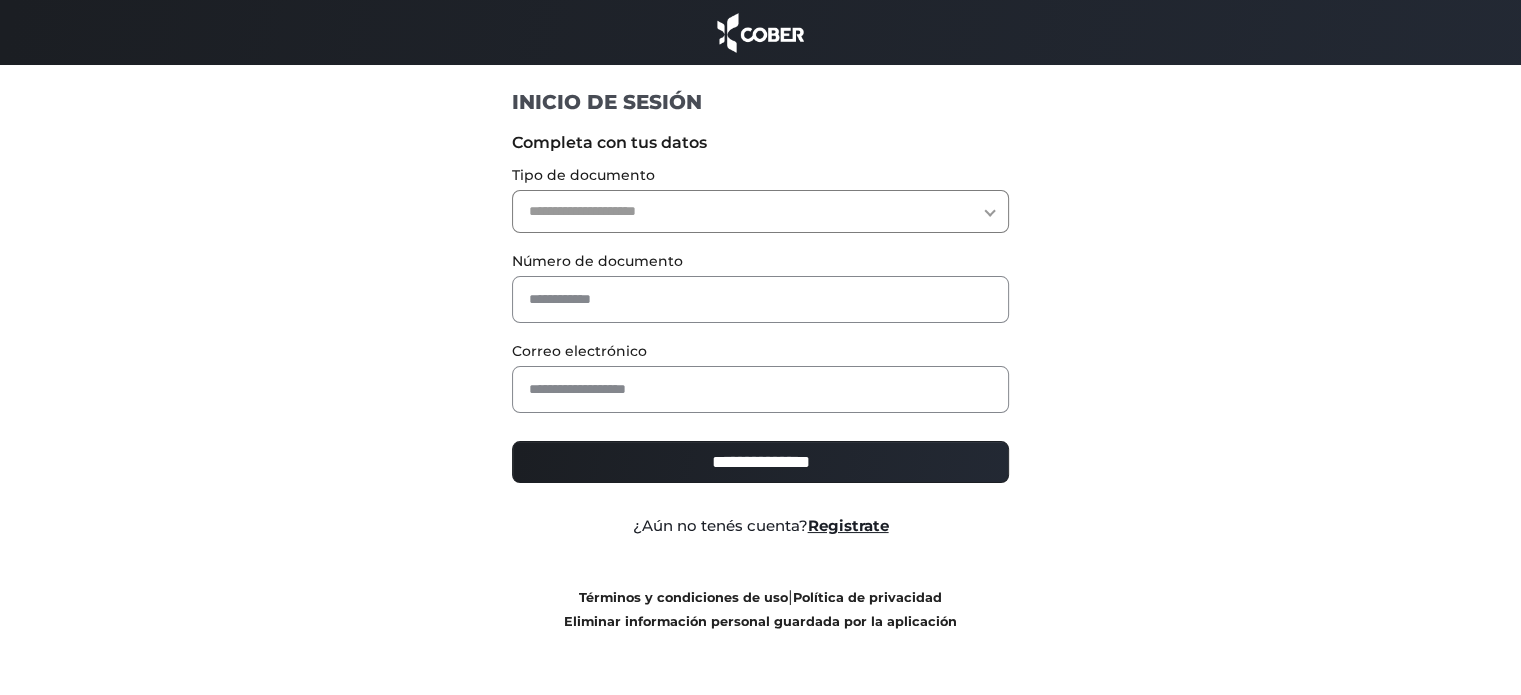 click on "**********" at bounding box center [760, 211] 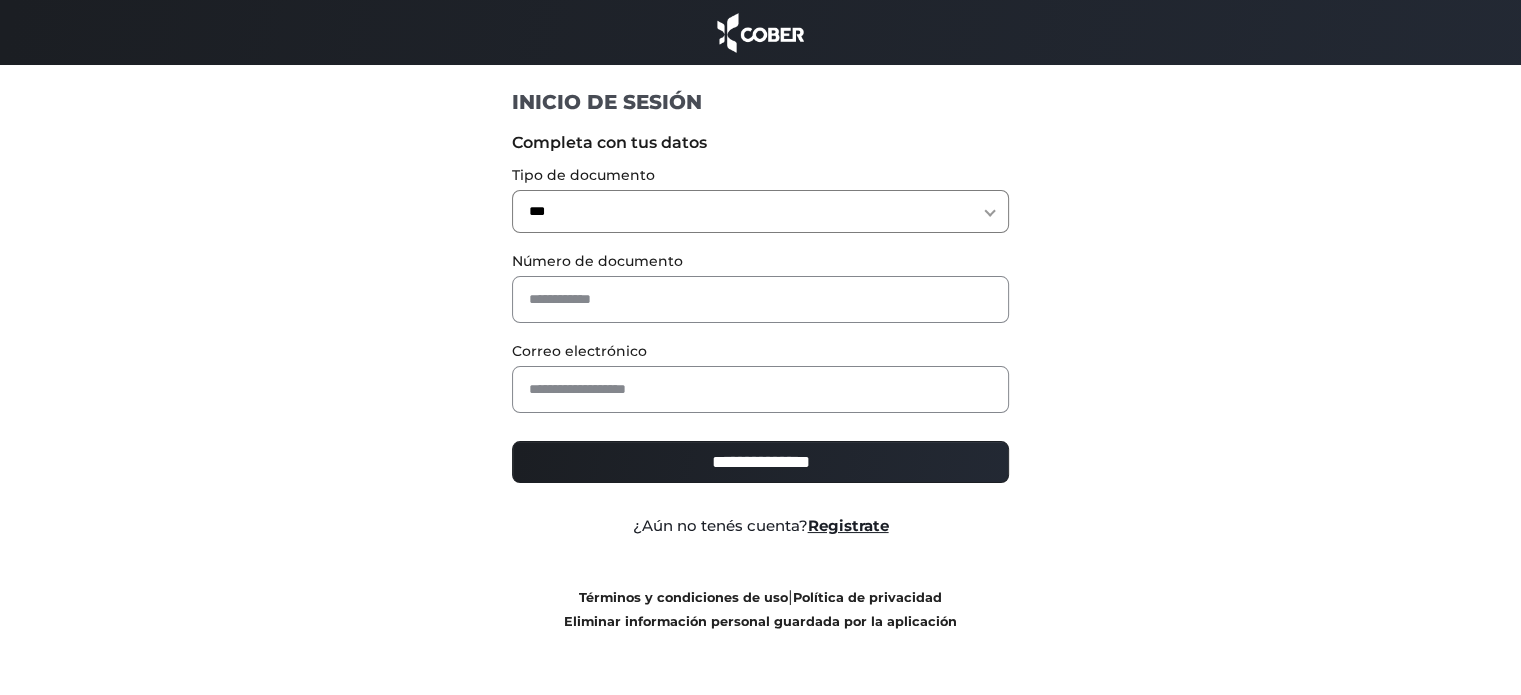 click on "**********" at bounding box center (760, 211) 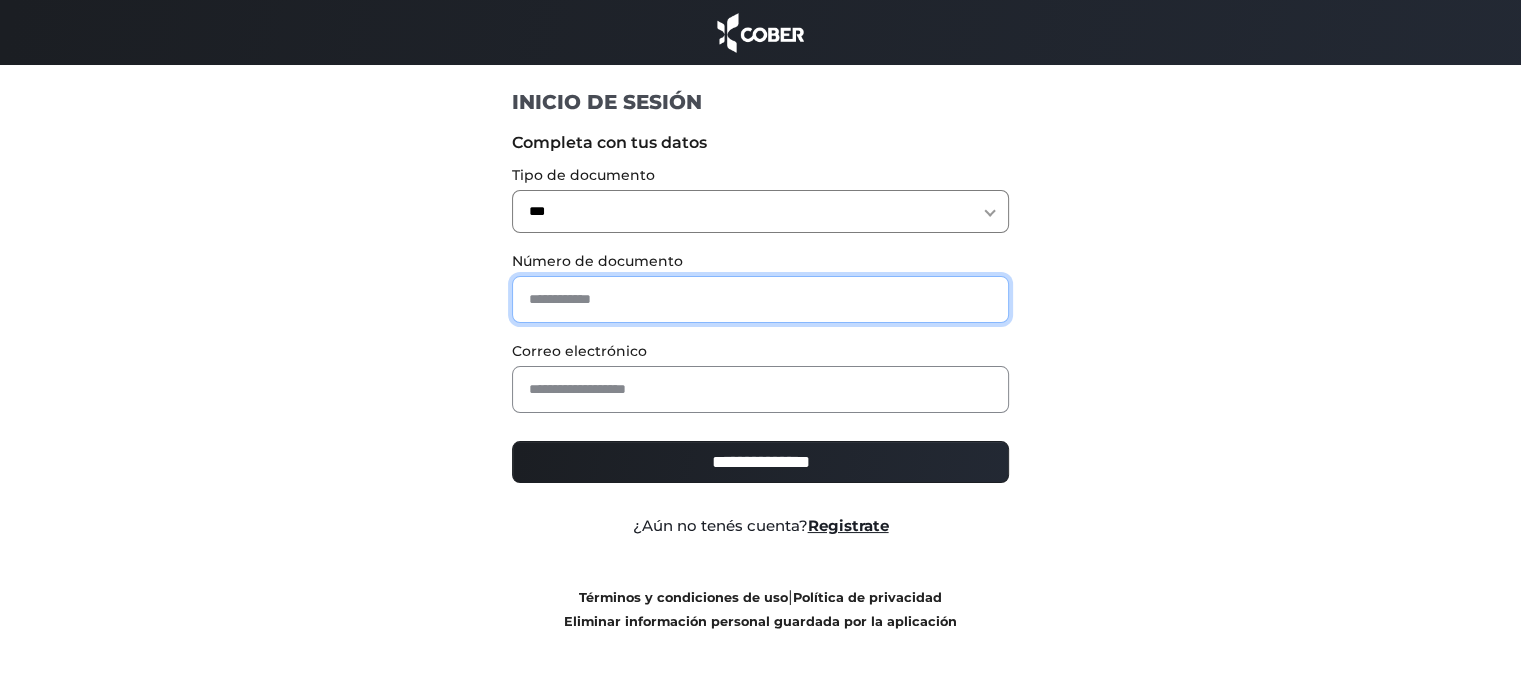 click at bounding box center [760, 299] 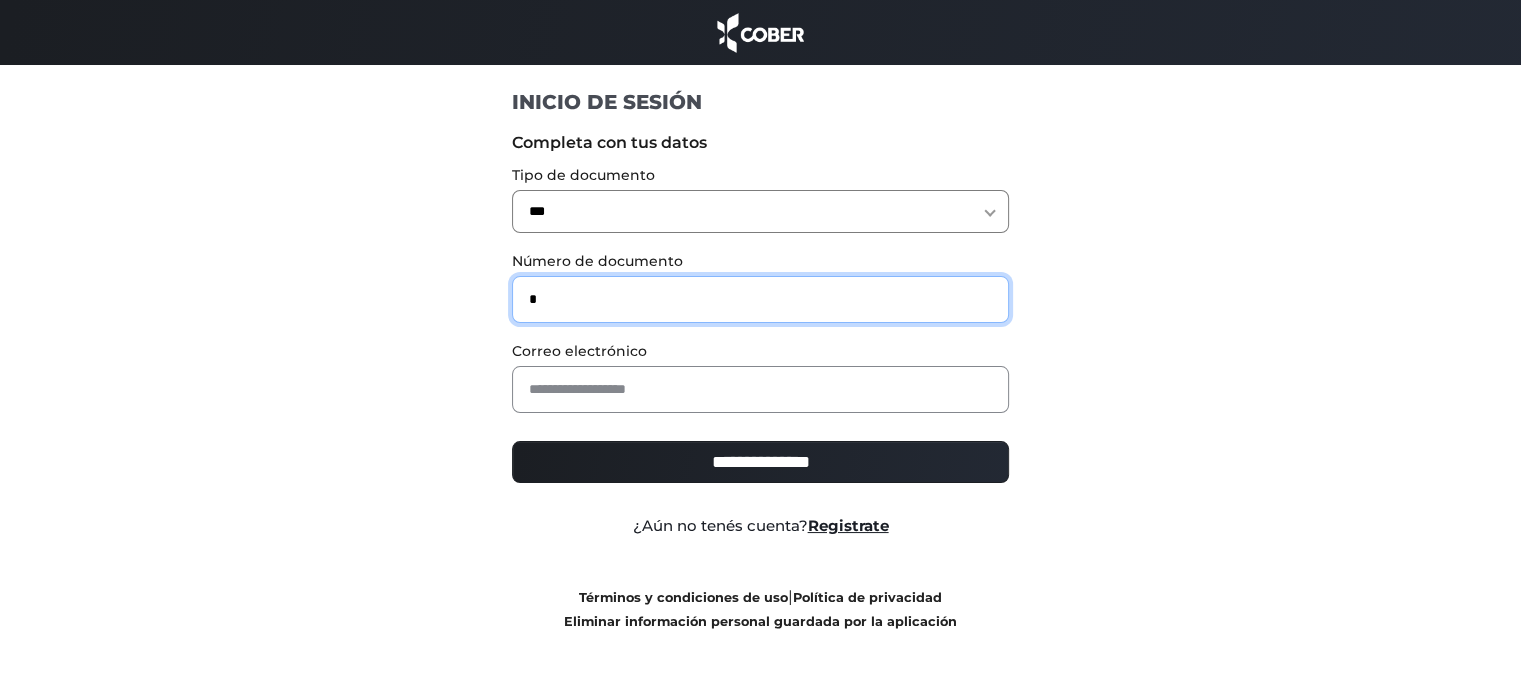 type on "*" 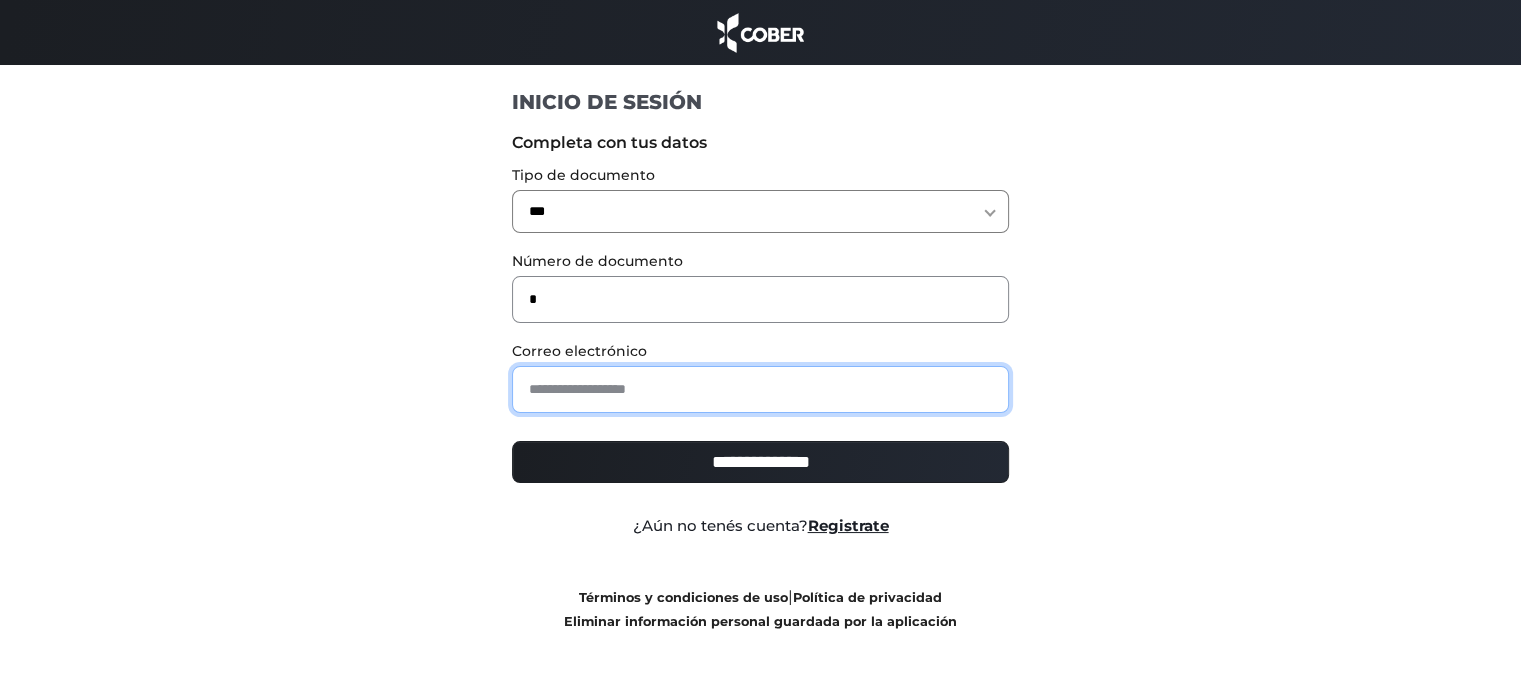 click at bounding box center (760, 389) 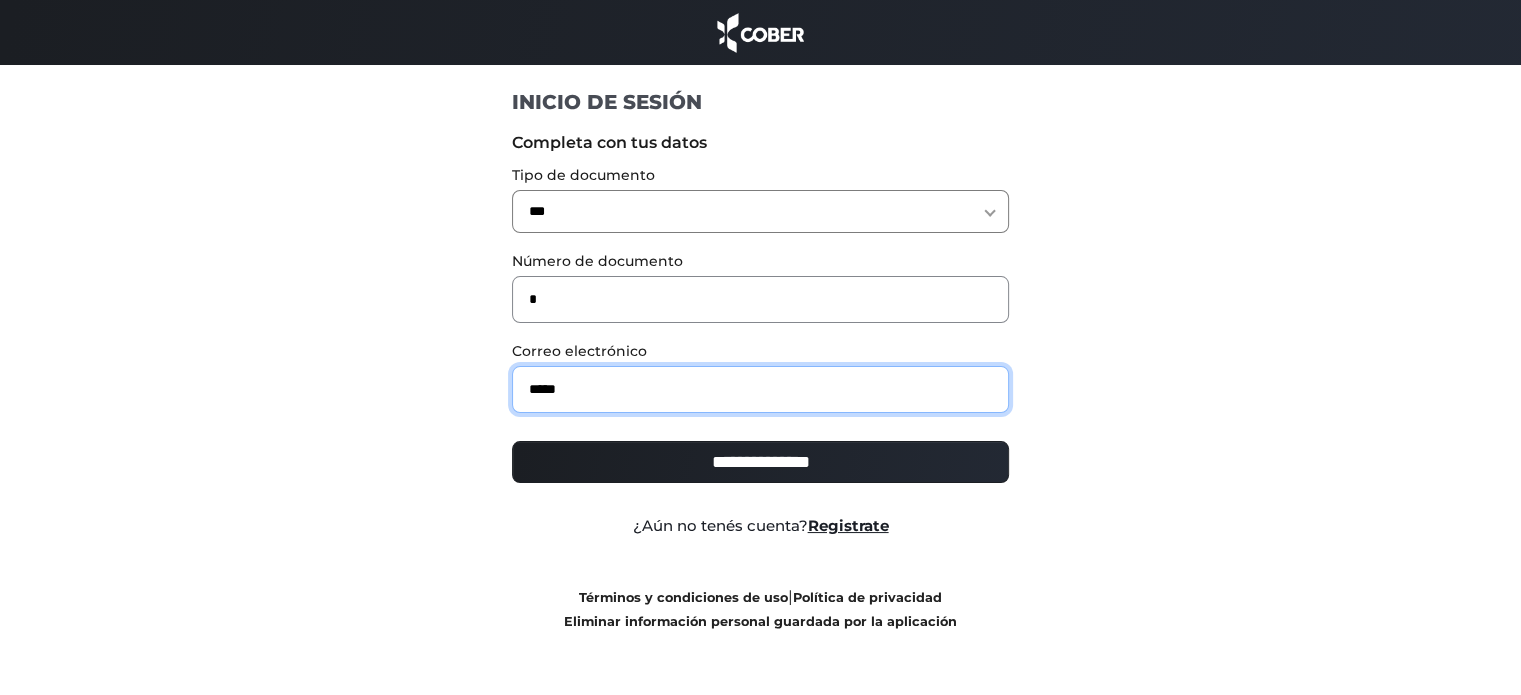 type on "**********" 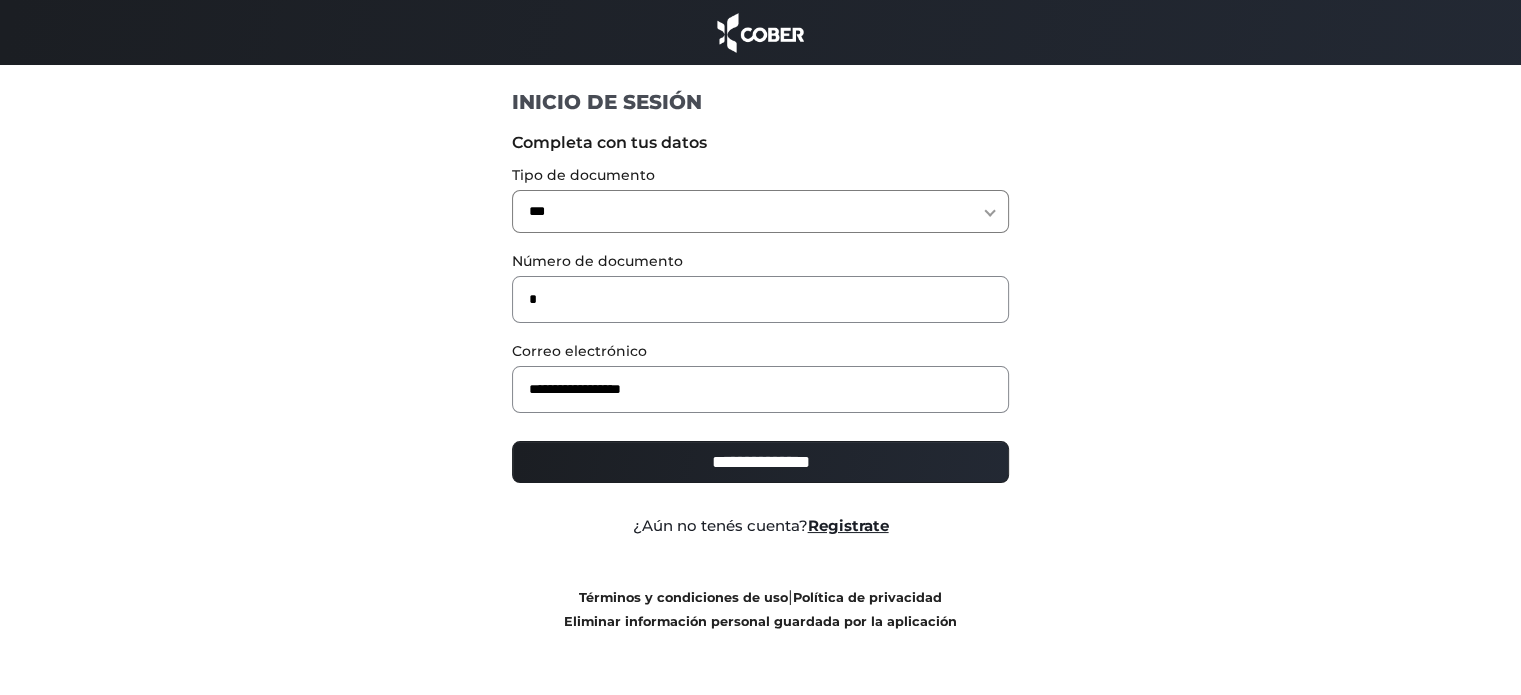 click on "**********" at bounding box center (760, 462) 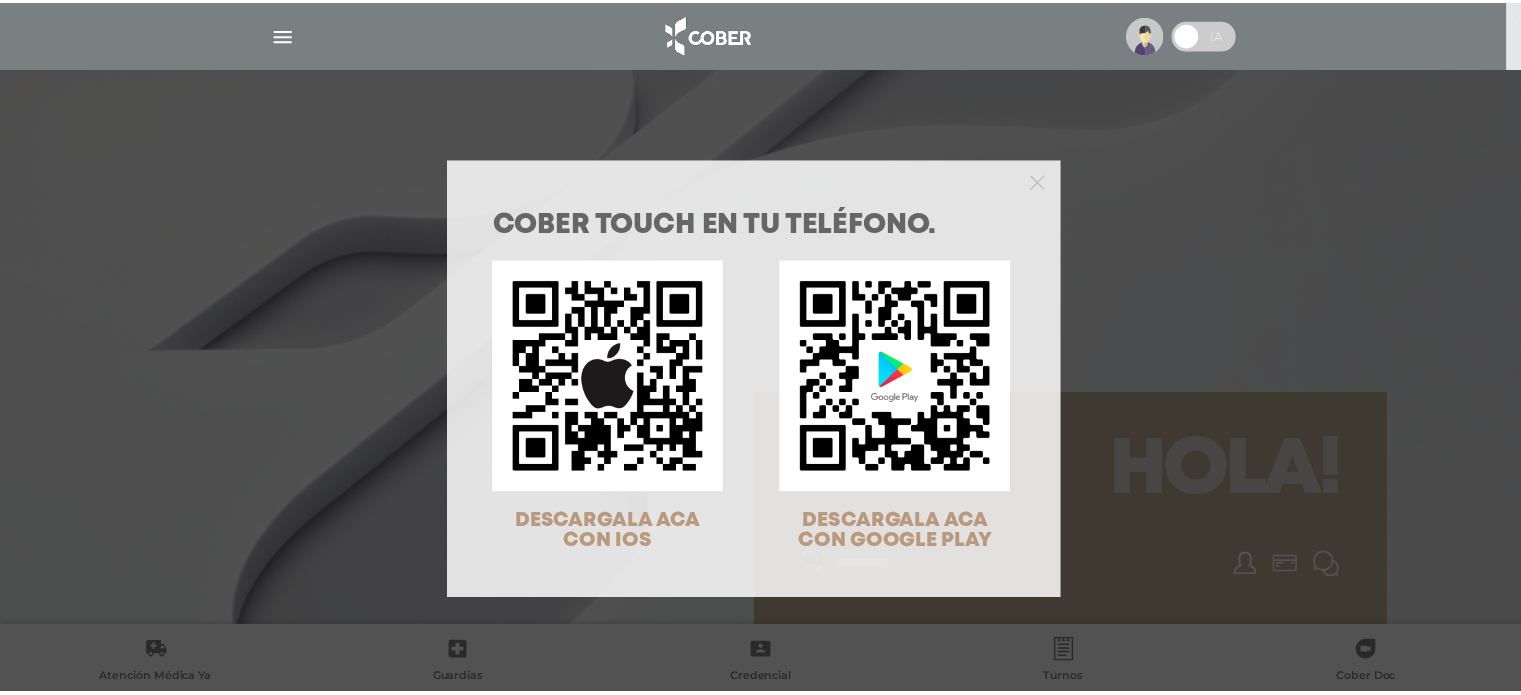 scroll, scrollTop: 0, scrollLeft: 0, axis: both 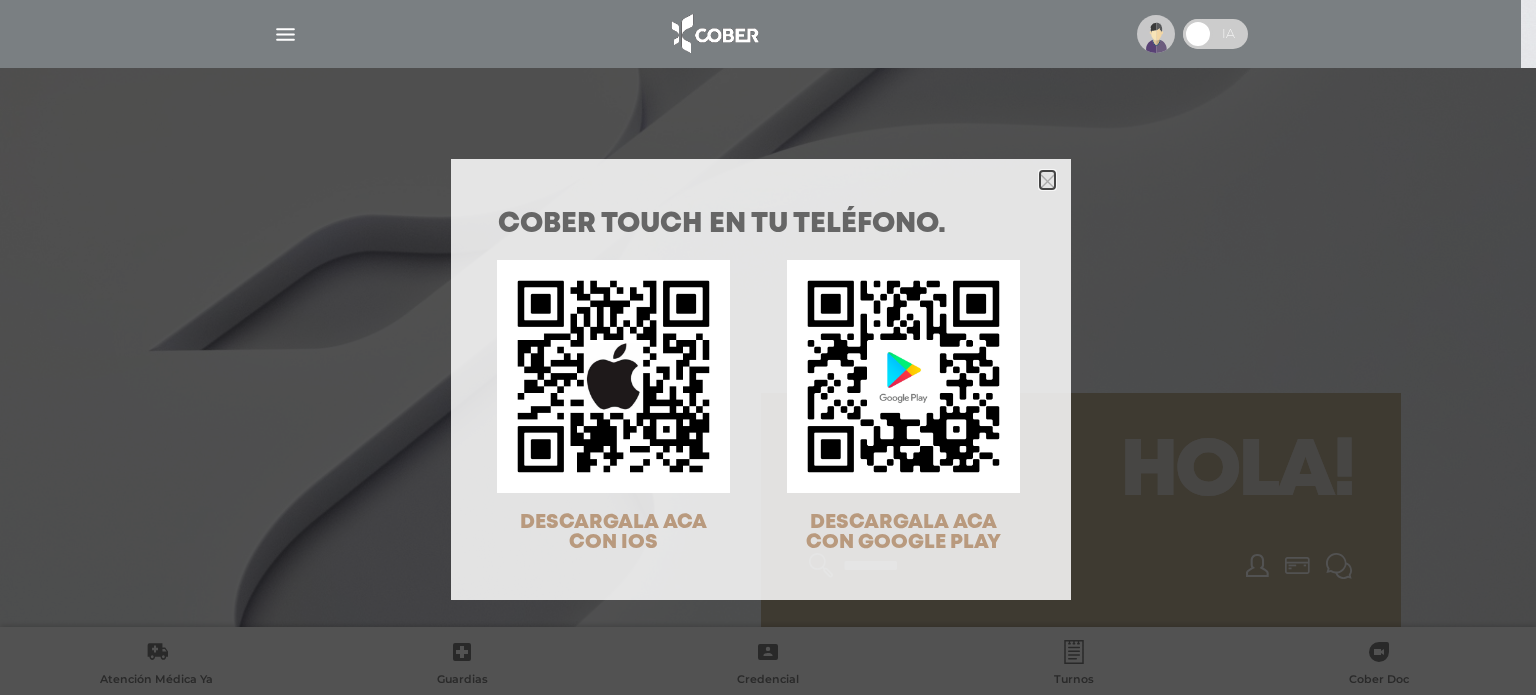 click at bounding box center [1047, 181] 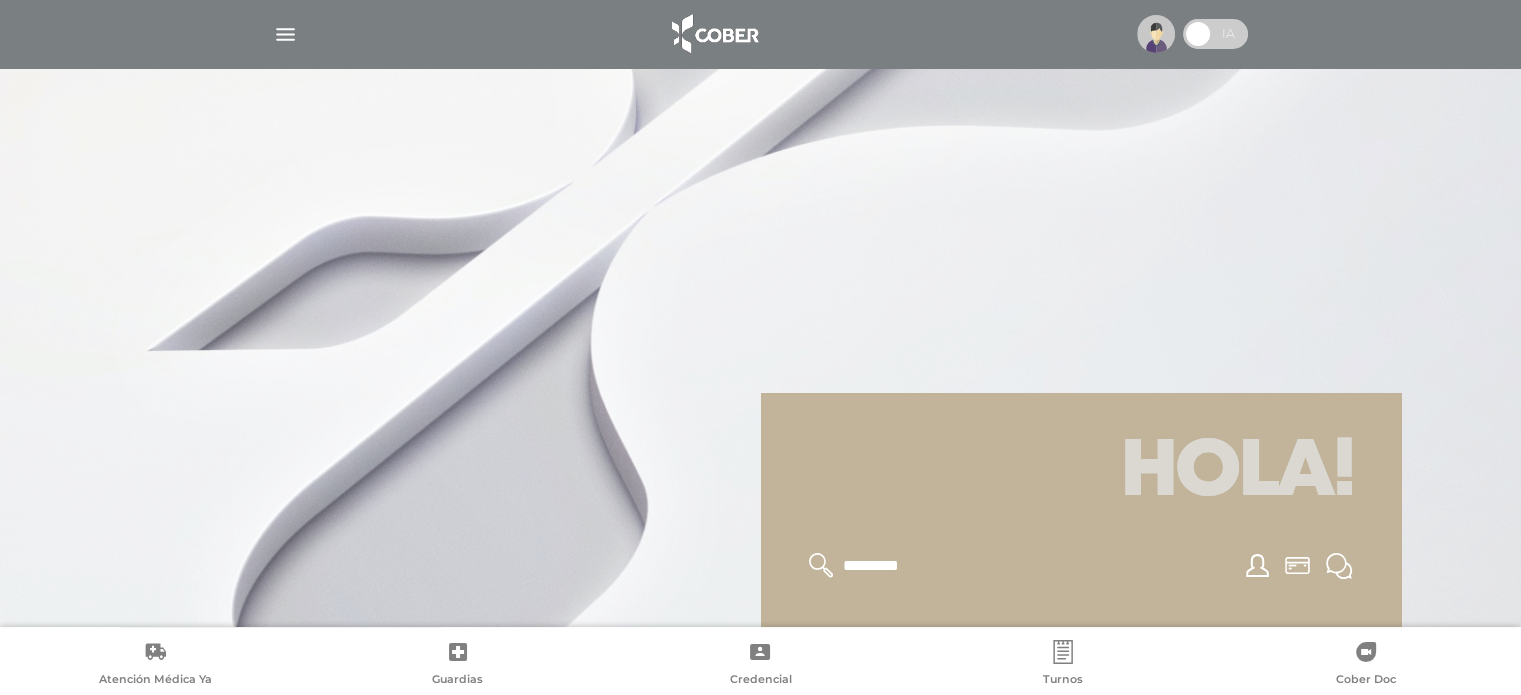 click at bounding box center [285, 34] 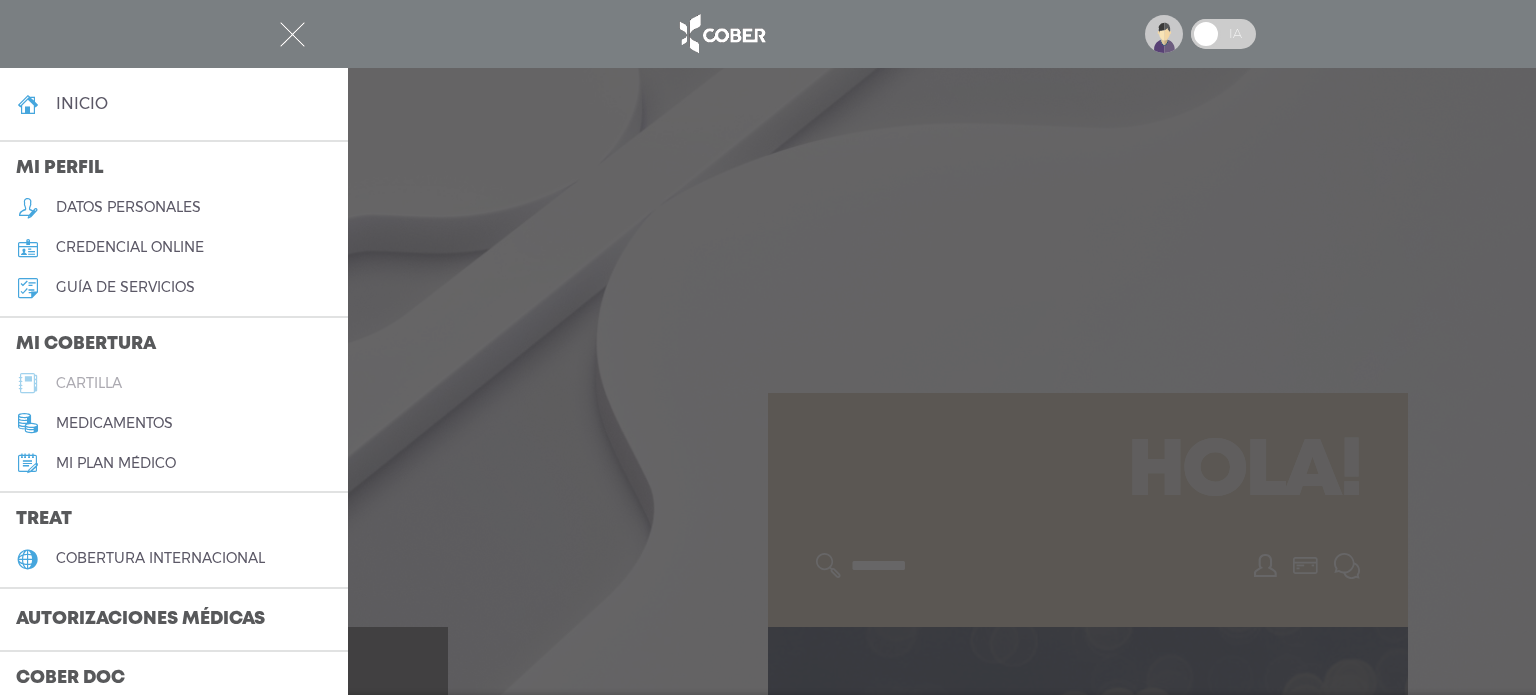 click on "cartilla" at bounding box center [89, 383] 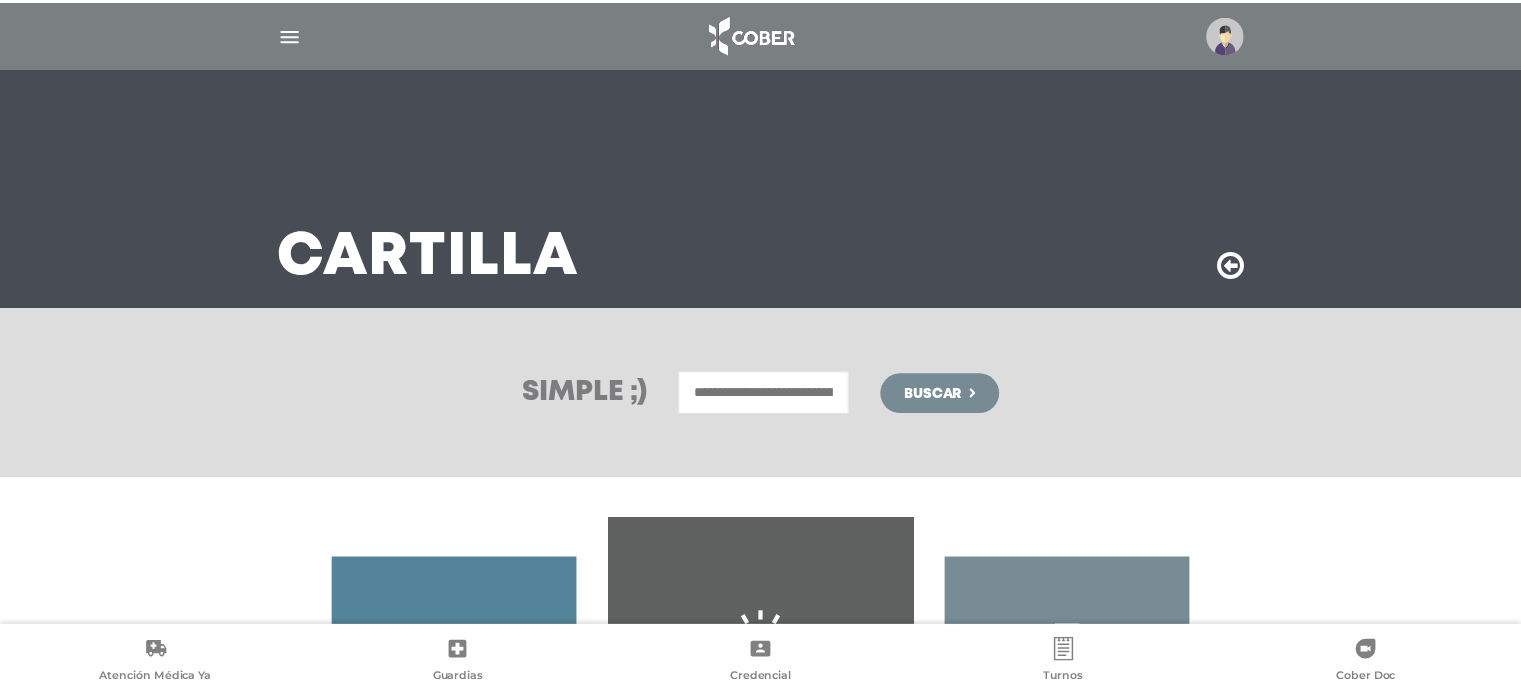 scroll, scrollTop: 0, scrollLeft: 0, axis: both 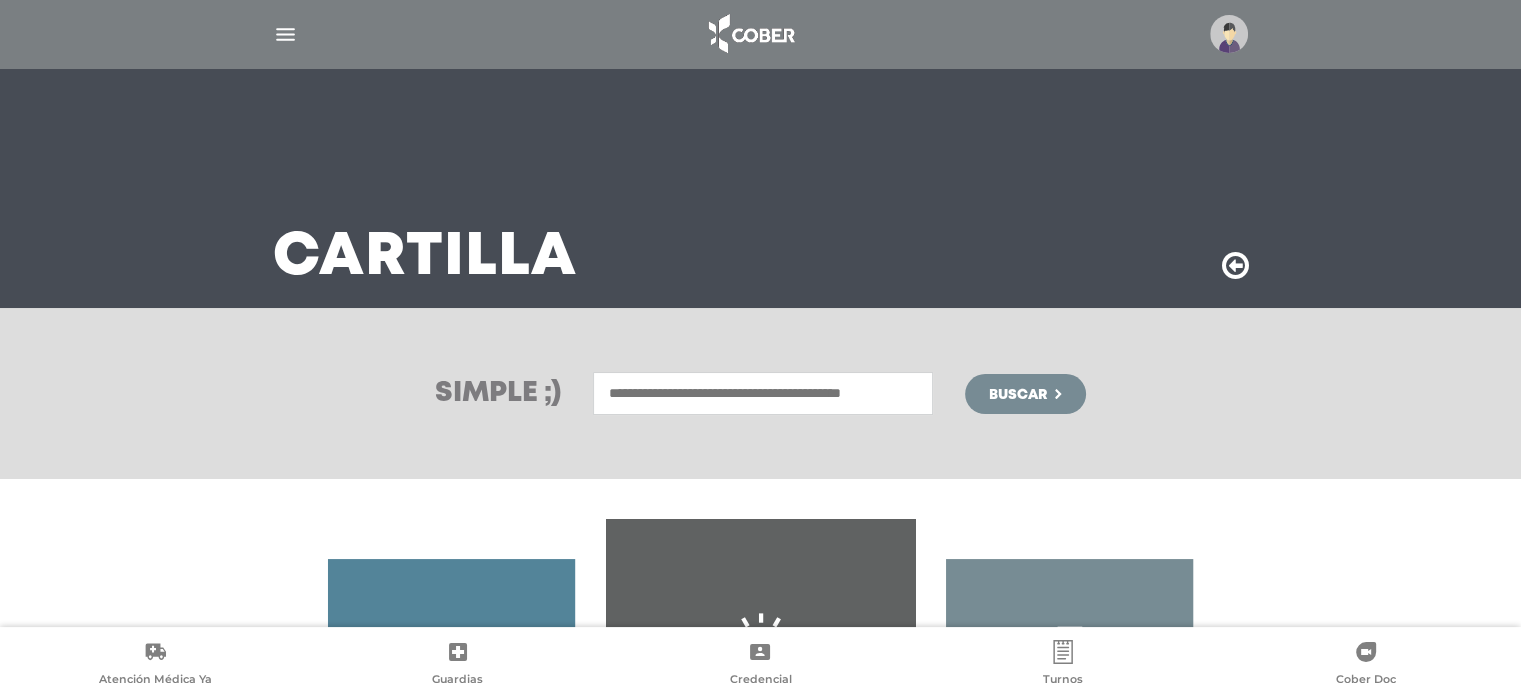 click at bounding box center (763, 393) 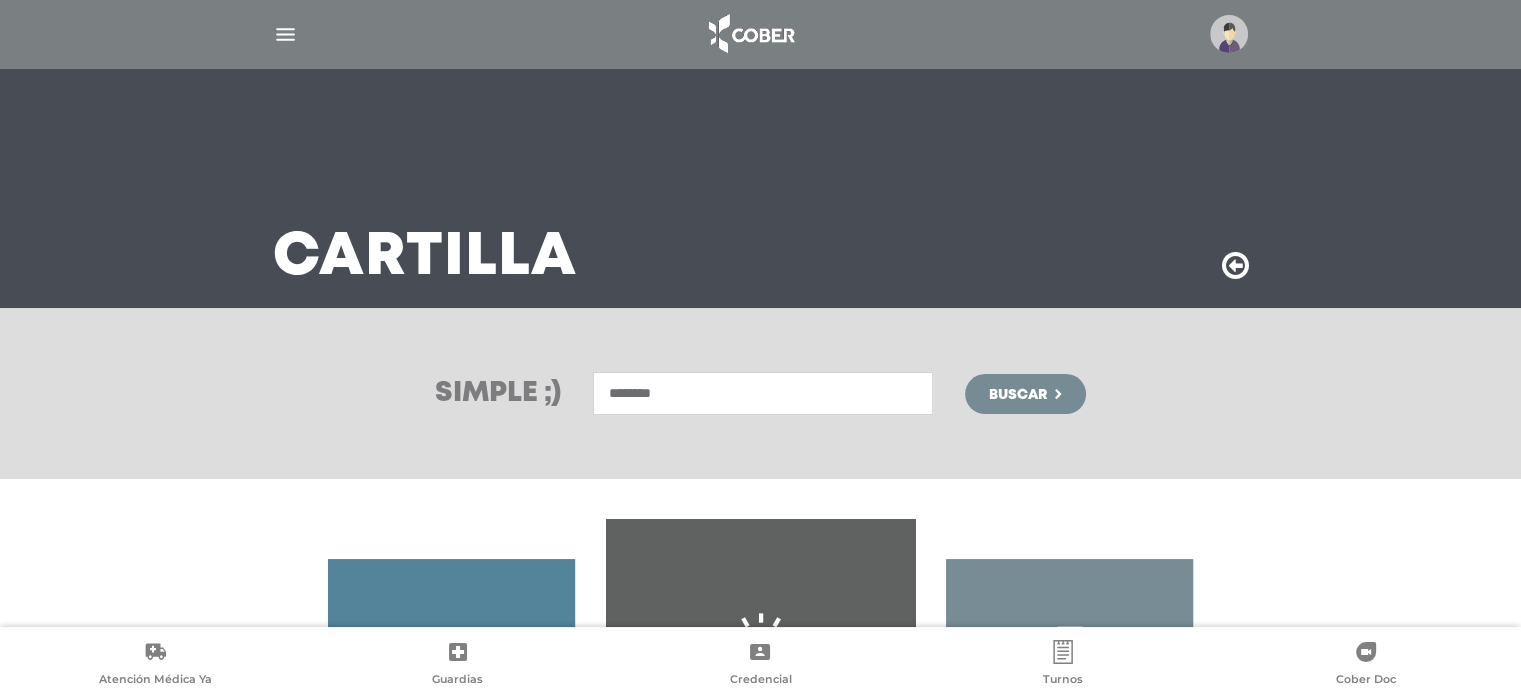 type on "********" 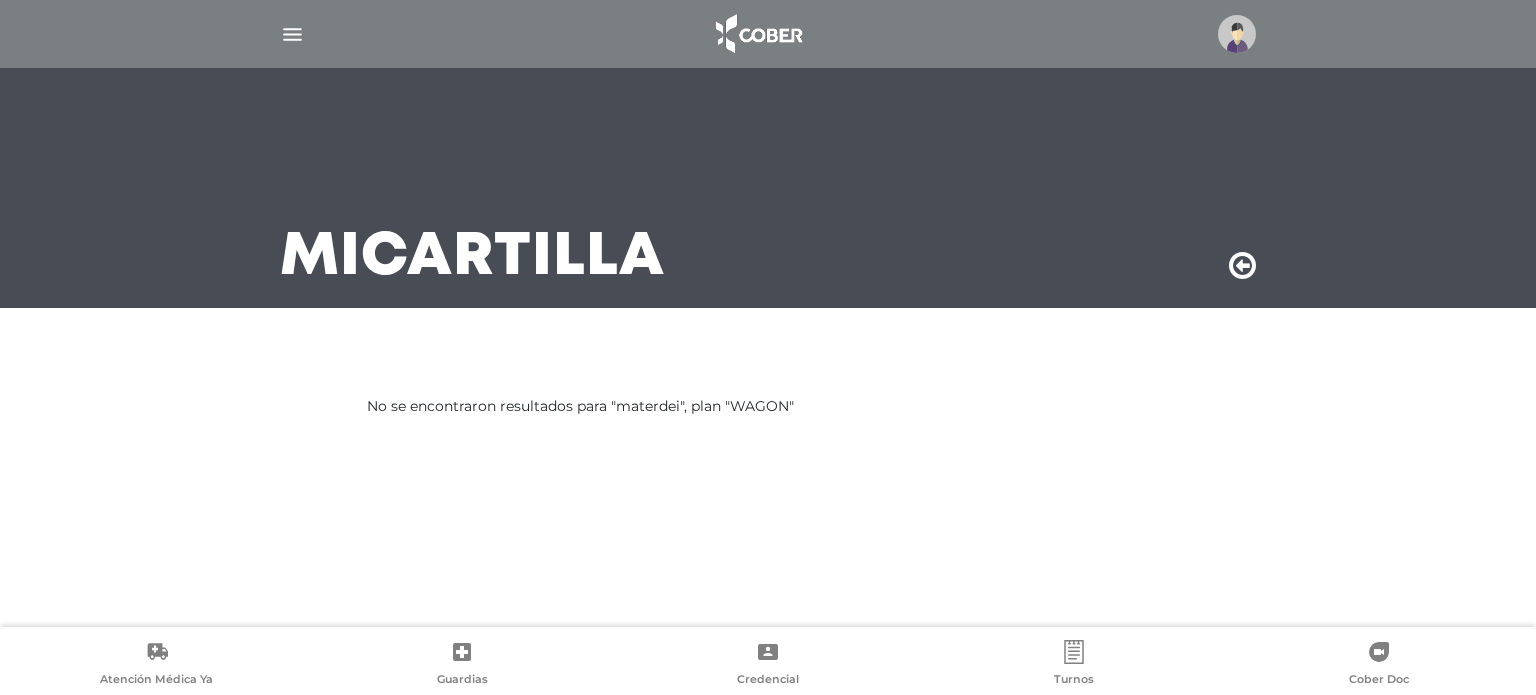 scroll, scrollTop: 0, scrollLeft: 0, axis: both 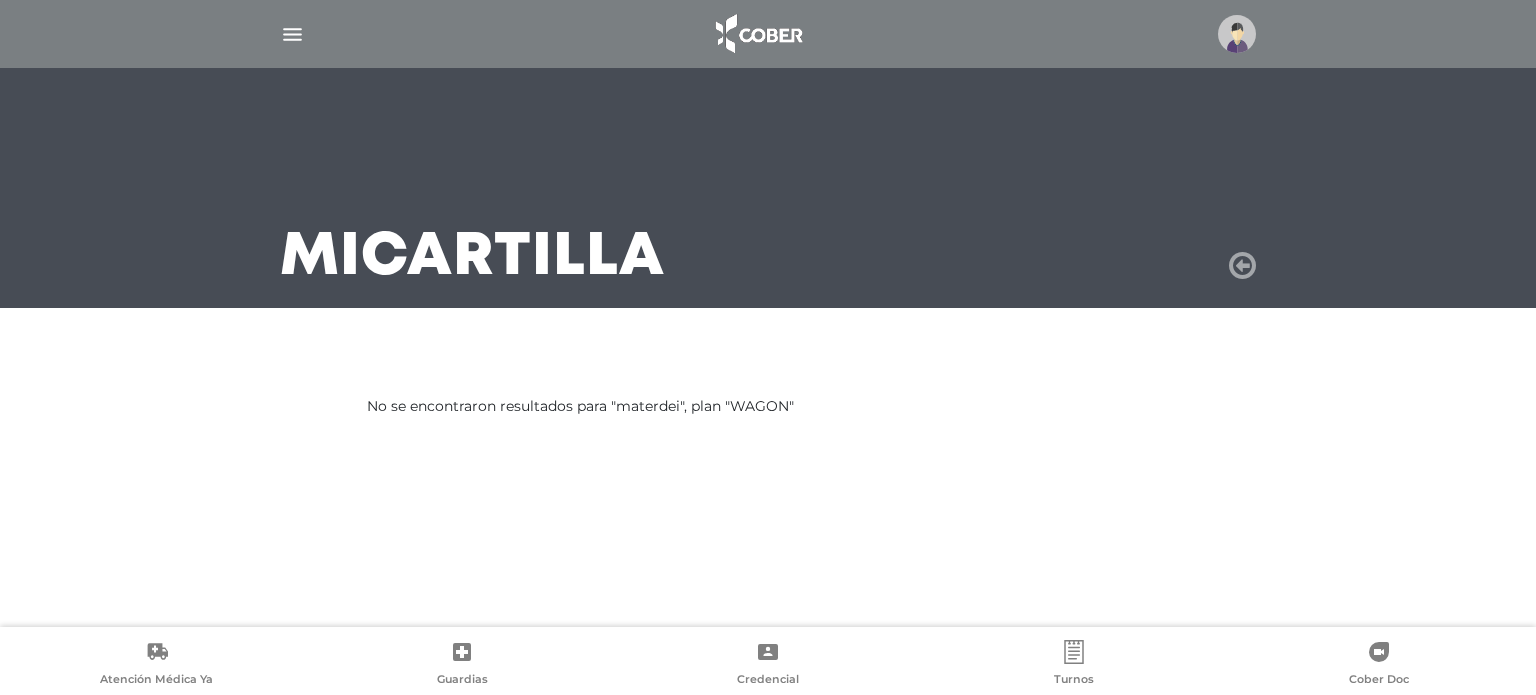 click at bounding box center [1242, 266] 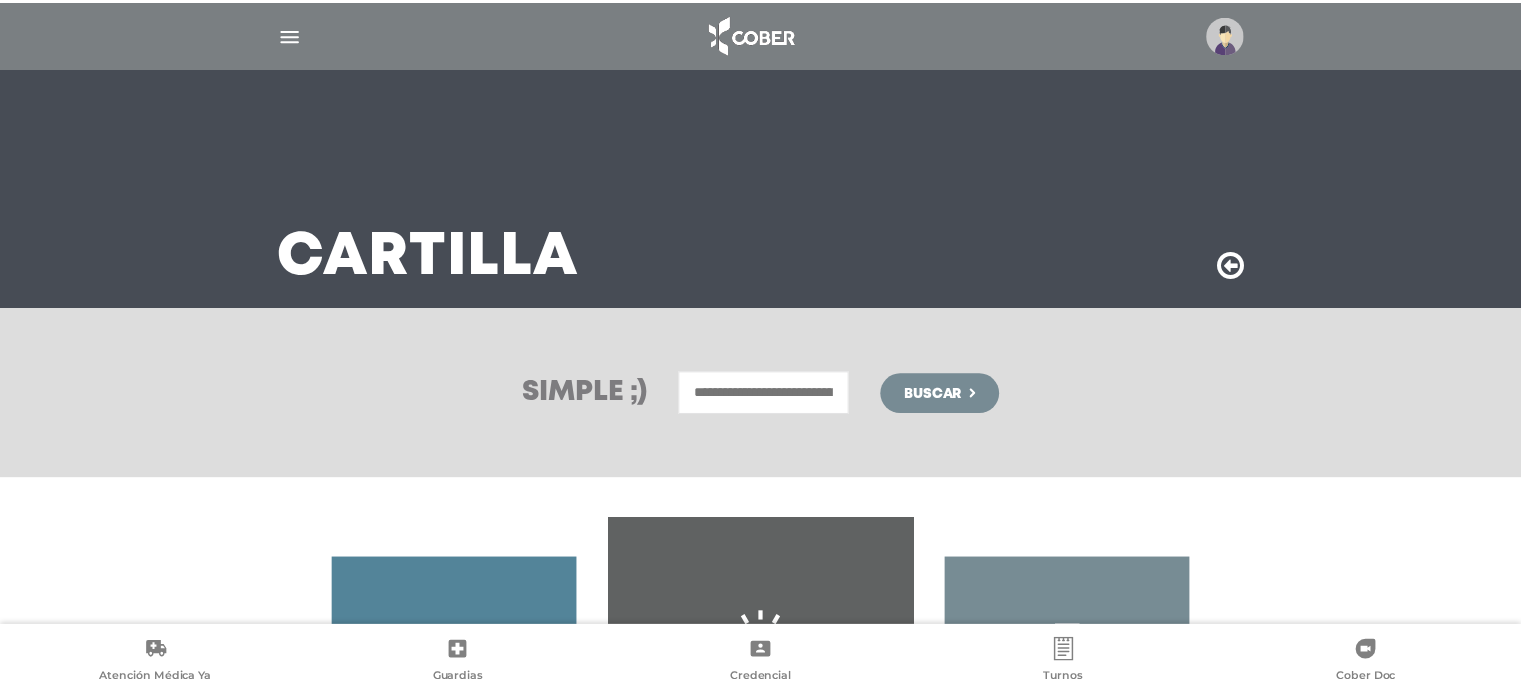 scroll, scrollTop: 0, scrollLeft: 0, axis: both 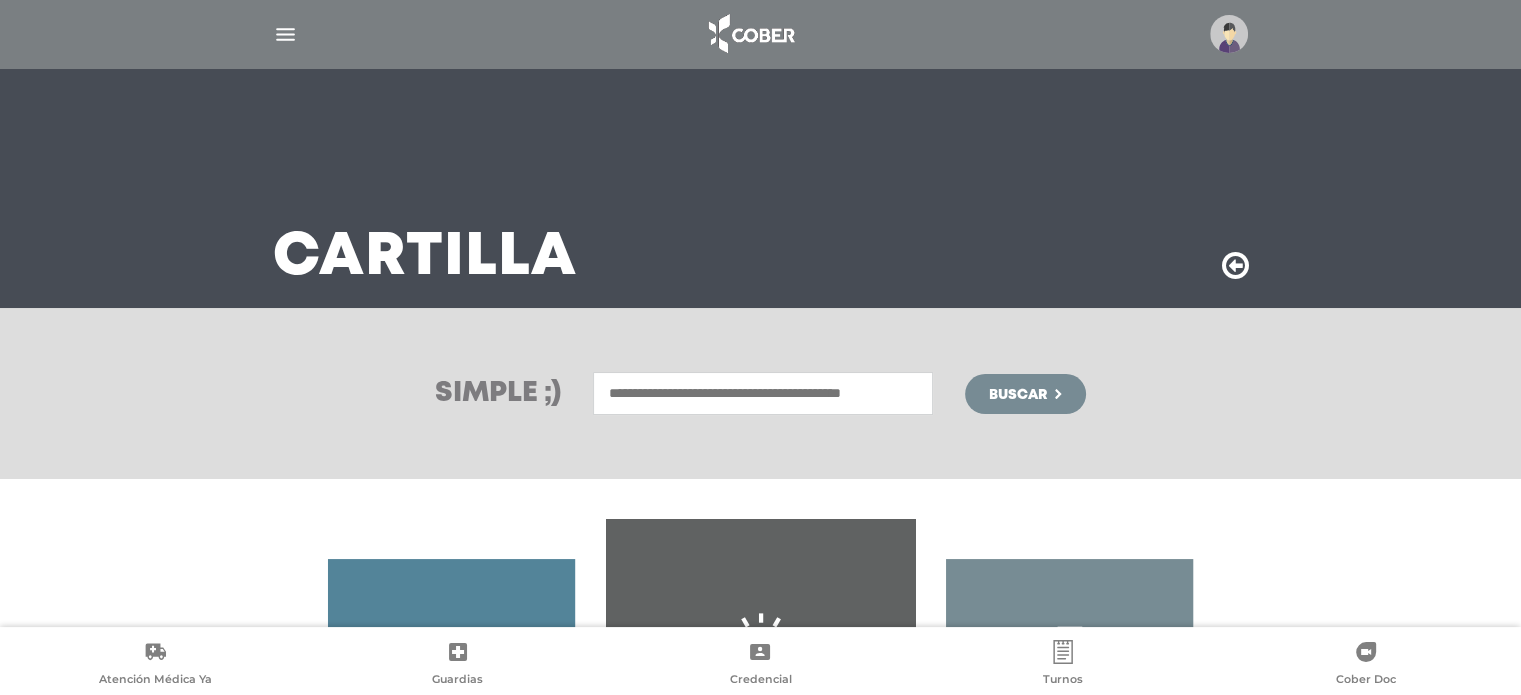 click at bounding box center [763, 393] 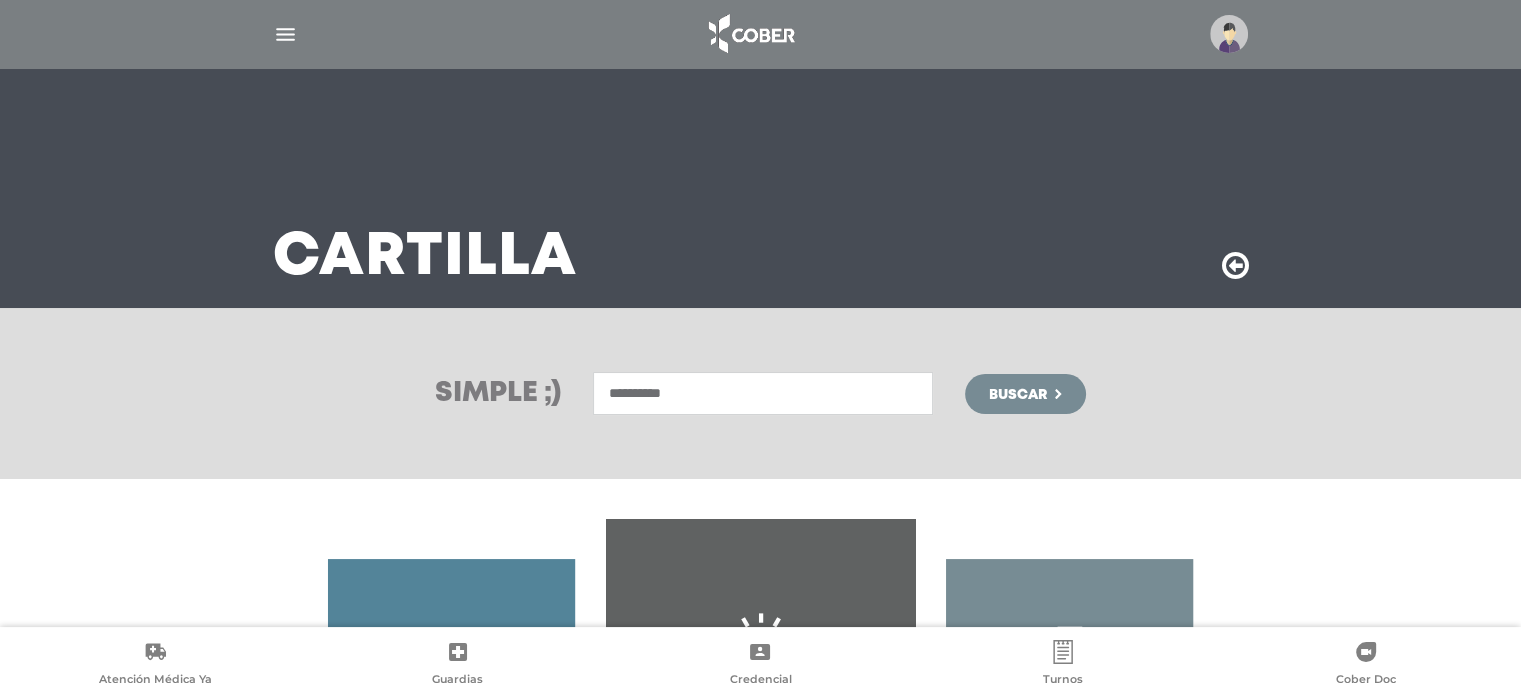 type on "**********" 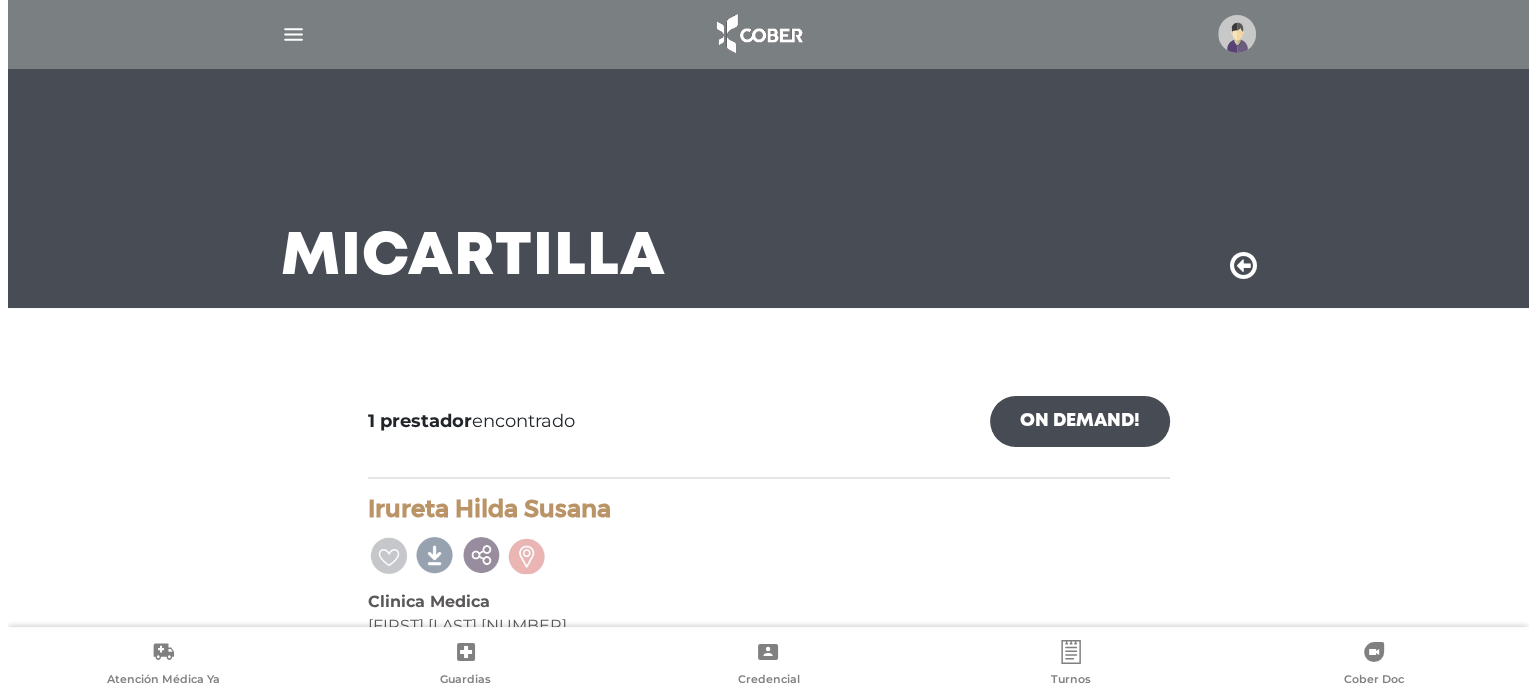 scroll, scrollTop: 92, scrollLeft: 0, axis: vertical 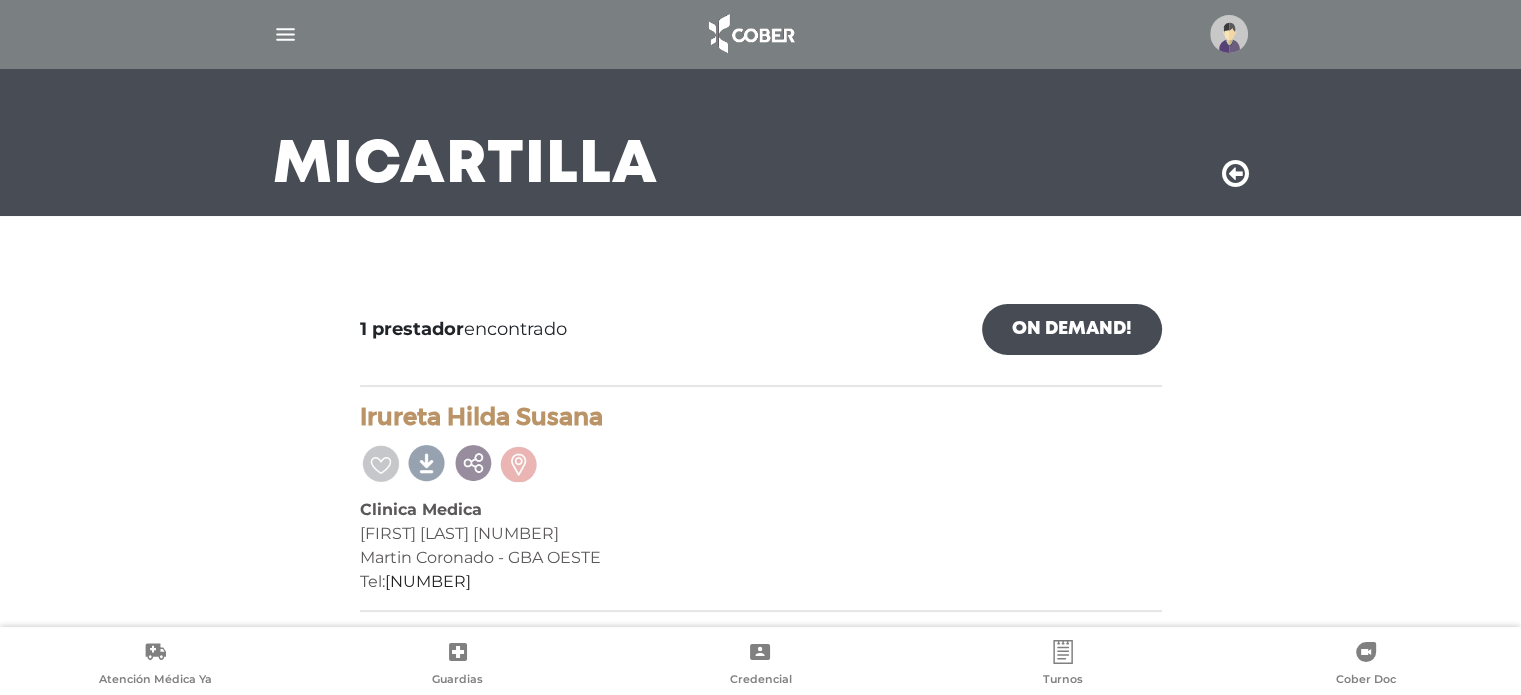 click at bounding box center (1229, 34) 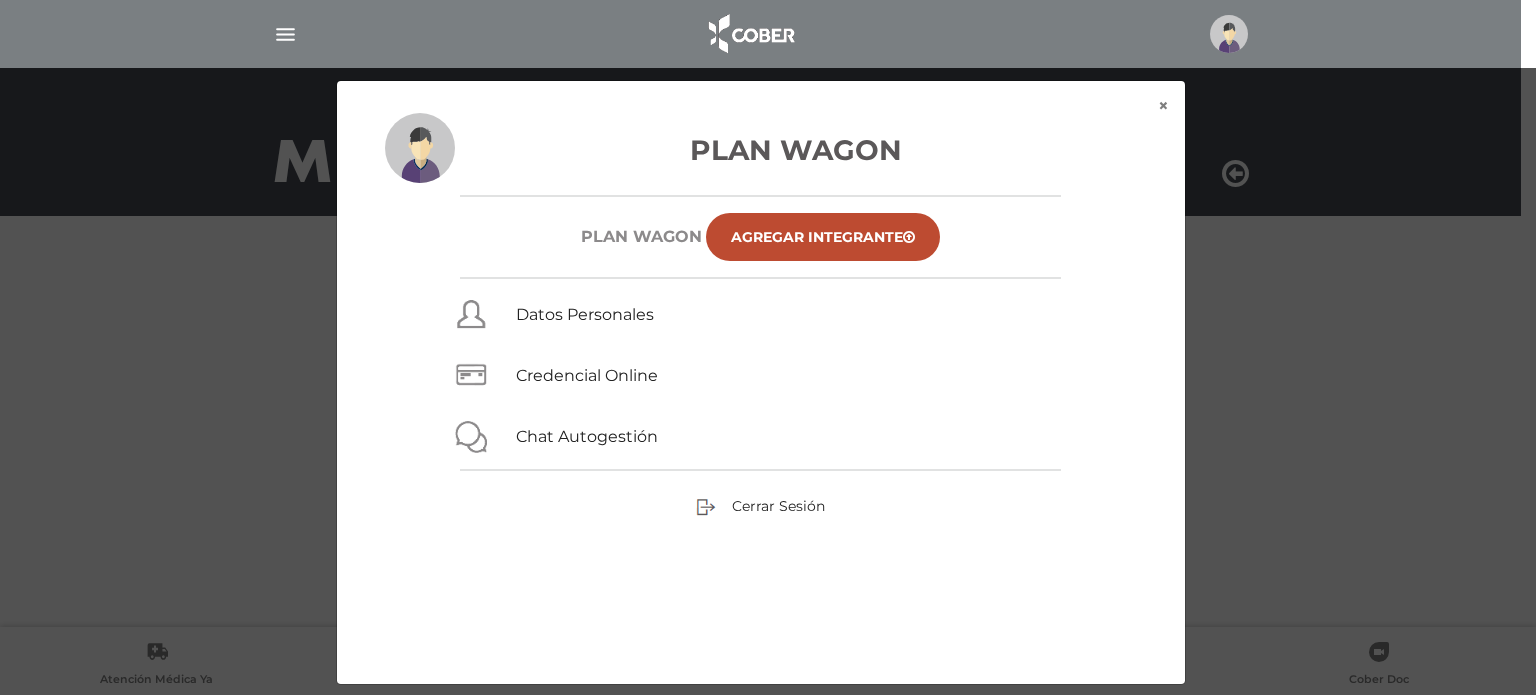 click on "Cerrar Sesión" at bounding box center (761, 506) 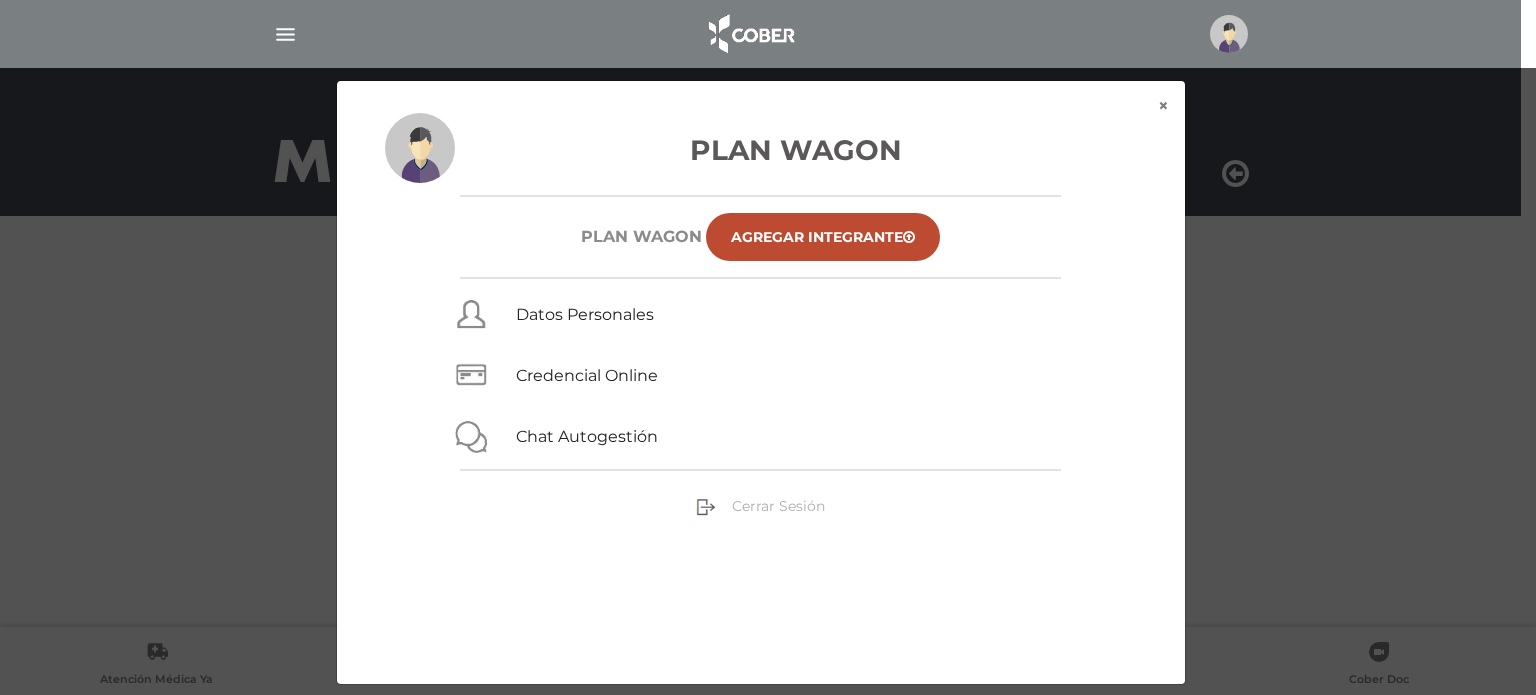 click on "Cerrar Sesión" at bounding box center [778, 506] 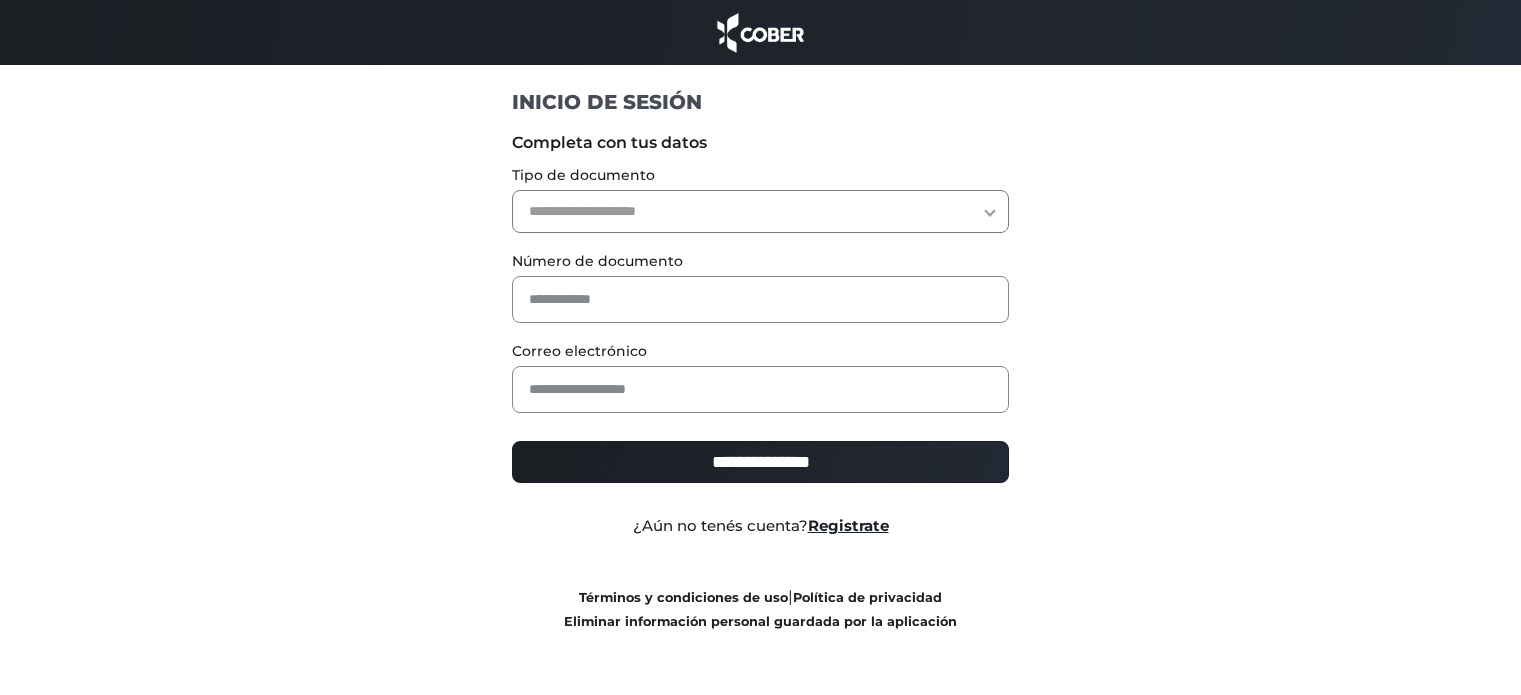 scroll, scrollTop: 0, scrollLeft: 0, axis: both 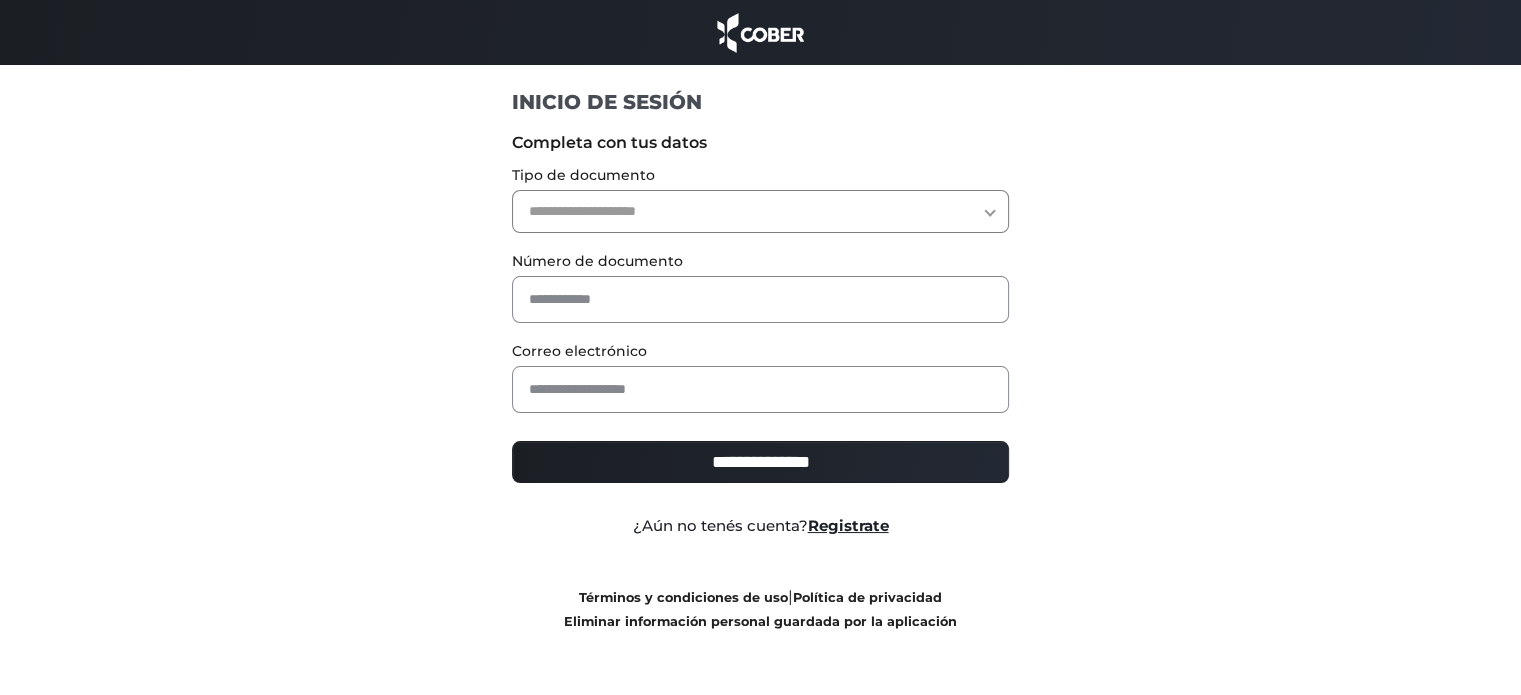 click on "**********" at bounding box center [760, 211] 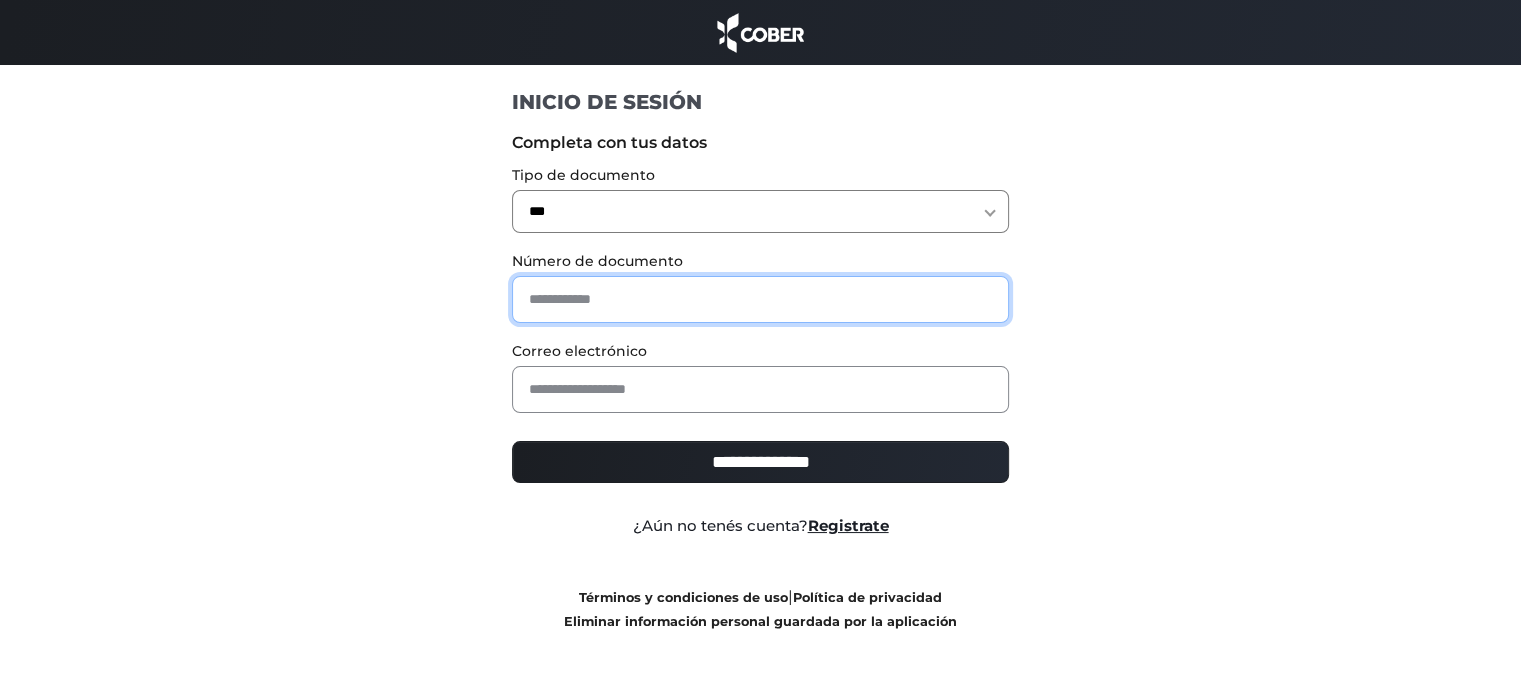 click at bounding box center [760, 299] 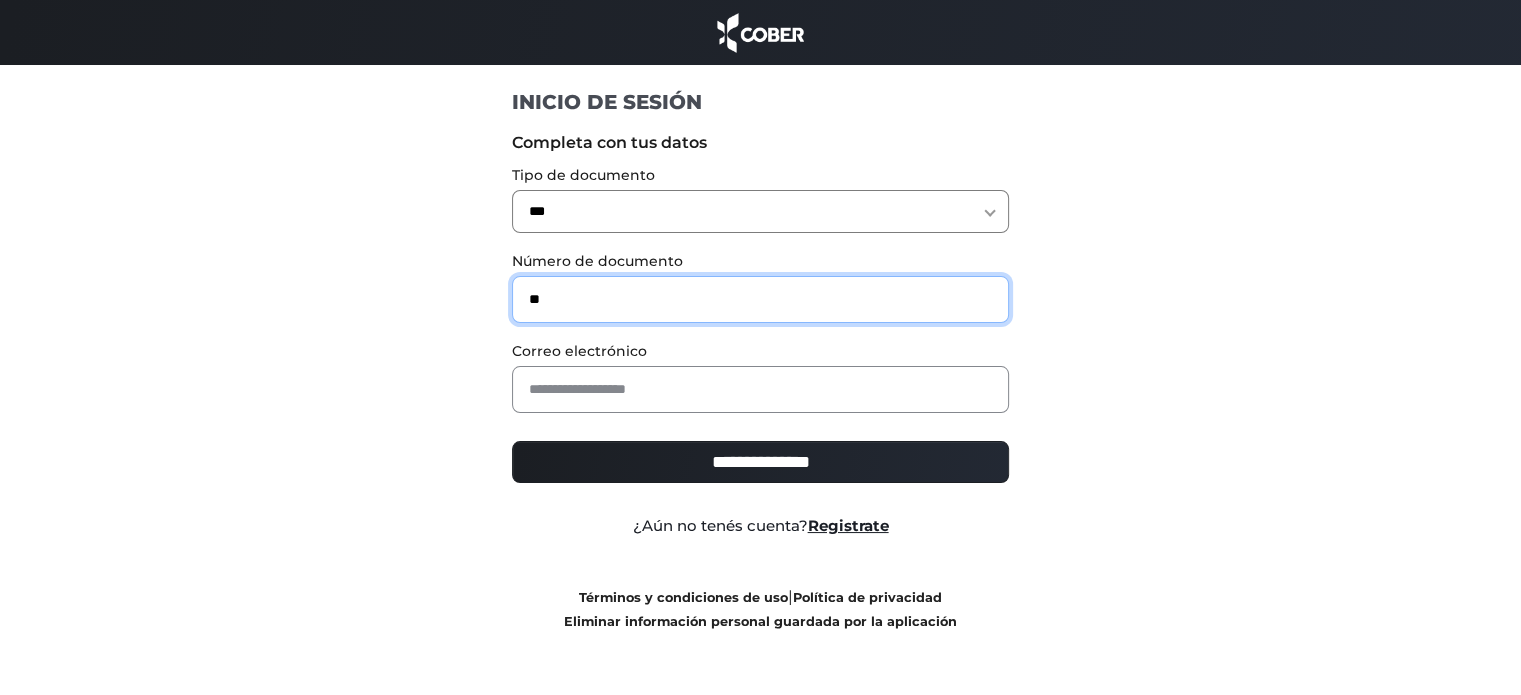 type on "**" 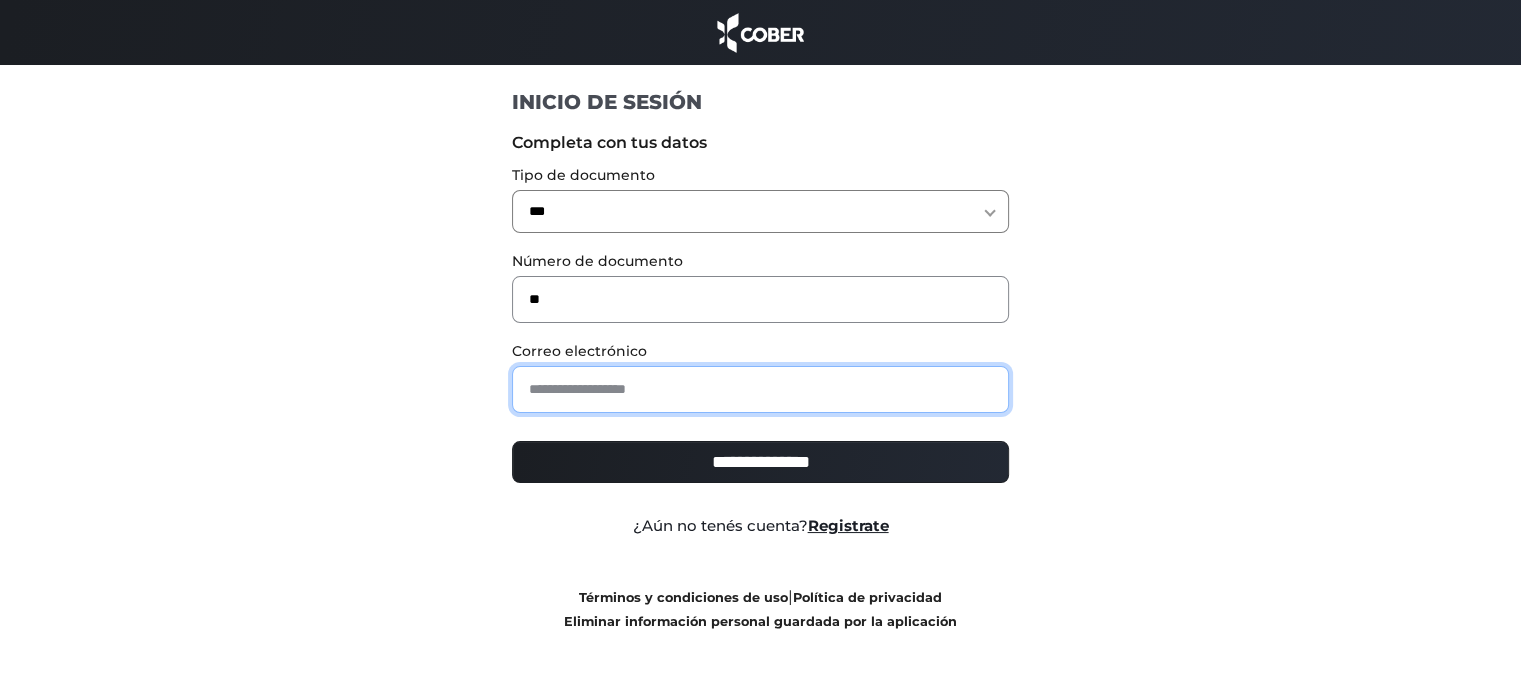 click at bounding box center [760, 389] 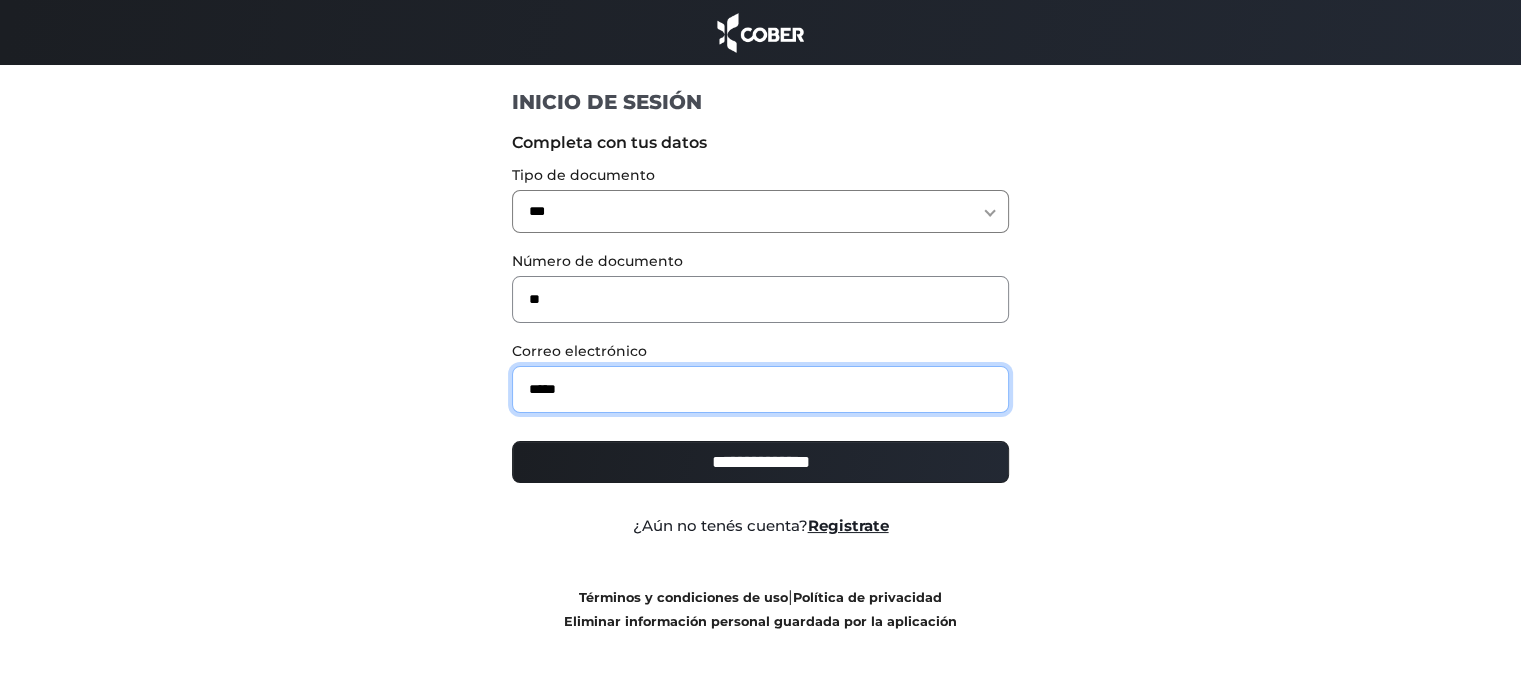 type on "**********" 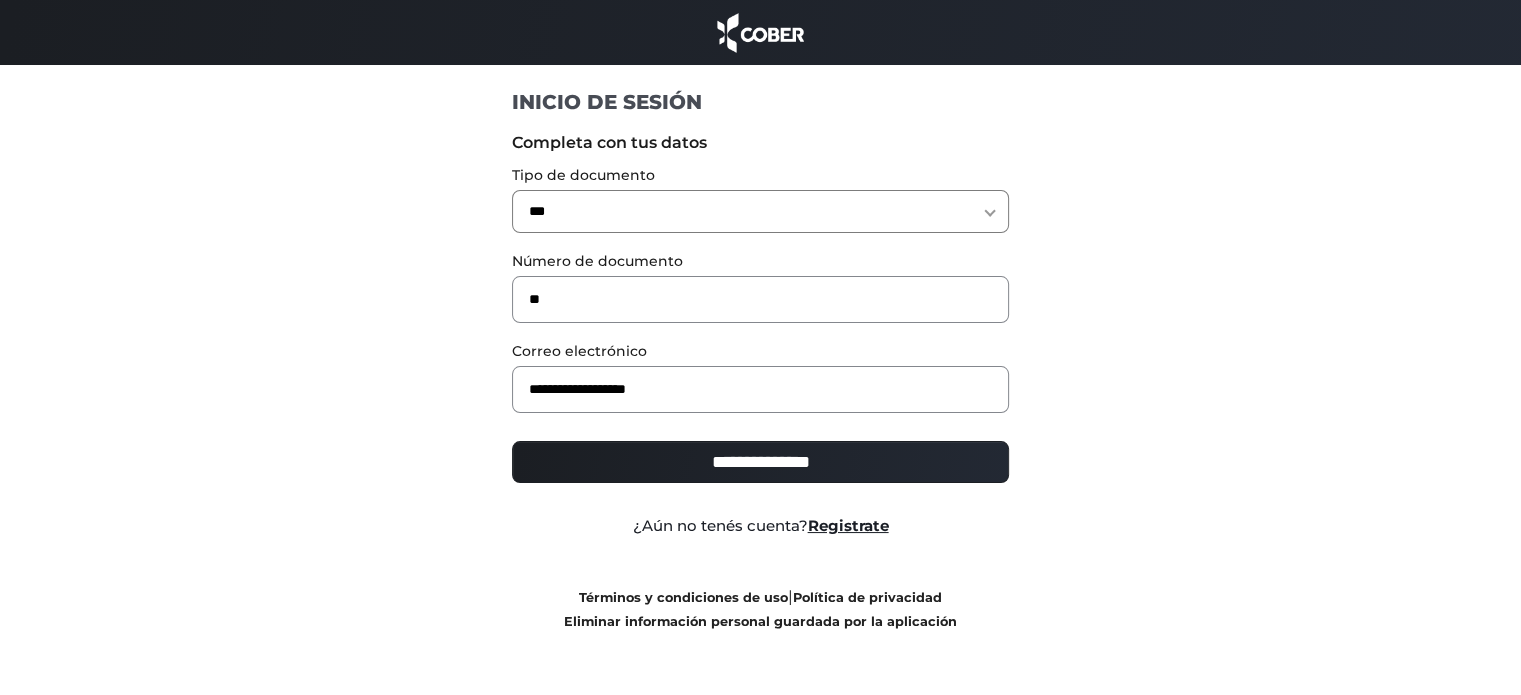 click on "**********" at bounding box center (760, 462) 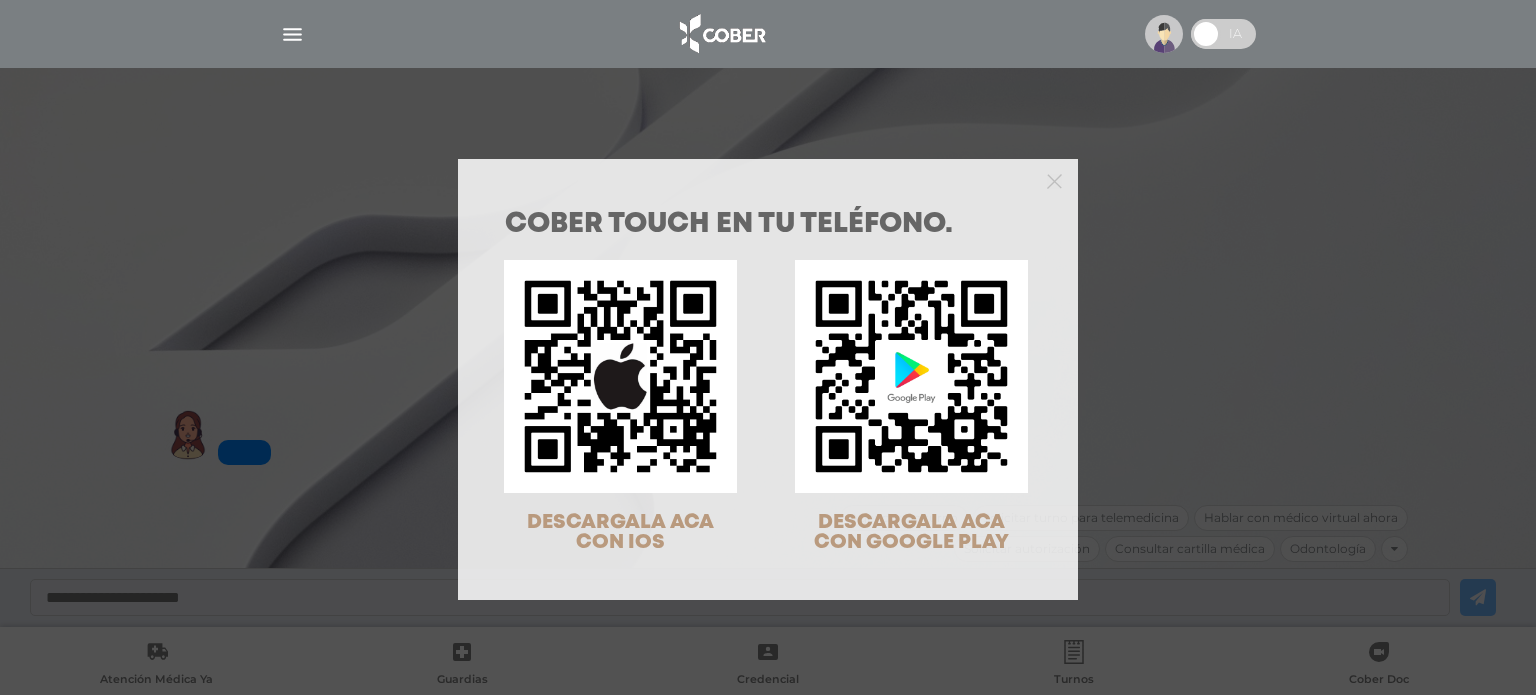 scroll, scrollTop: 0, scrollLeft: 0, axis: both 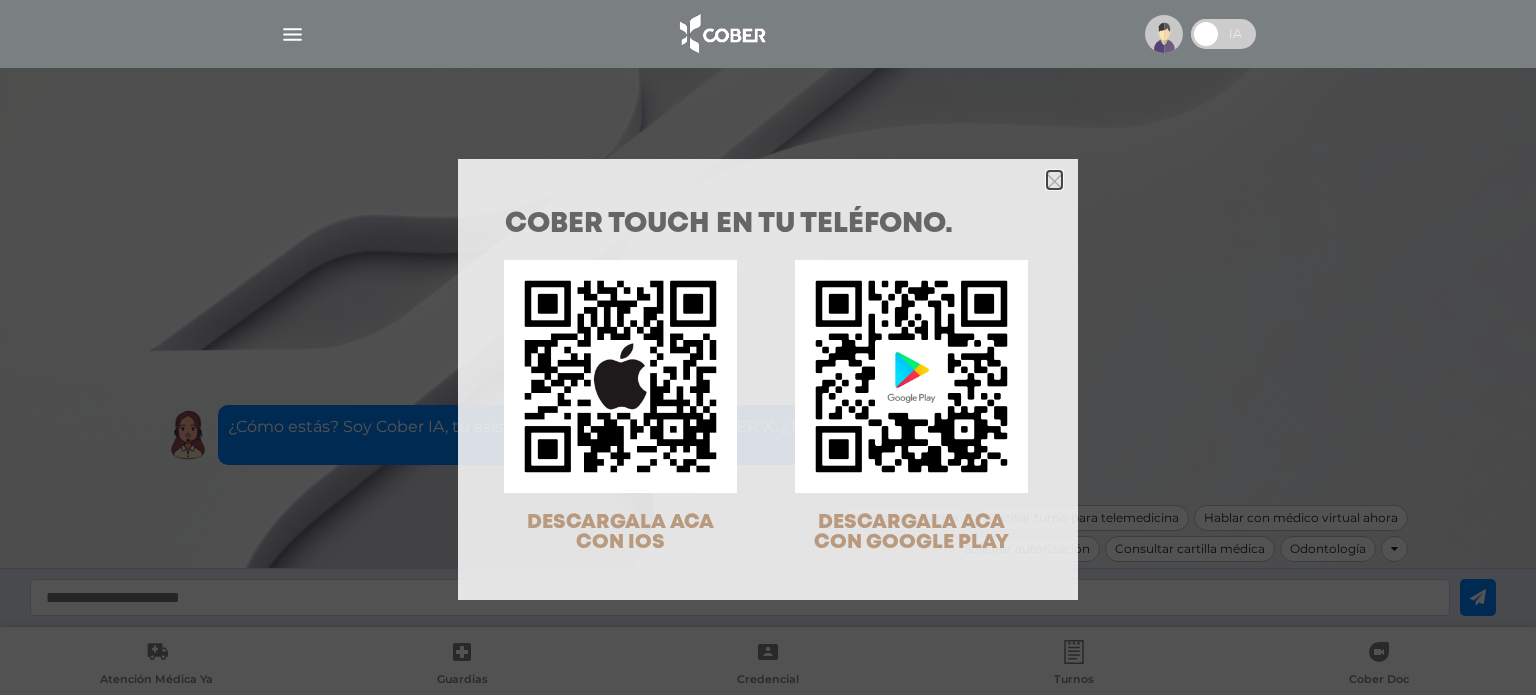 click at bounding box center [1054, 181] 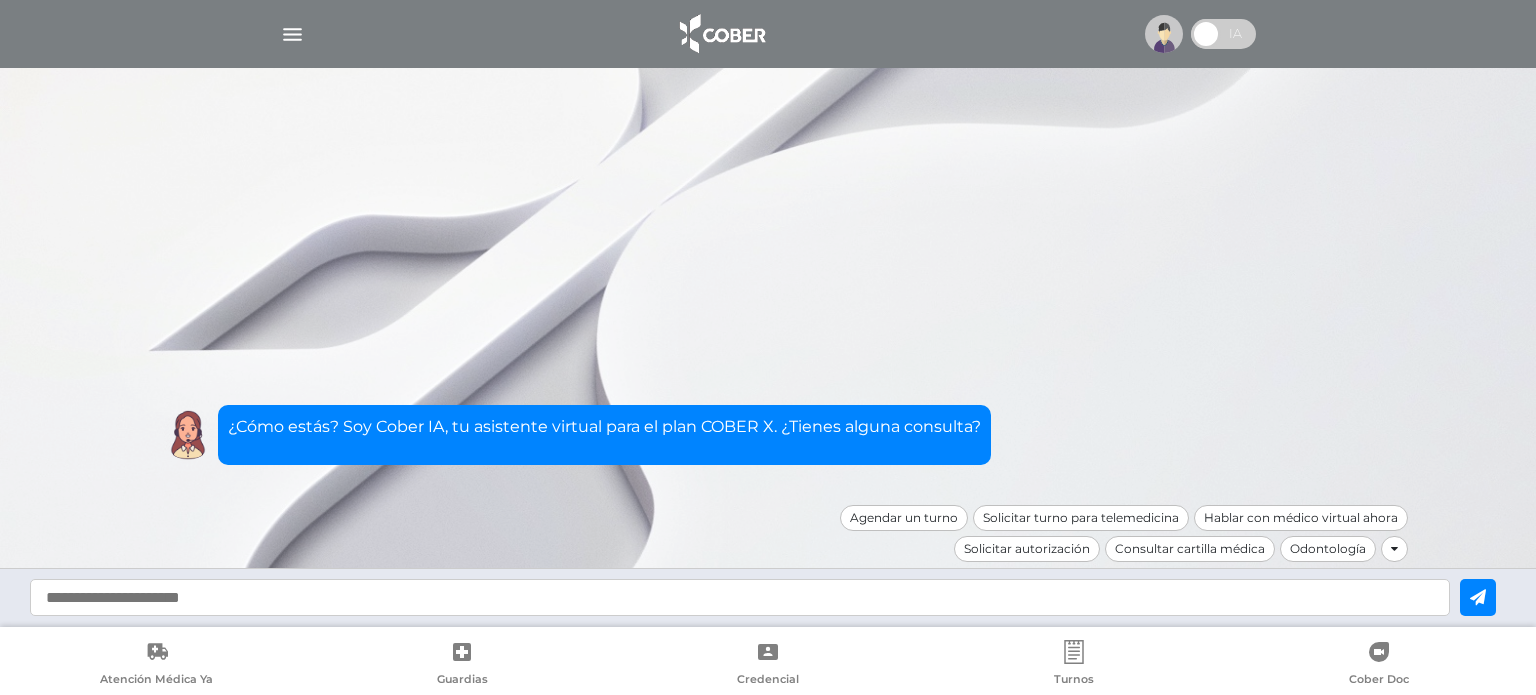click at bounding box center (292, 34) 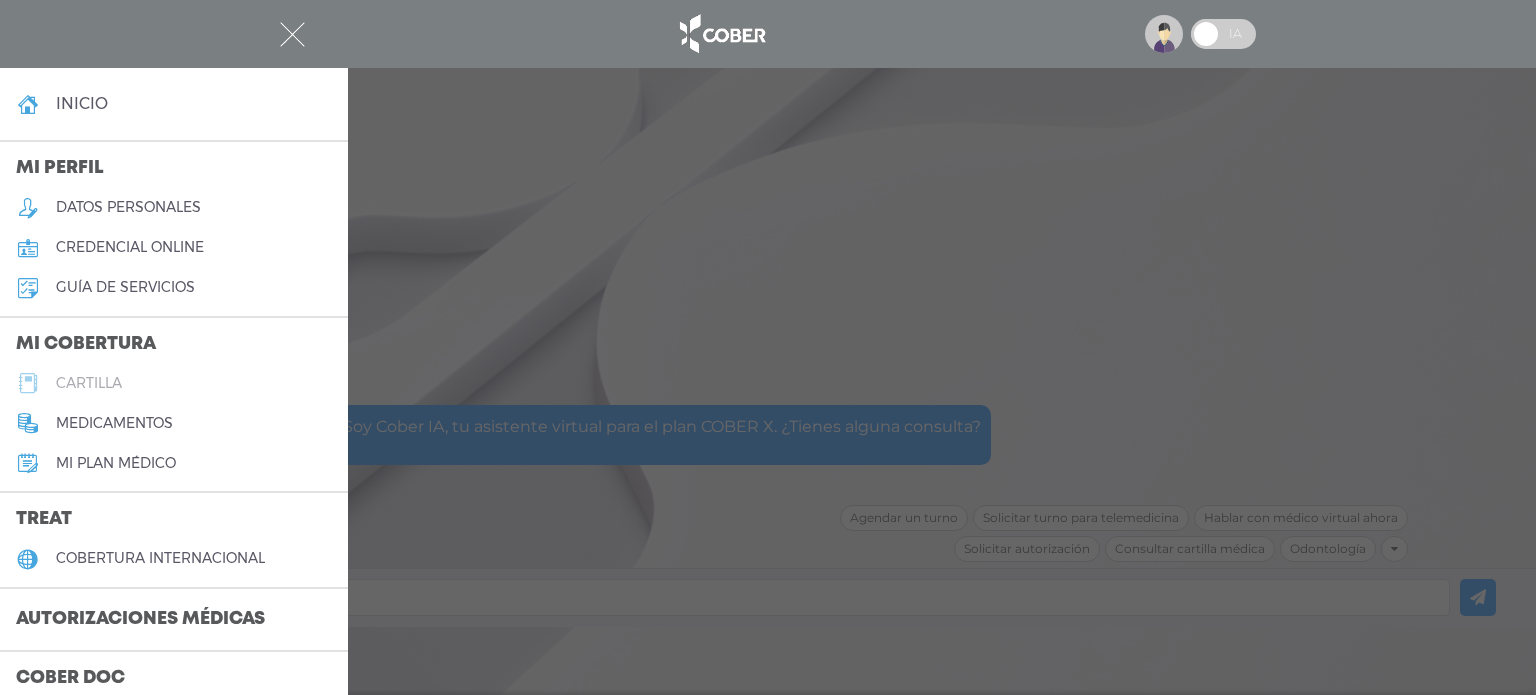click on "cartilla" at bounding box center [89, 383] 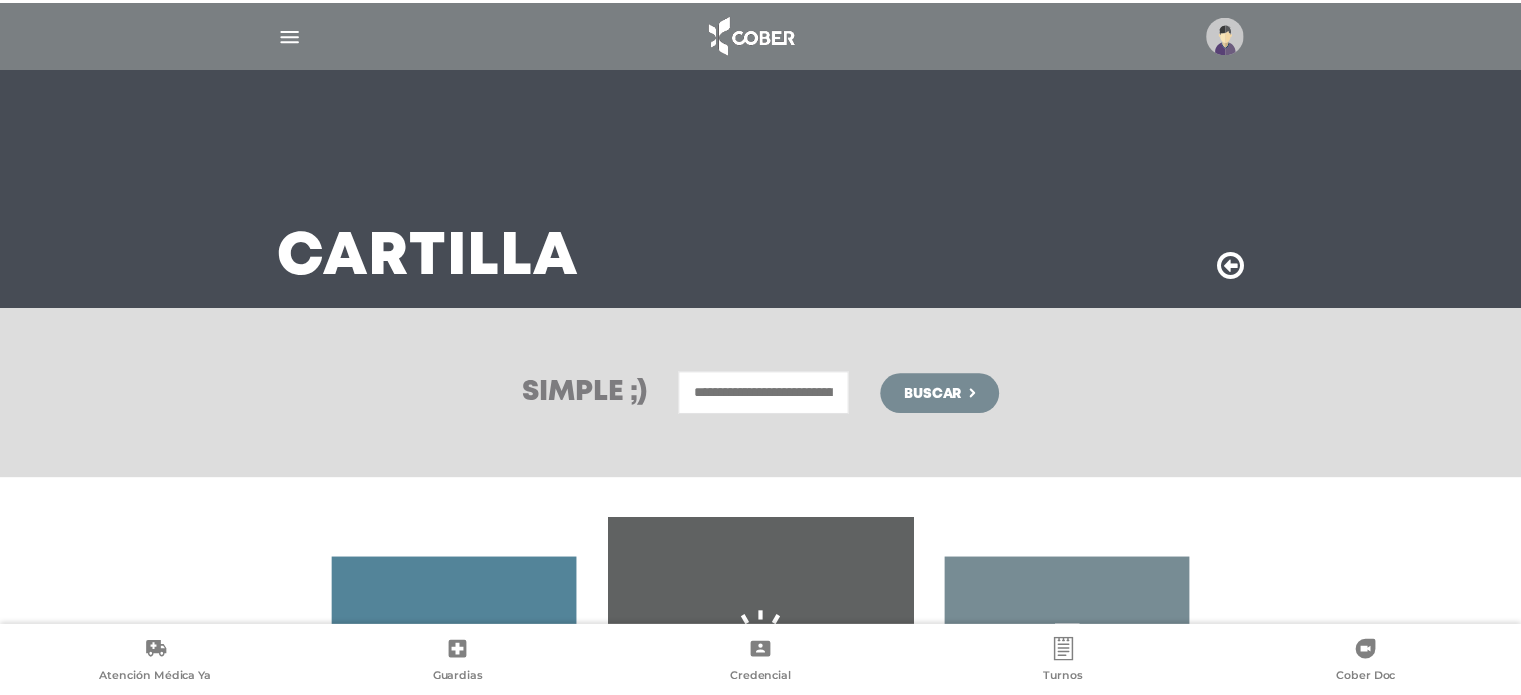 scroll, scrollTop: 0, scrollLeft: 0, axis: both 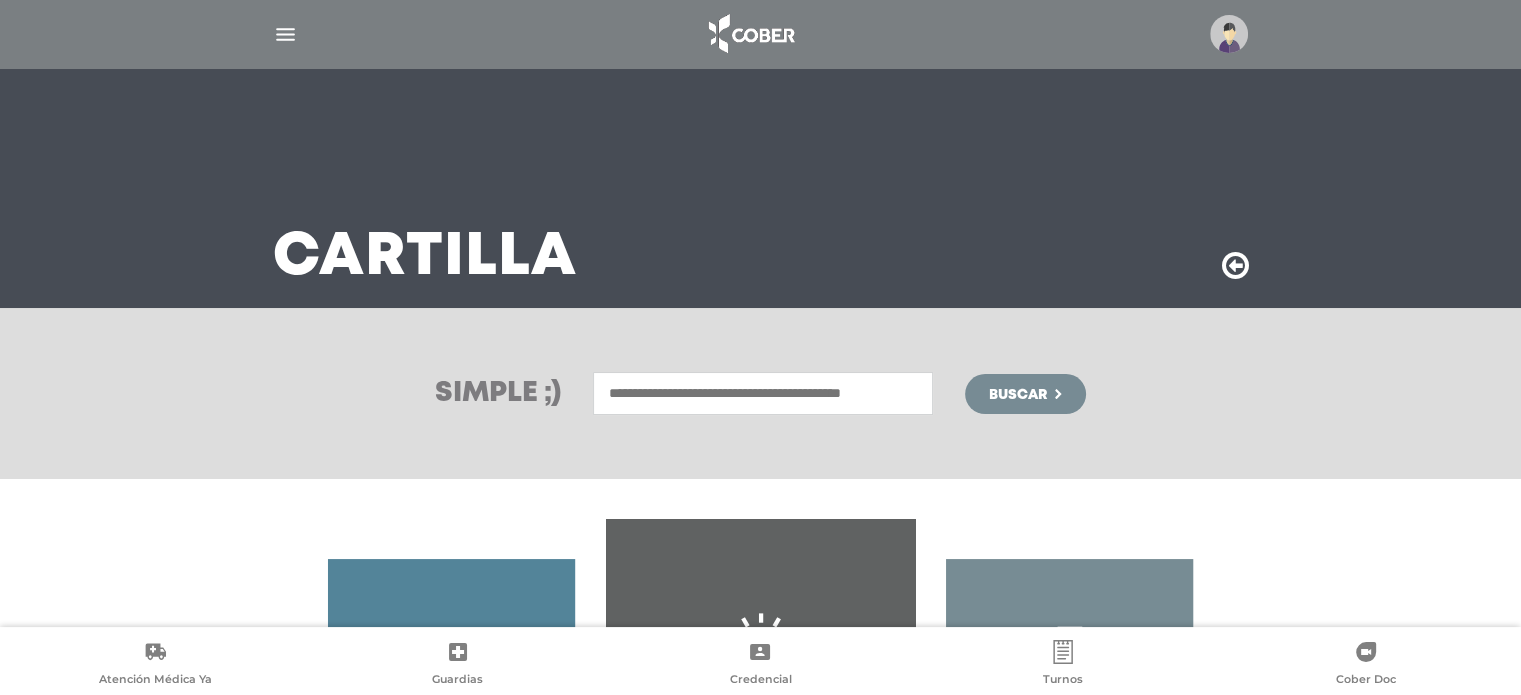 click at bounding box center (763, 393) 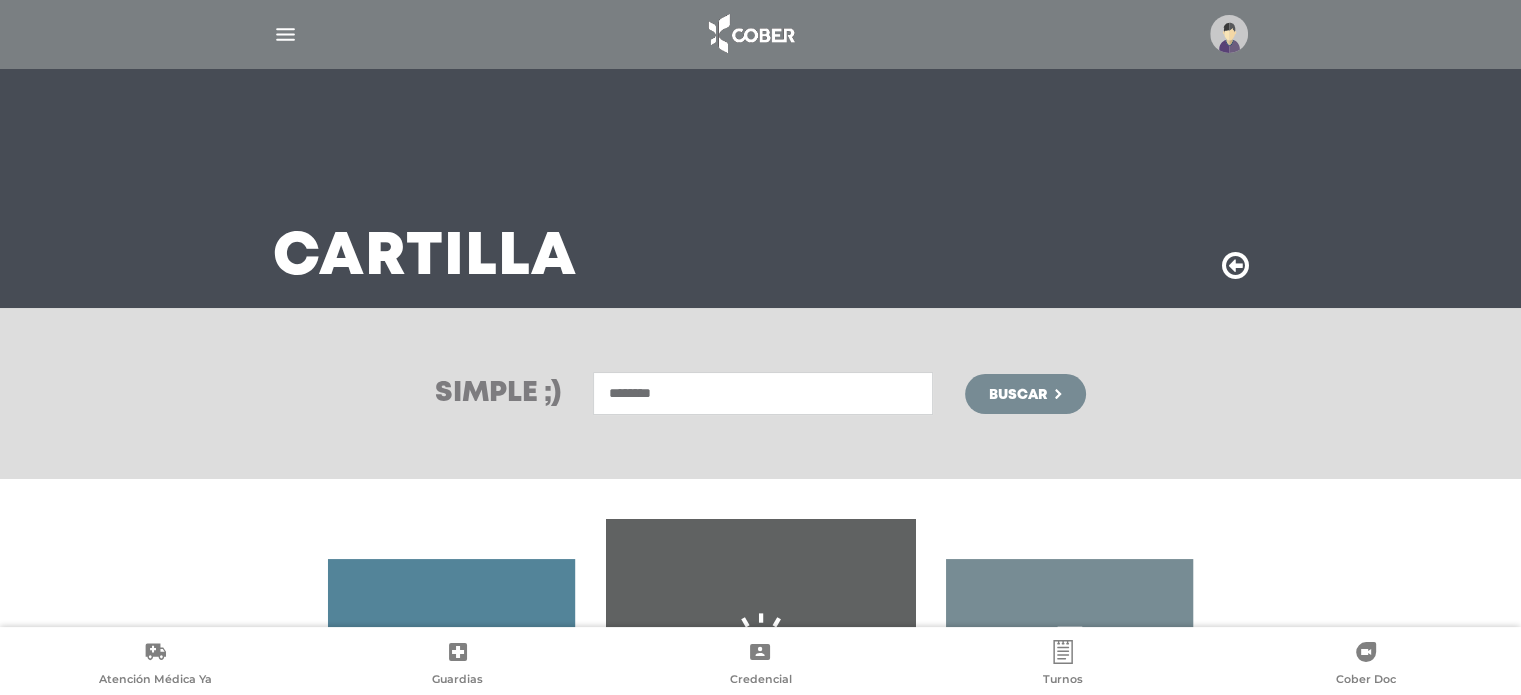 type on "********" 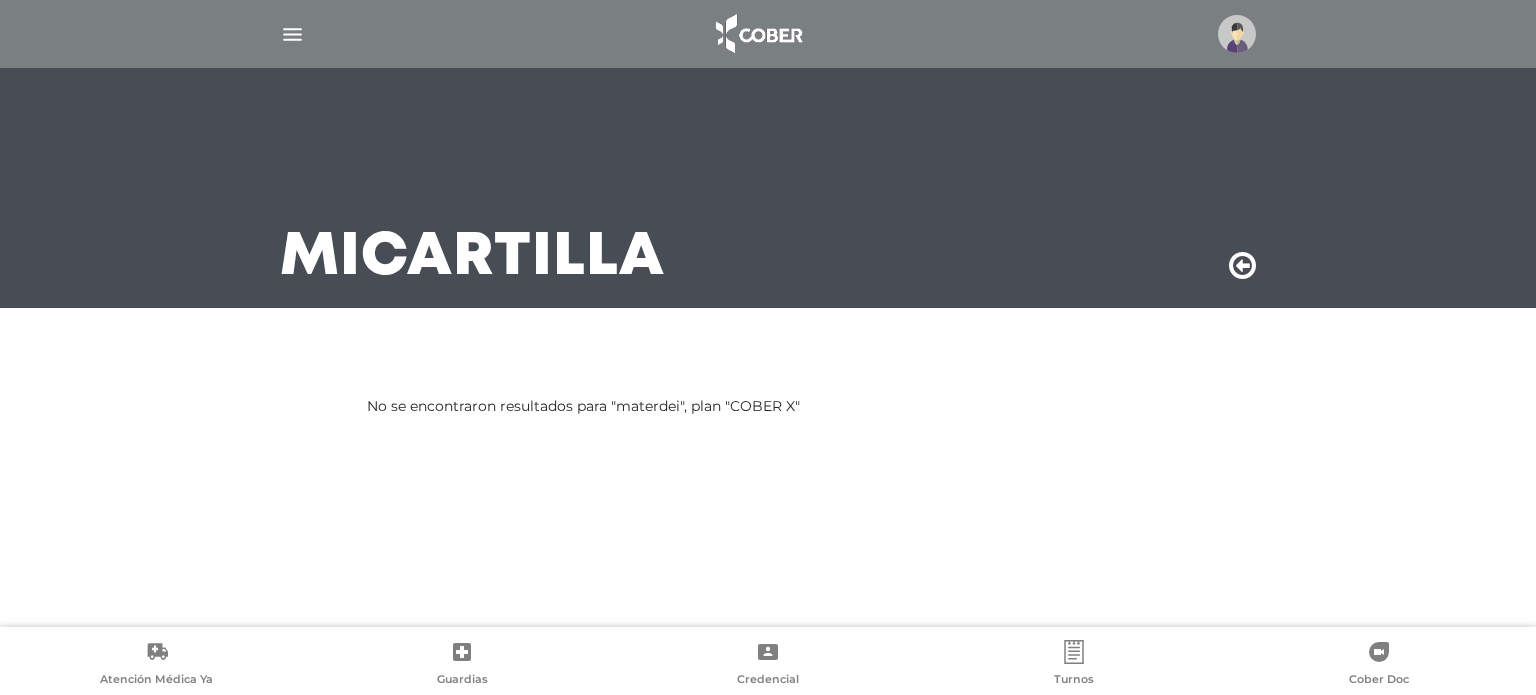 scroll, scrollTop: 0, scrollLeft: 0, axis: both 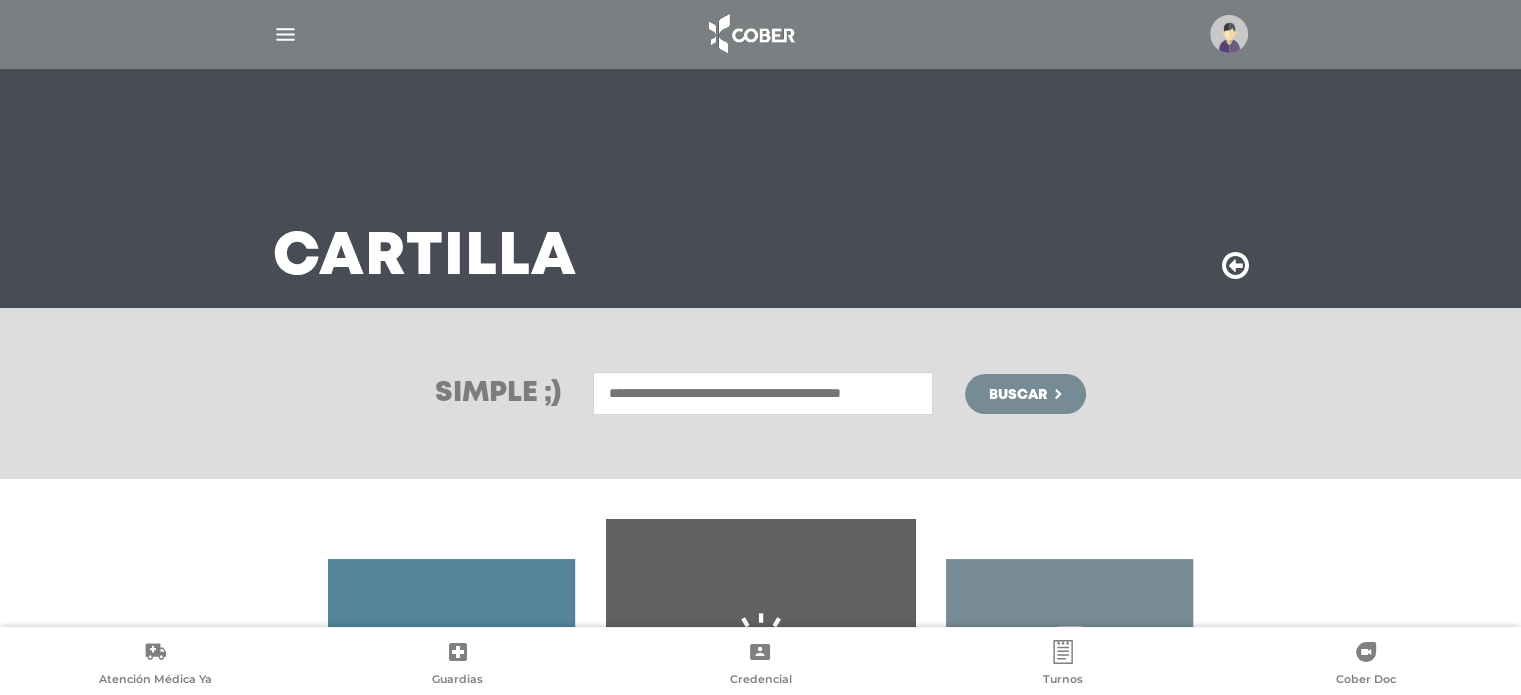 click at bounding box center [763, 393] 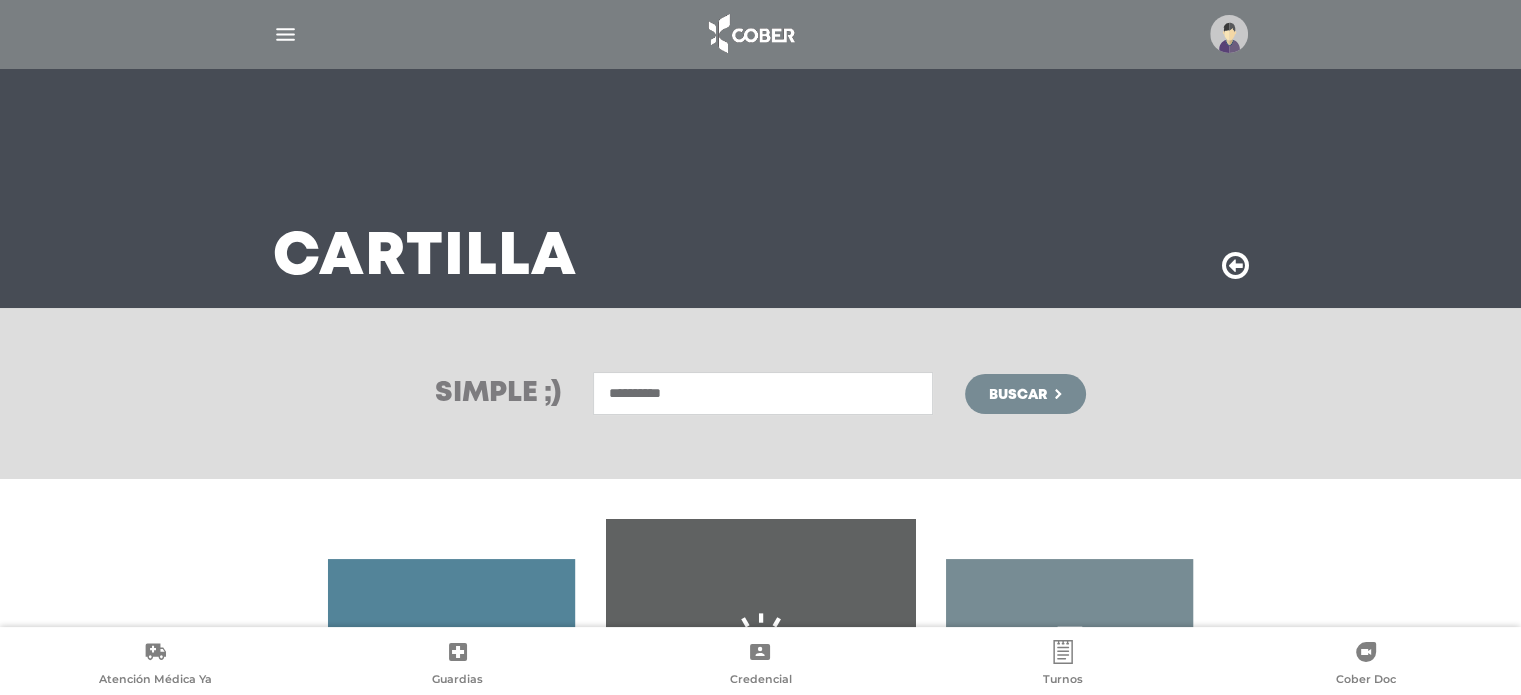 type on "**********" 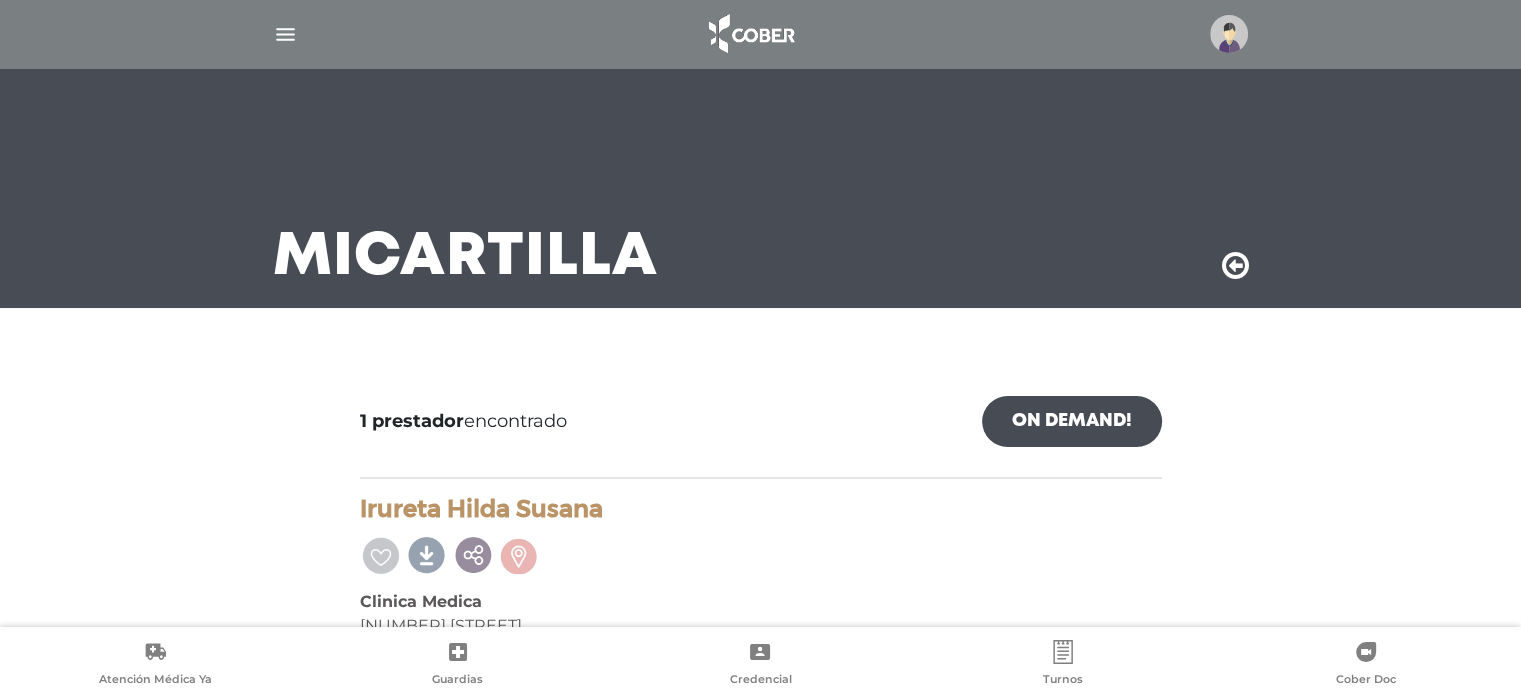 scroll, scrollTop: 92, scrollLeft: 0, axis: vertical 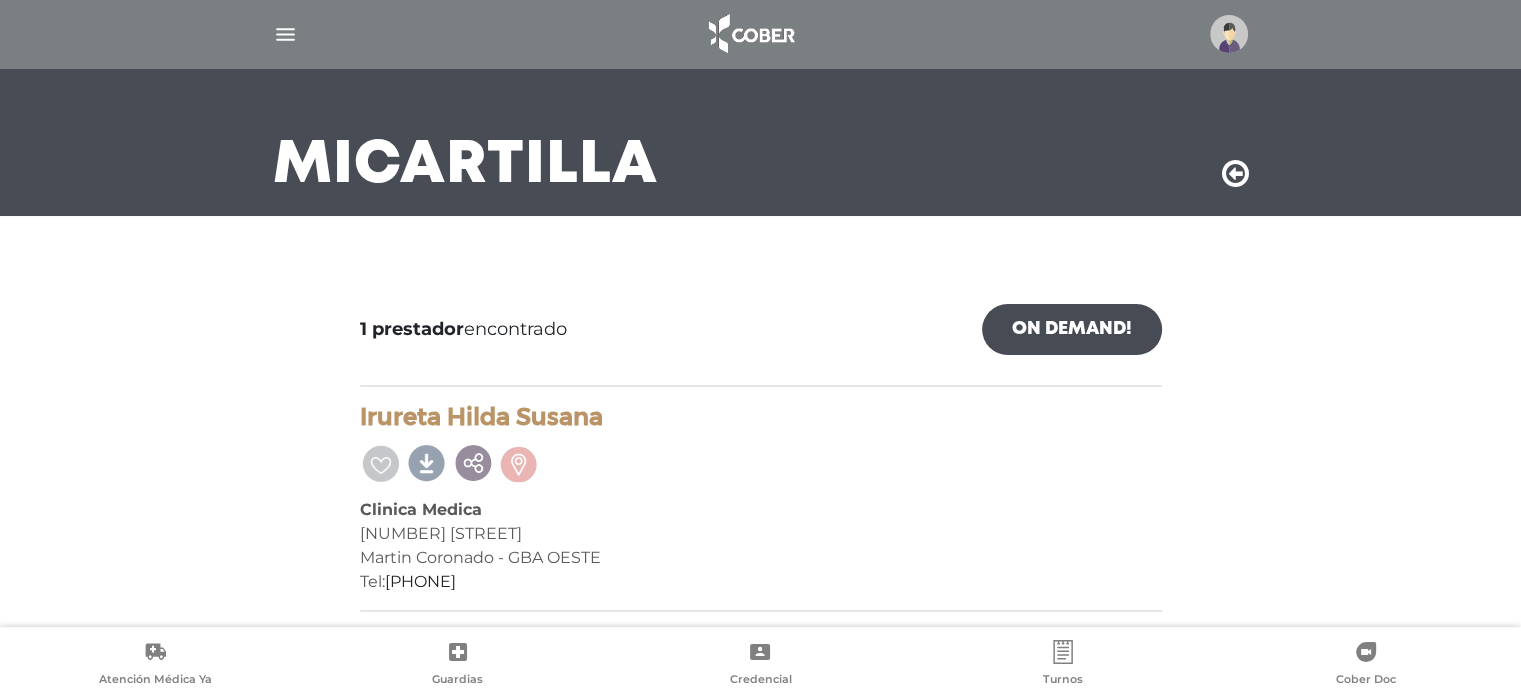 click at bounding box center [1235, 174] 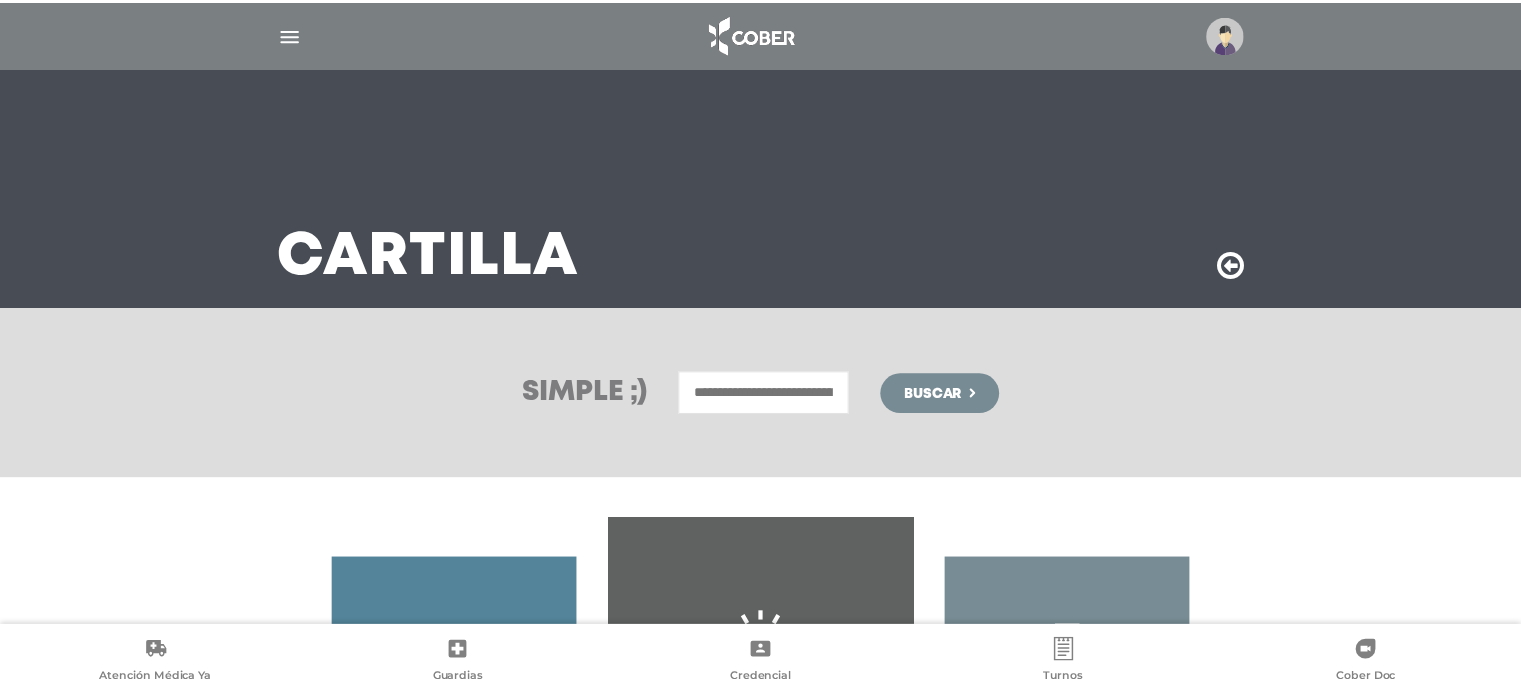 scroll, scrollTop: 0, scrollLeft: 0, axis: both 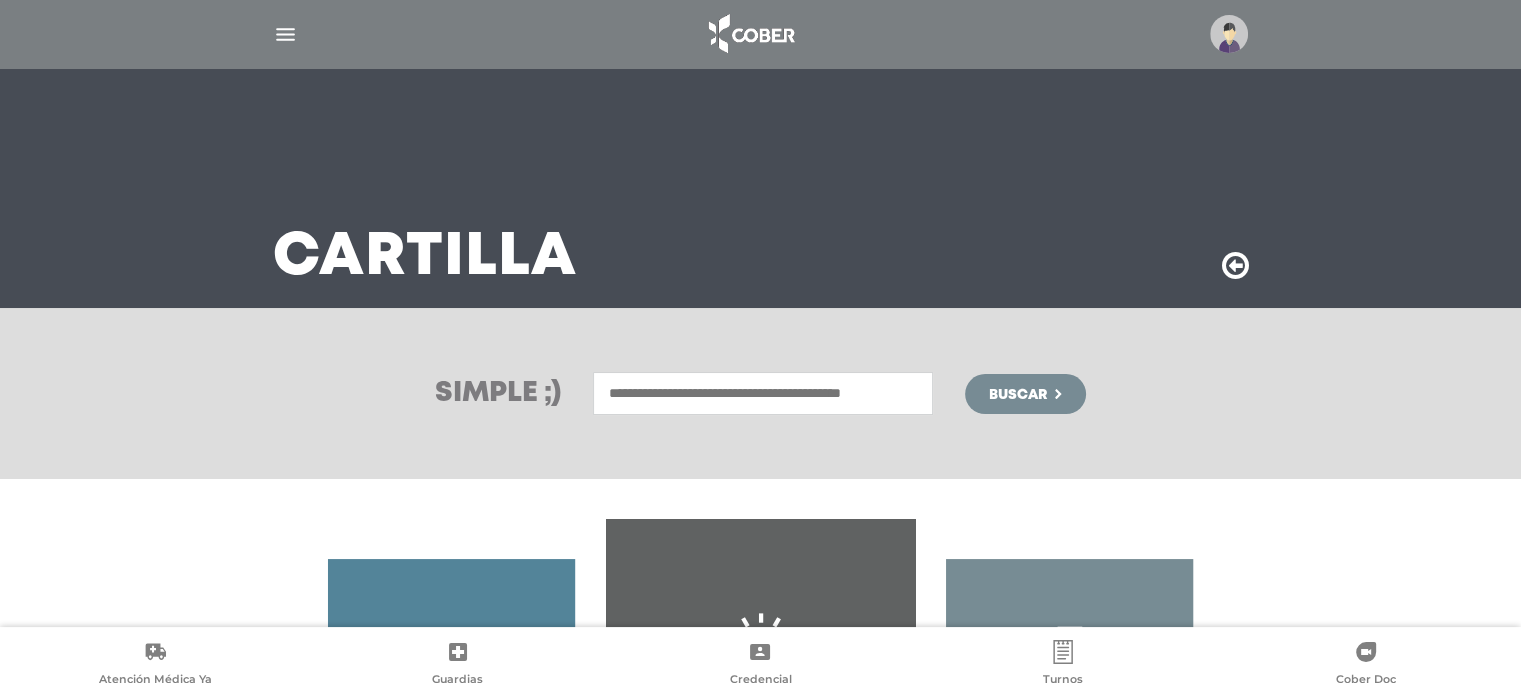 click at bounding box center [763, 393] 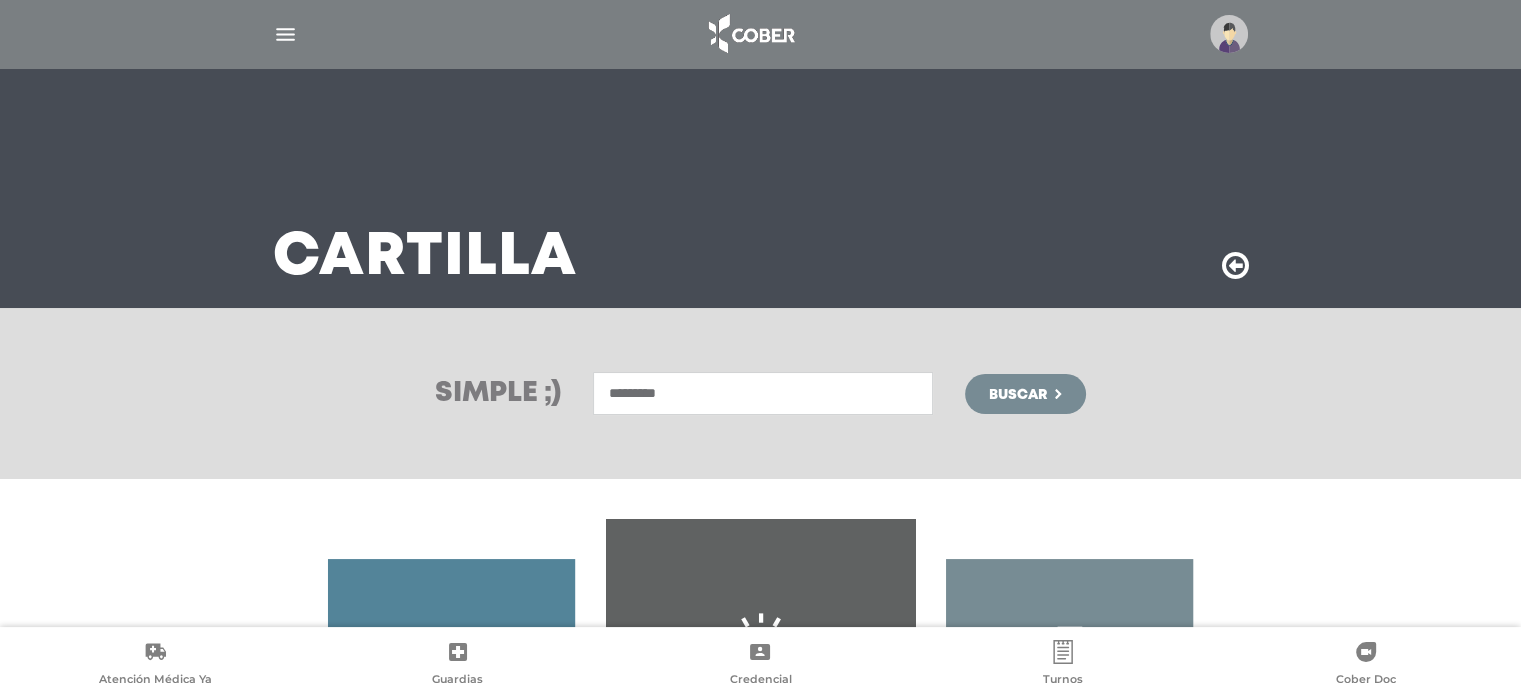 type on "*********" 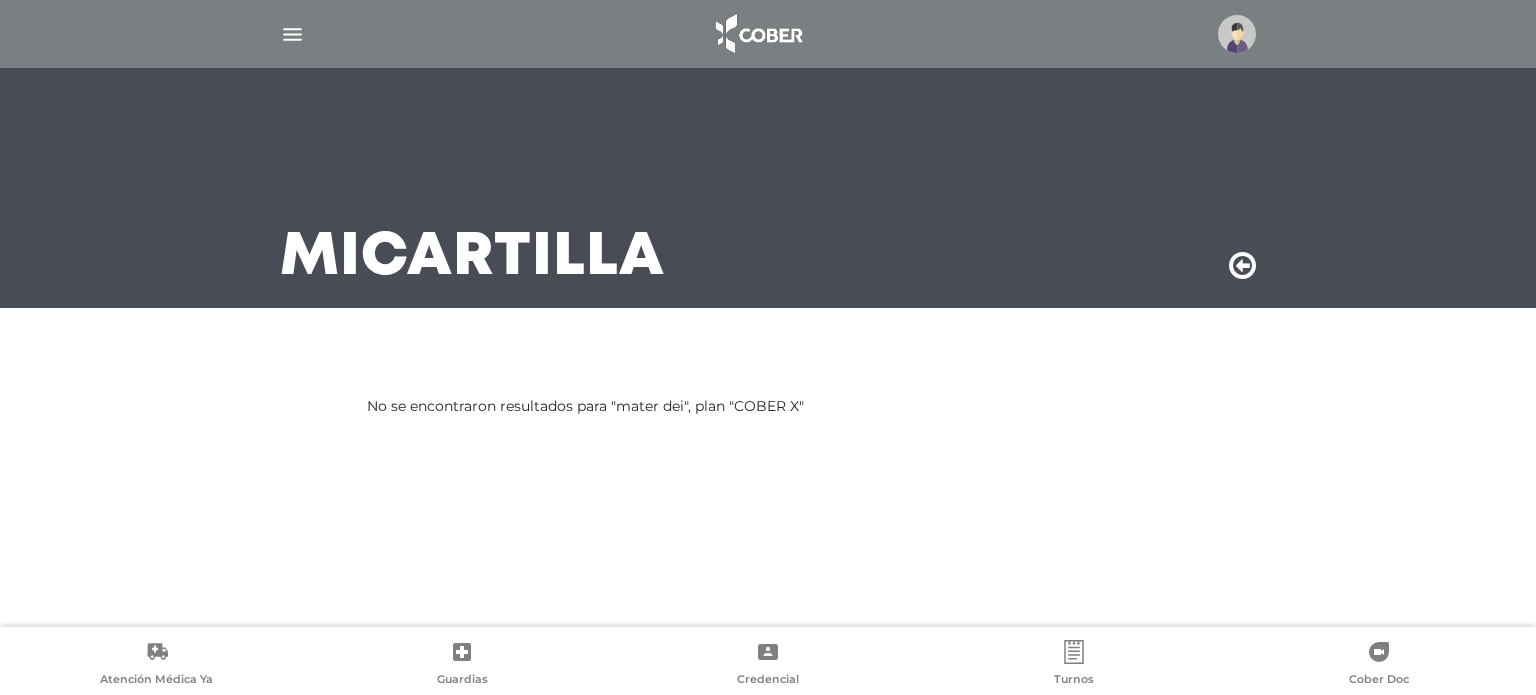 scroll, scrollTop: 0, scrollLeft: 0, axis: both 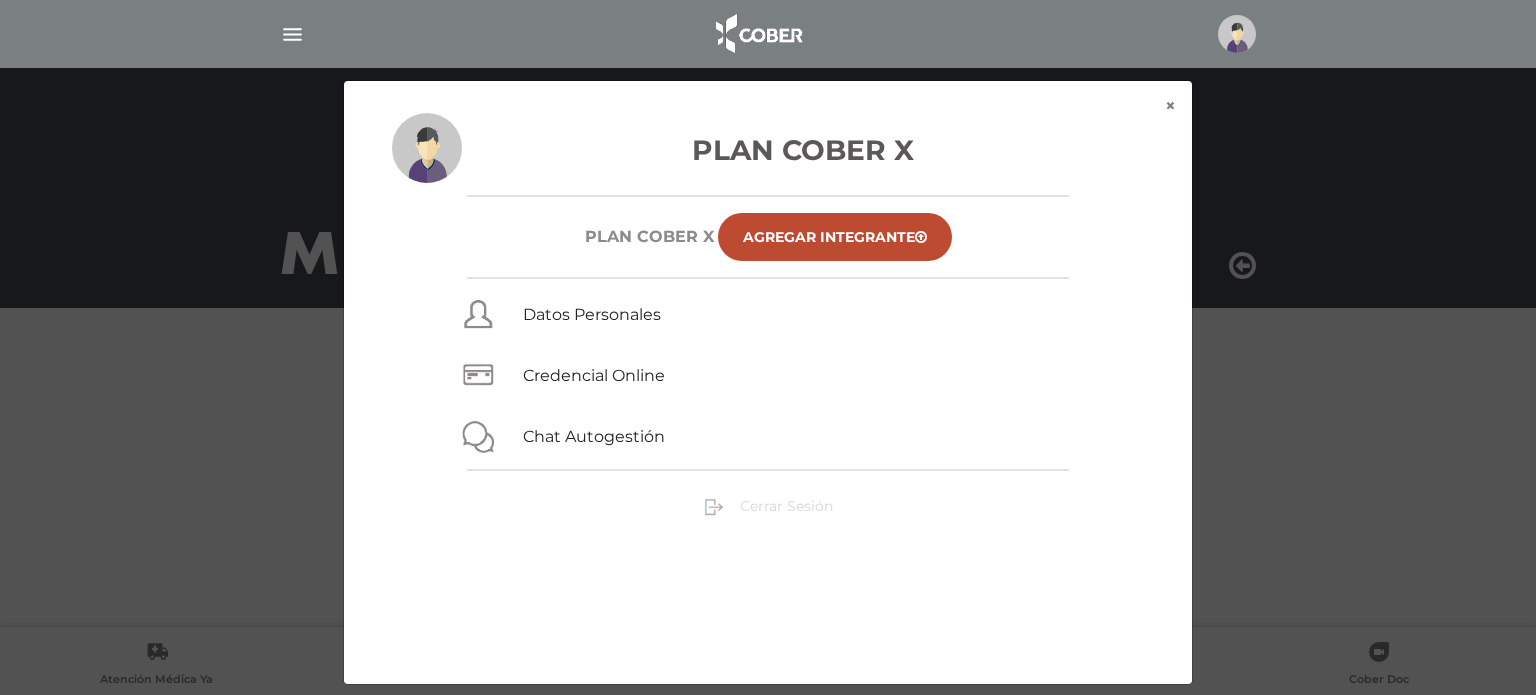 click on "Cerrar Sesión" at bounding box center (786, 506) 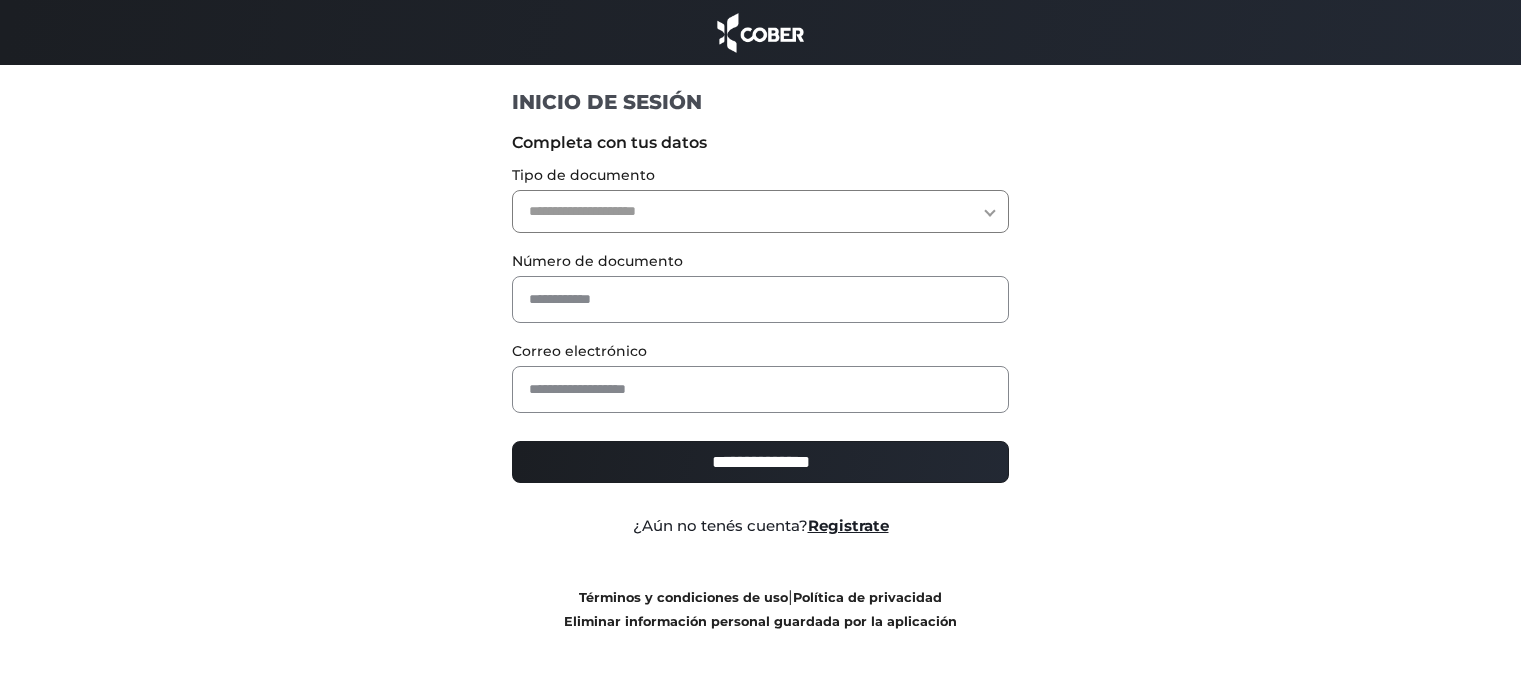 scroll, scrollTop: 0, scrollLeft: 0, axis: both 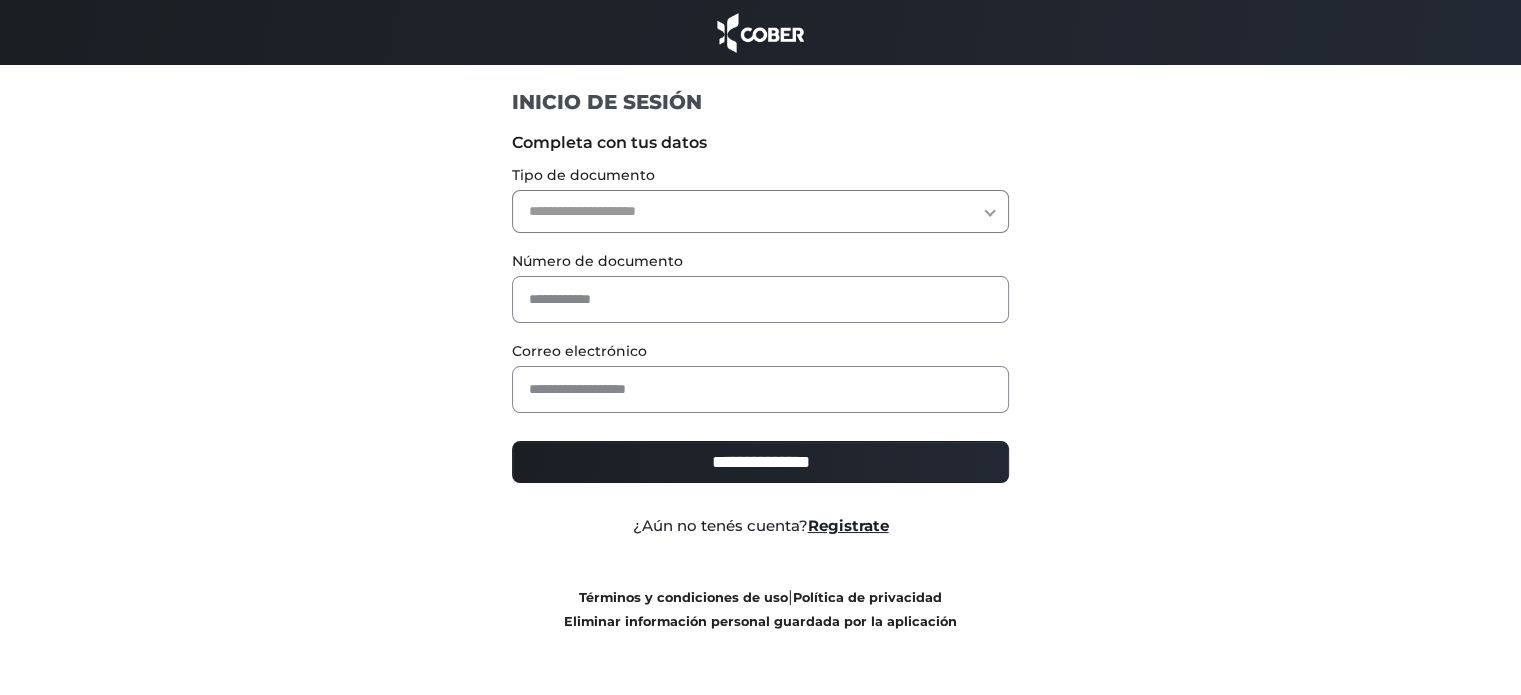 click on "**********" at bounding box center [760, 211] 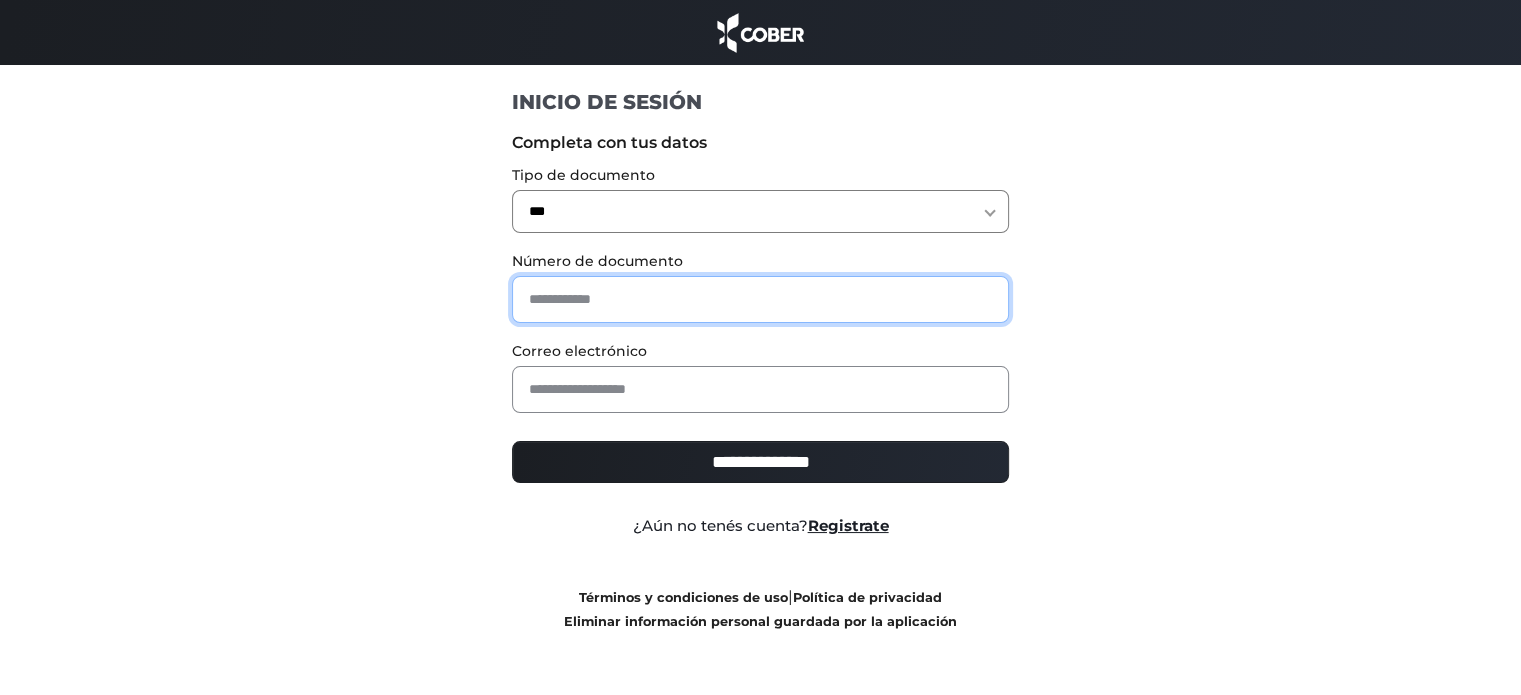 click at bounding box center (760, 299) 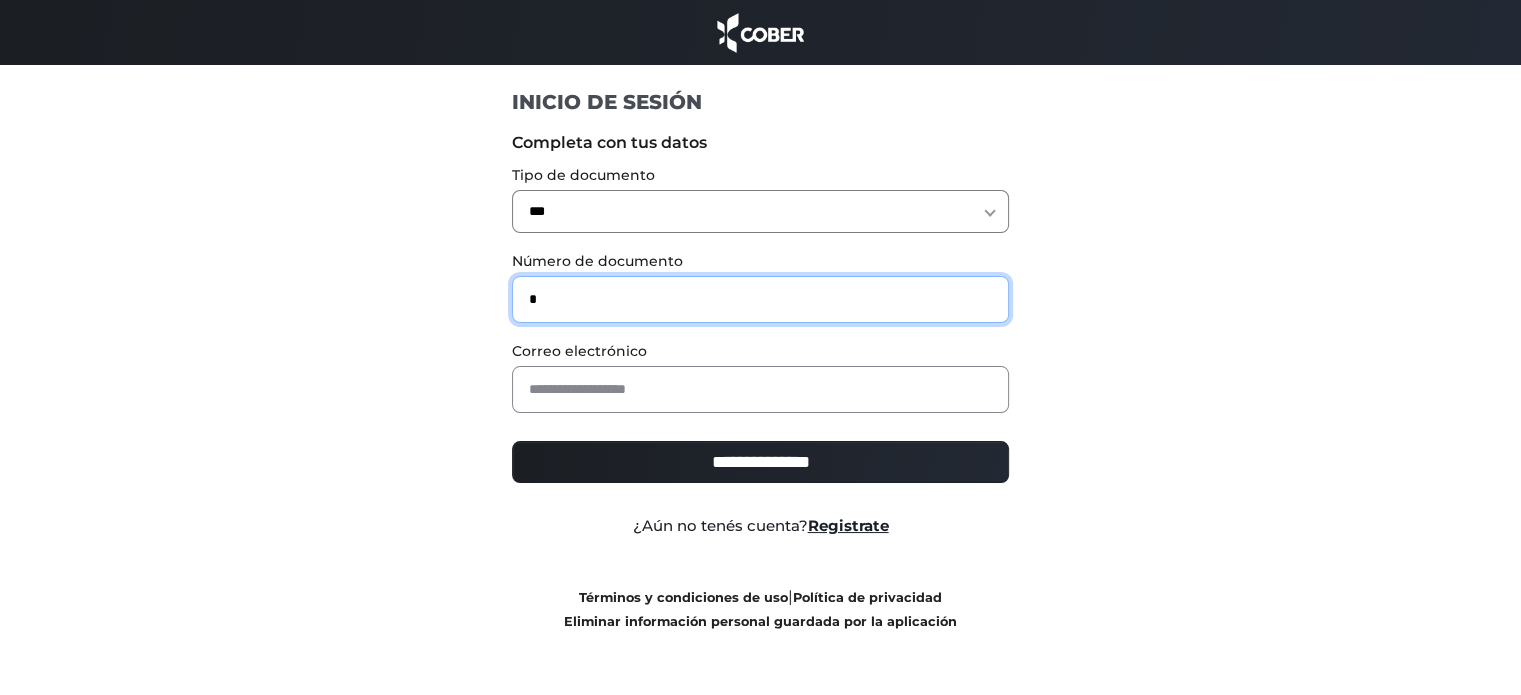 type on "*" 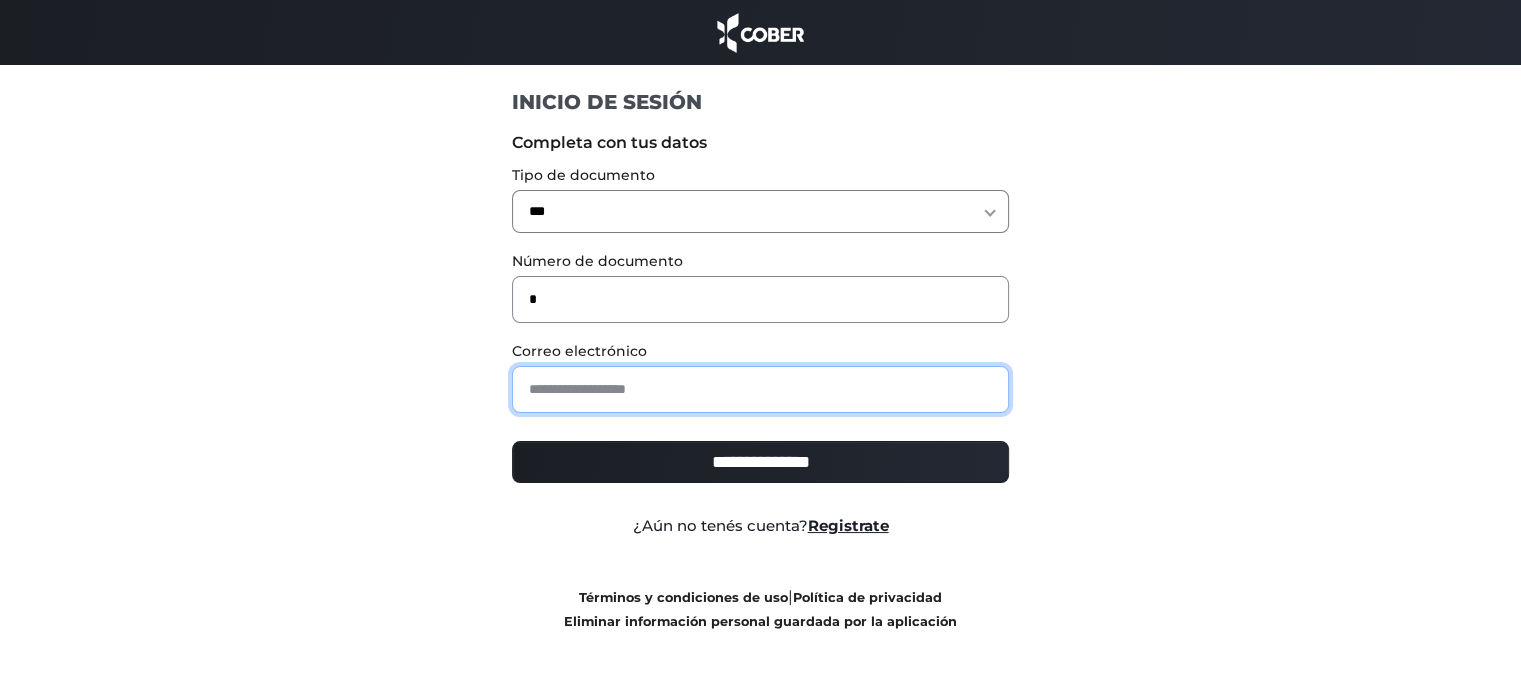 click at bounding box center (760, 389) 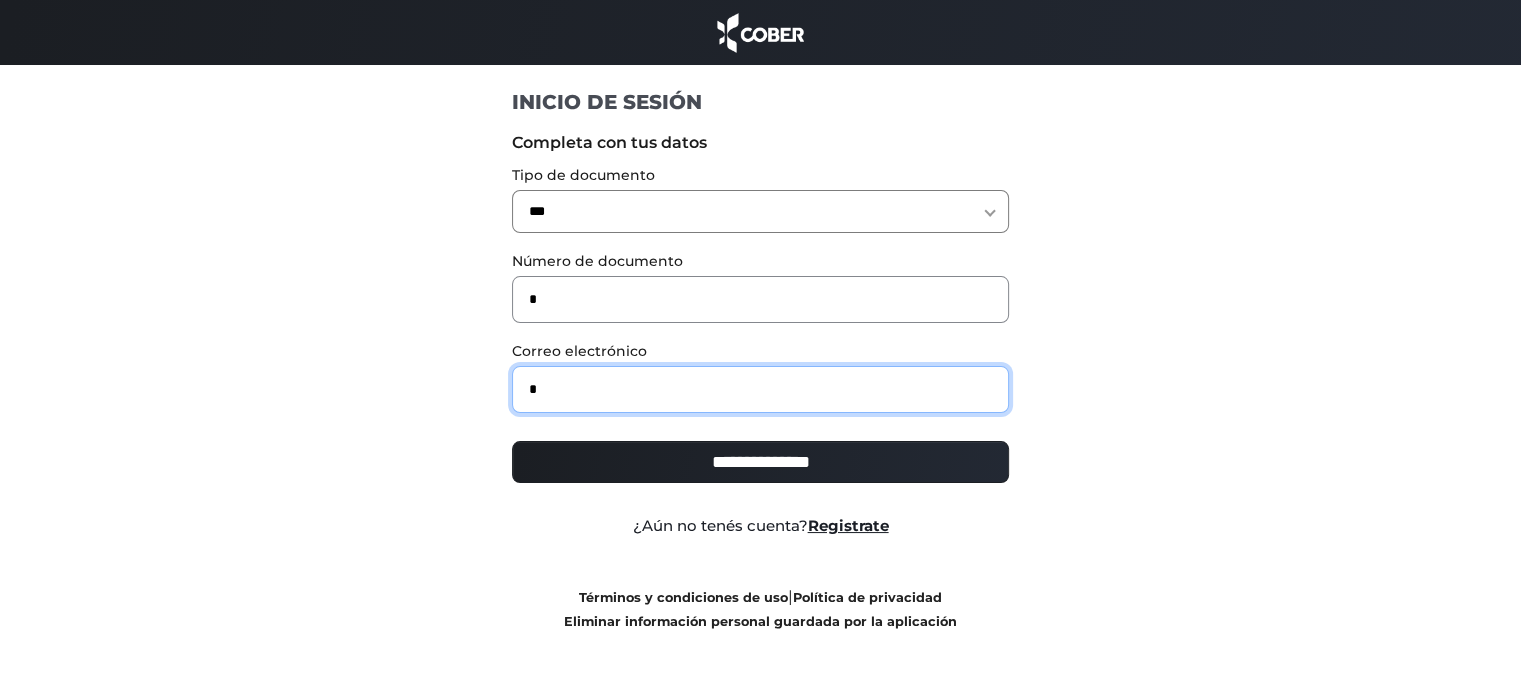 type on "**********" 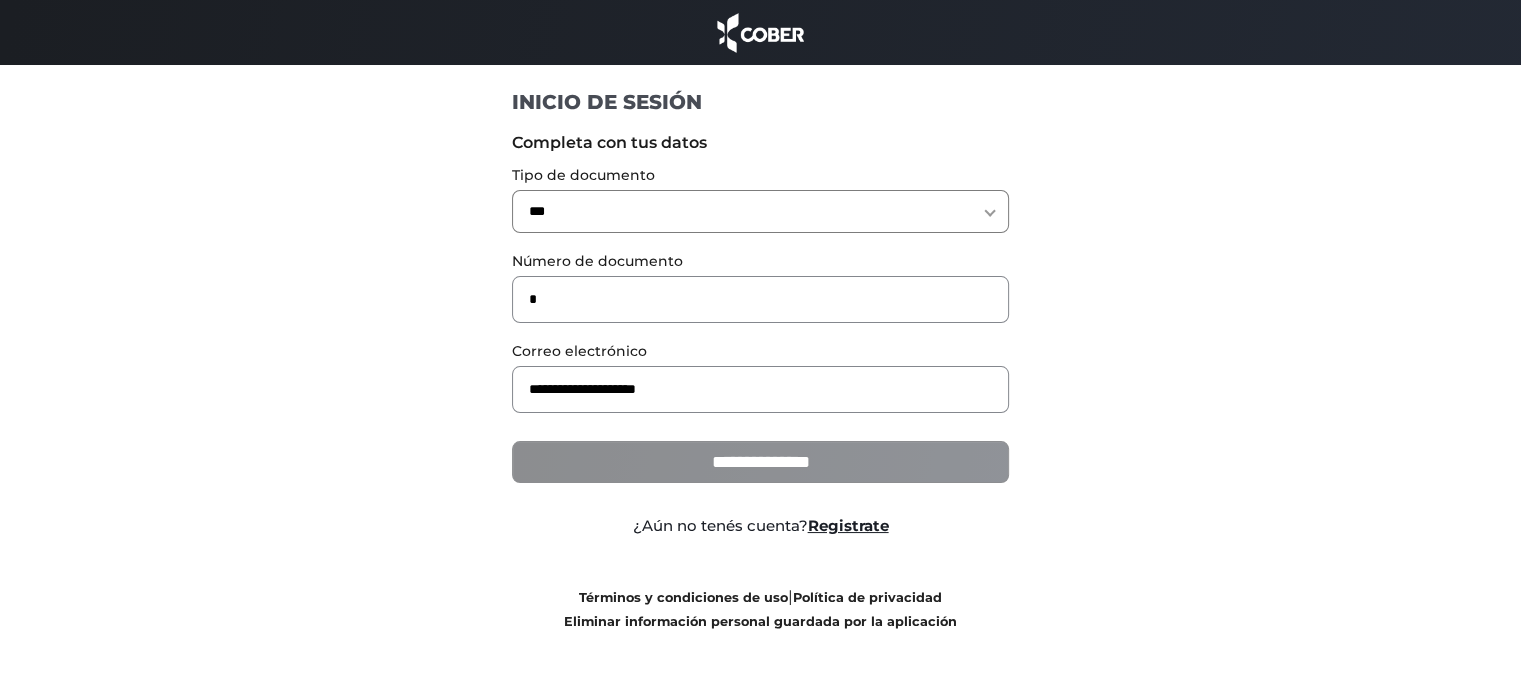 click on "**********" at bounding box center [760, 462] 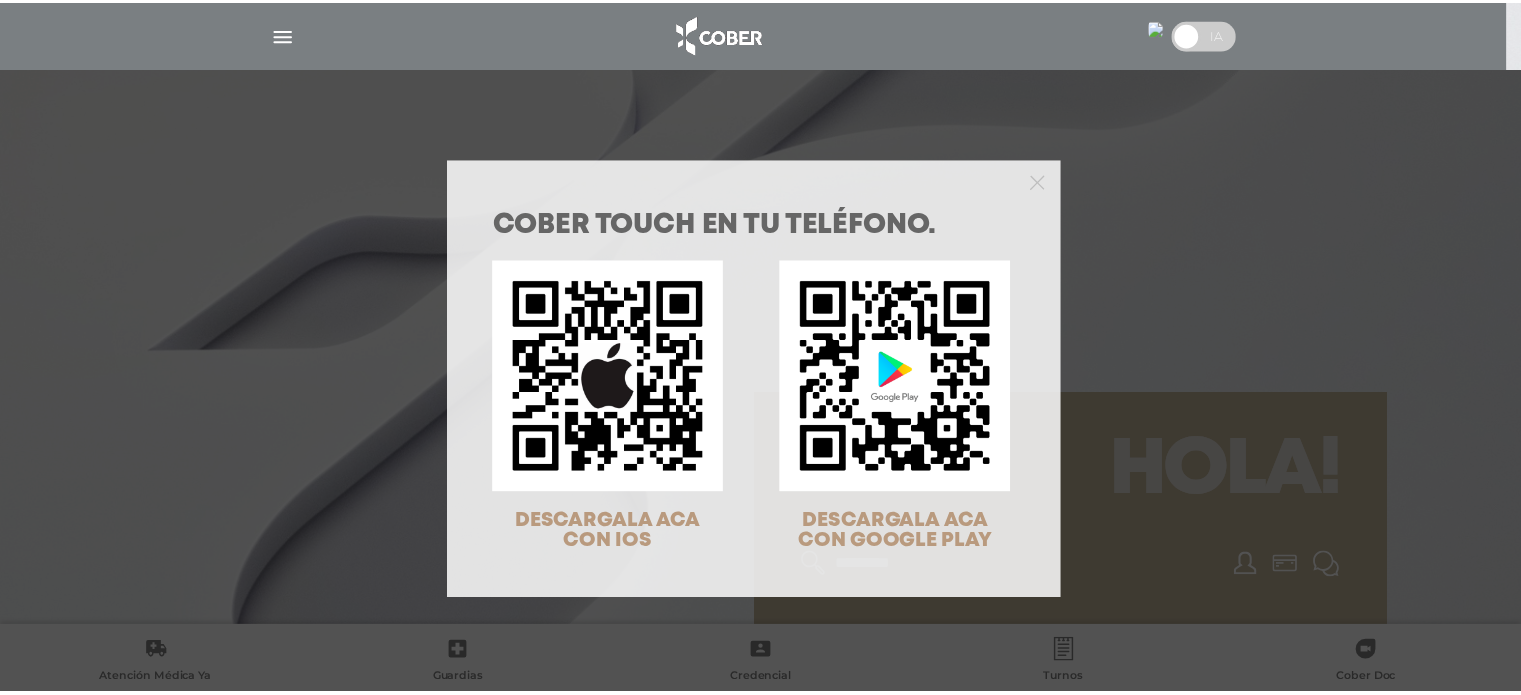 scroll, scrollTop: 0, scrollLeft: 0, axis: both 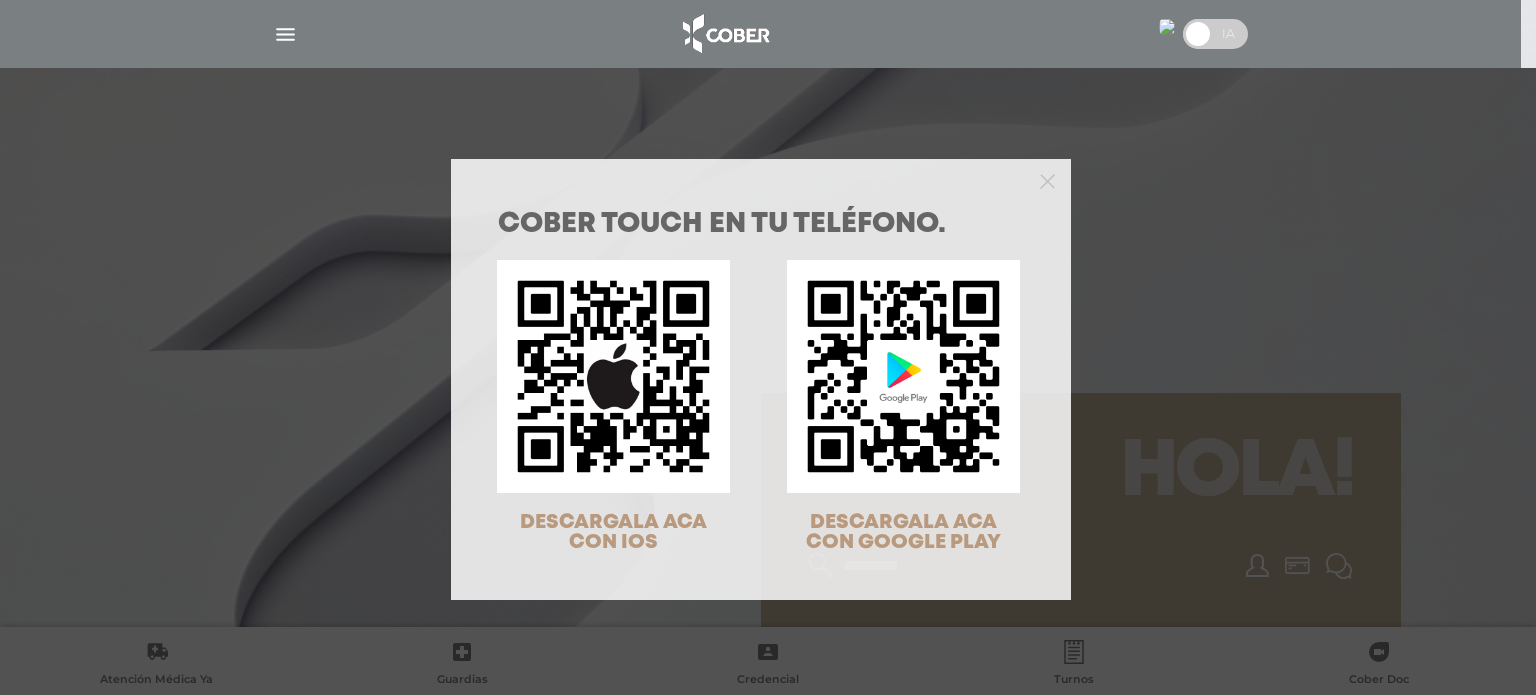 click at bounding box center [761, 179] 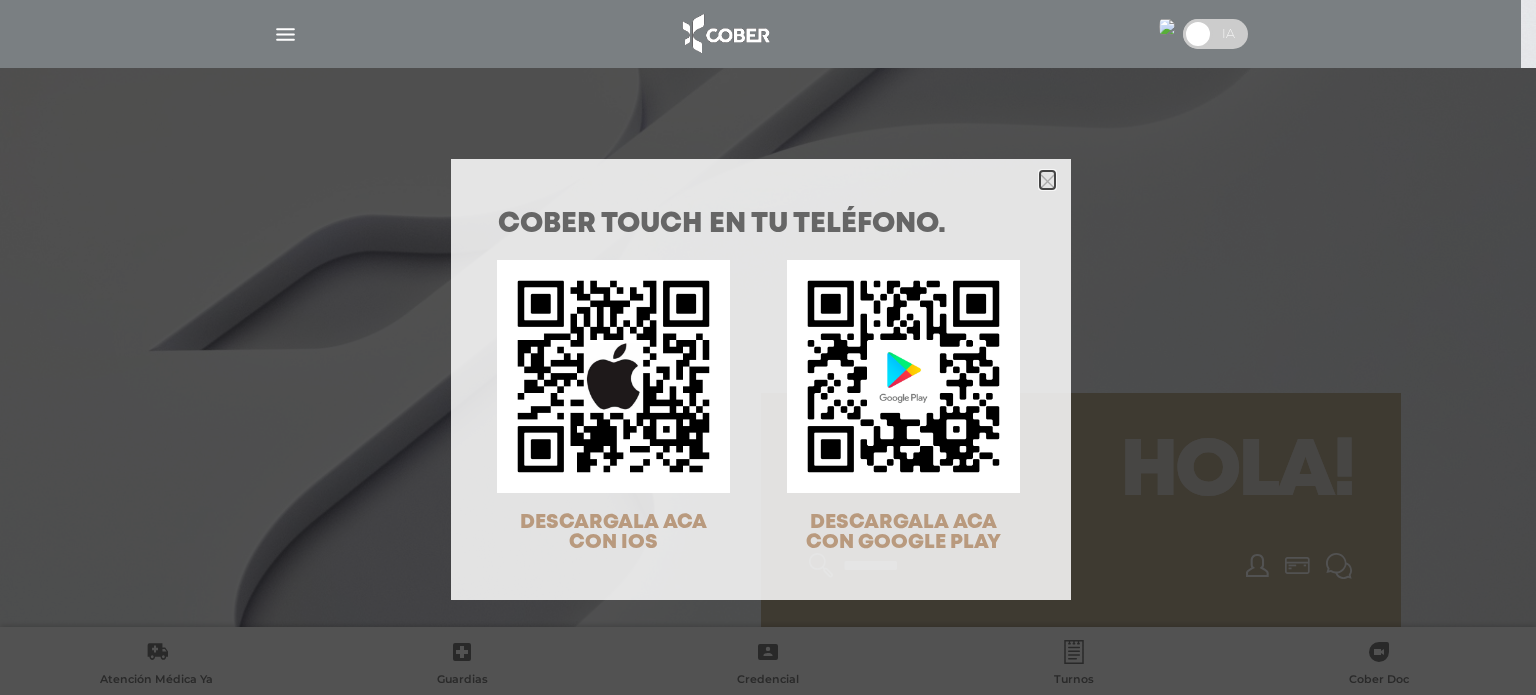 click at bounding box center (1047, 181) 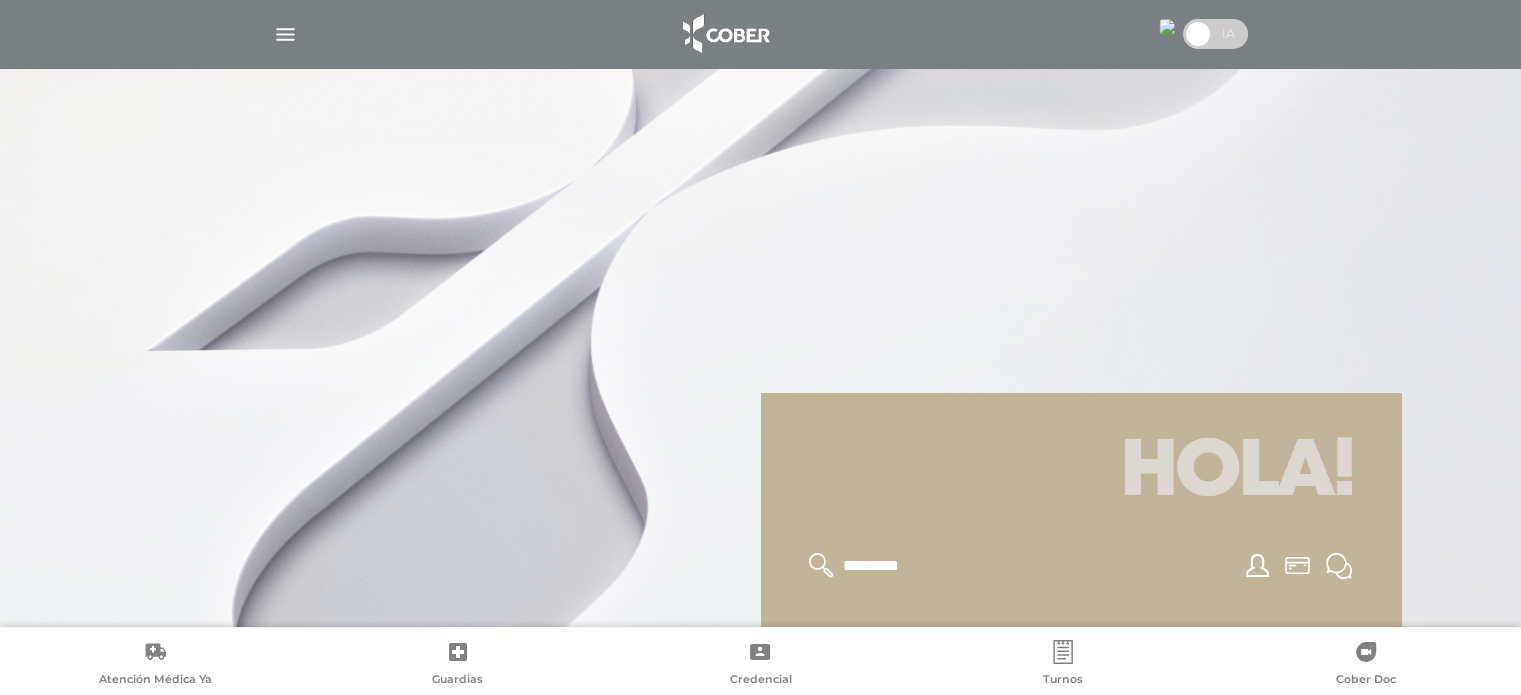 click at bounding box center (285, 34) 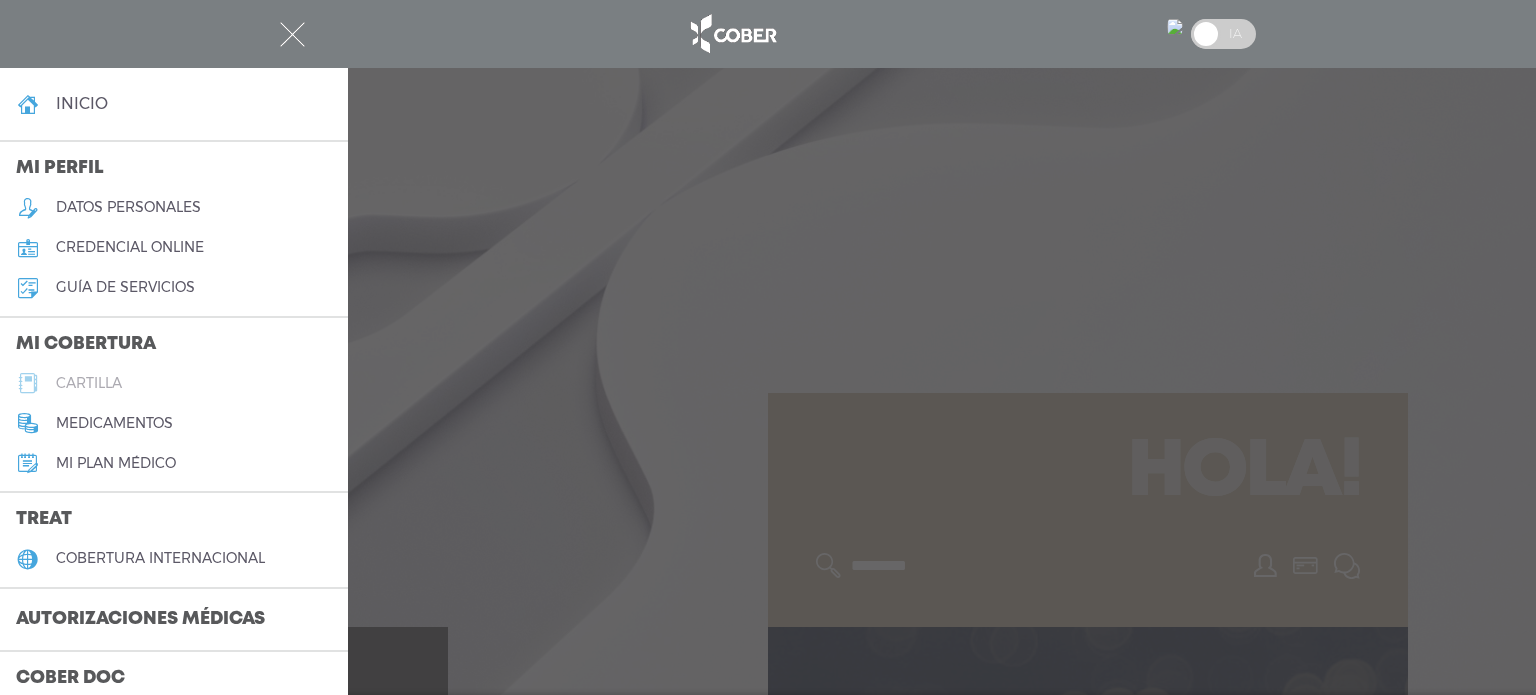 click on "cartilla" at bounding box center [89, 383] 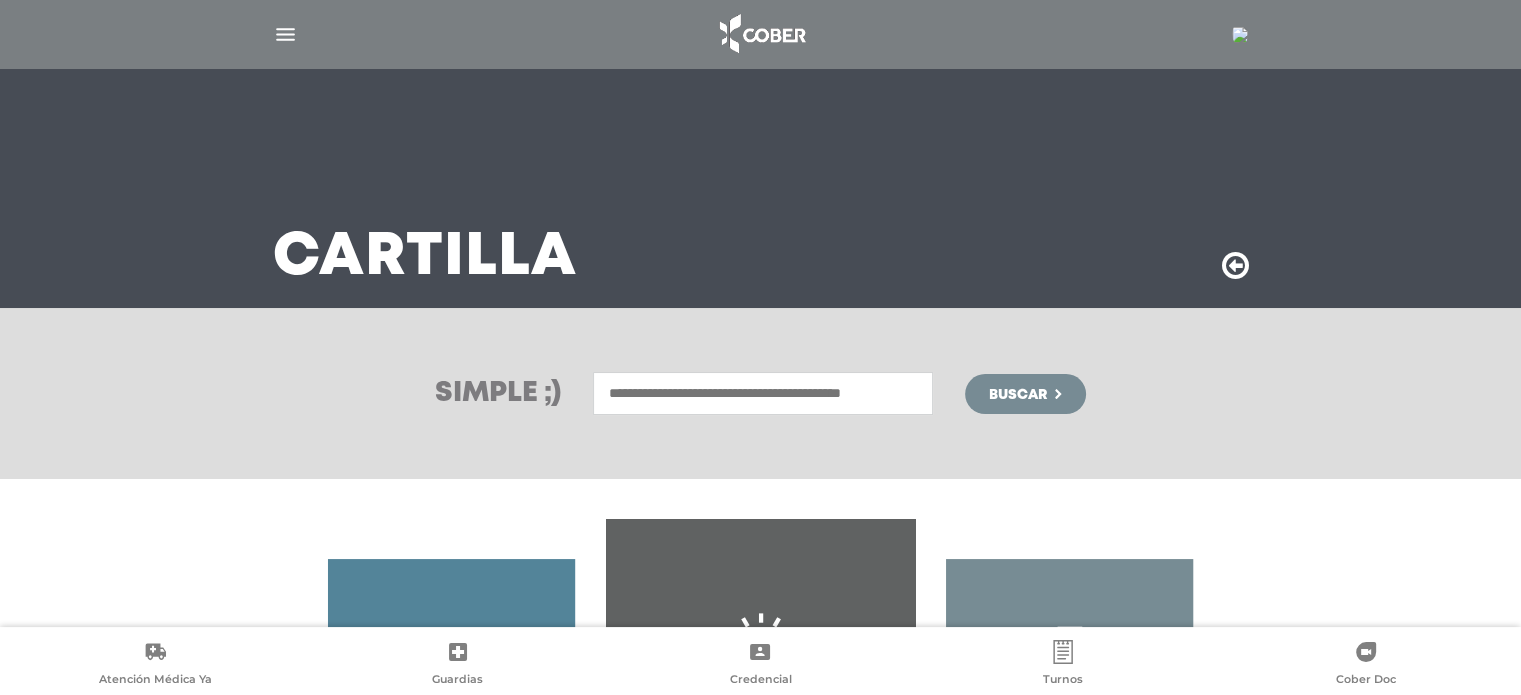 scroll, scrollTop: 331, scrollLeft: 0, axis: vertical 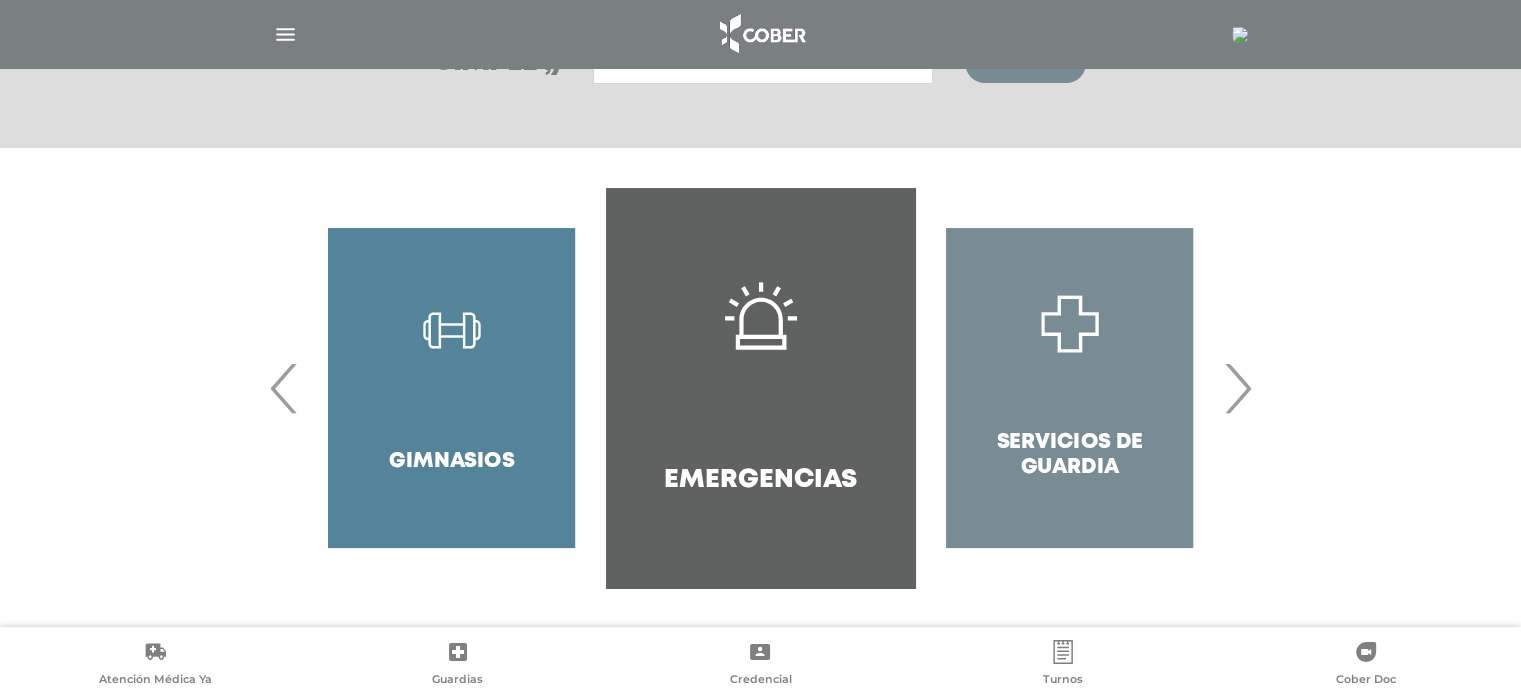 click on "›" at bounding box center [1237, 388] 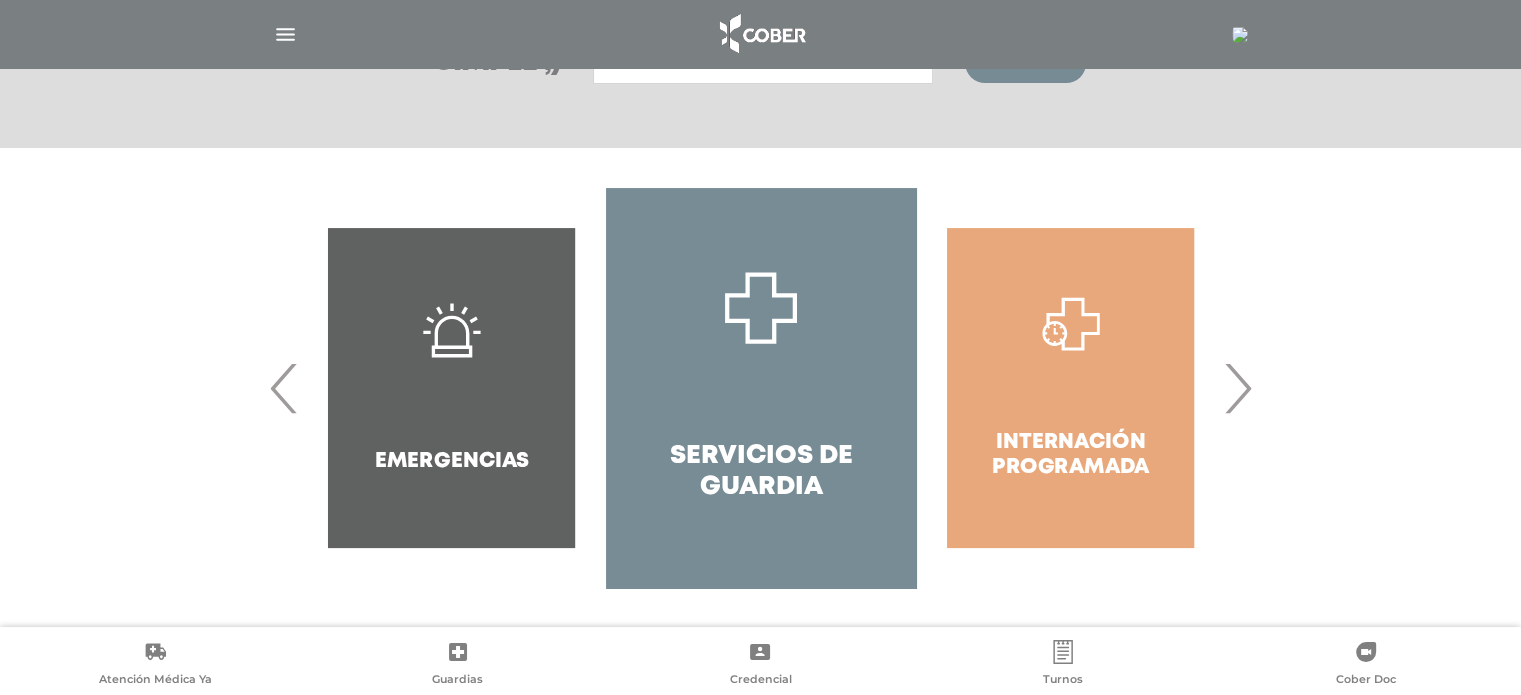 click on "›" at bounding box center [1237, 388] 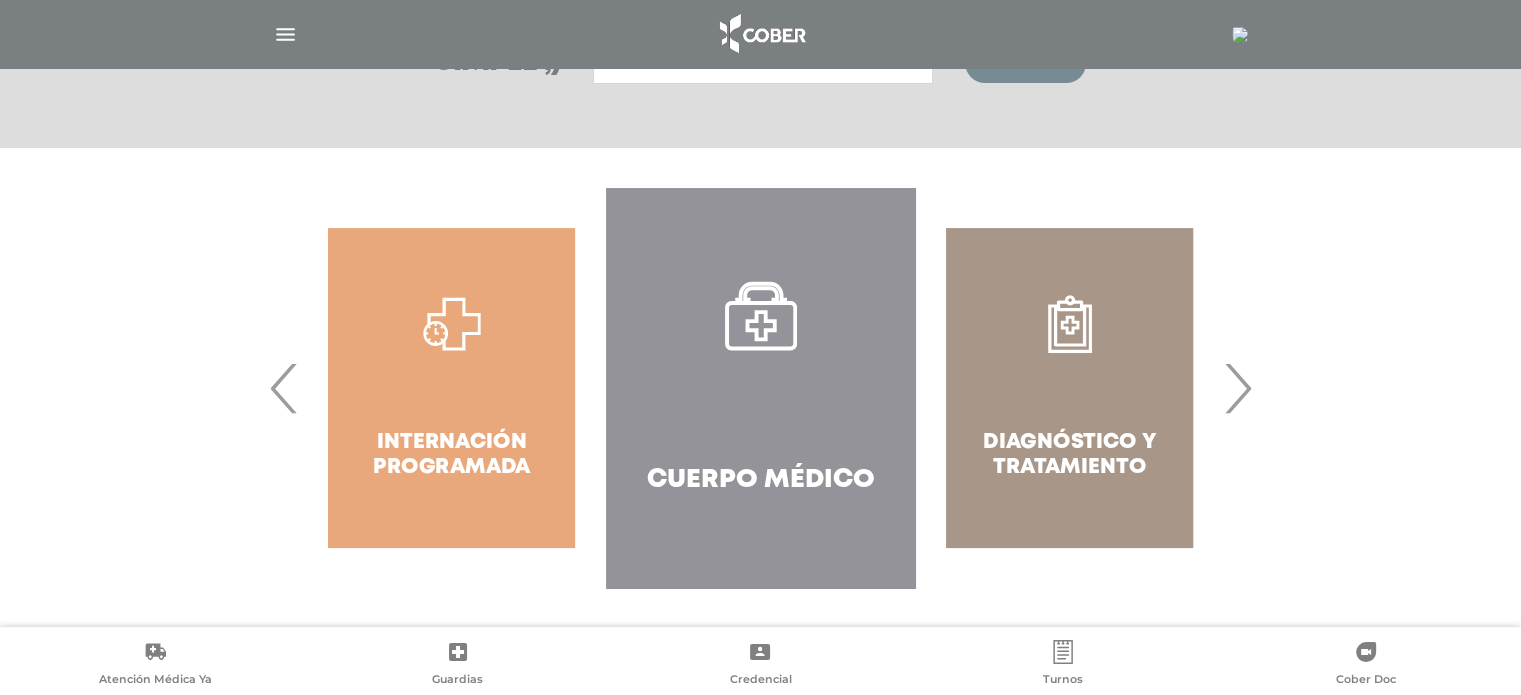 click on "Cuerpo Médico" at bounding box center (760, 388) 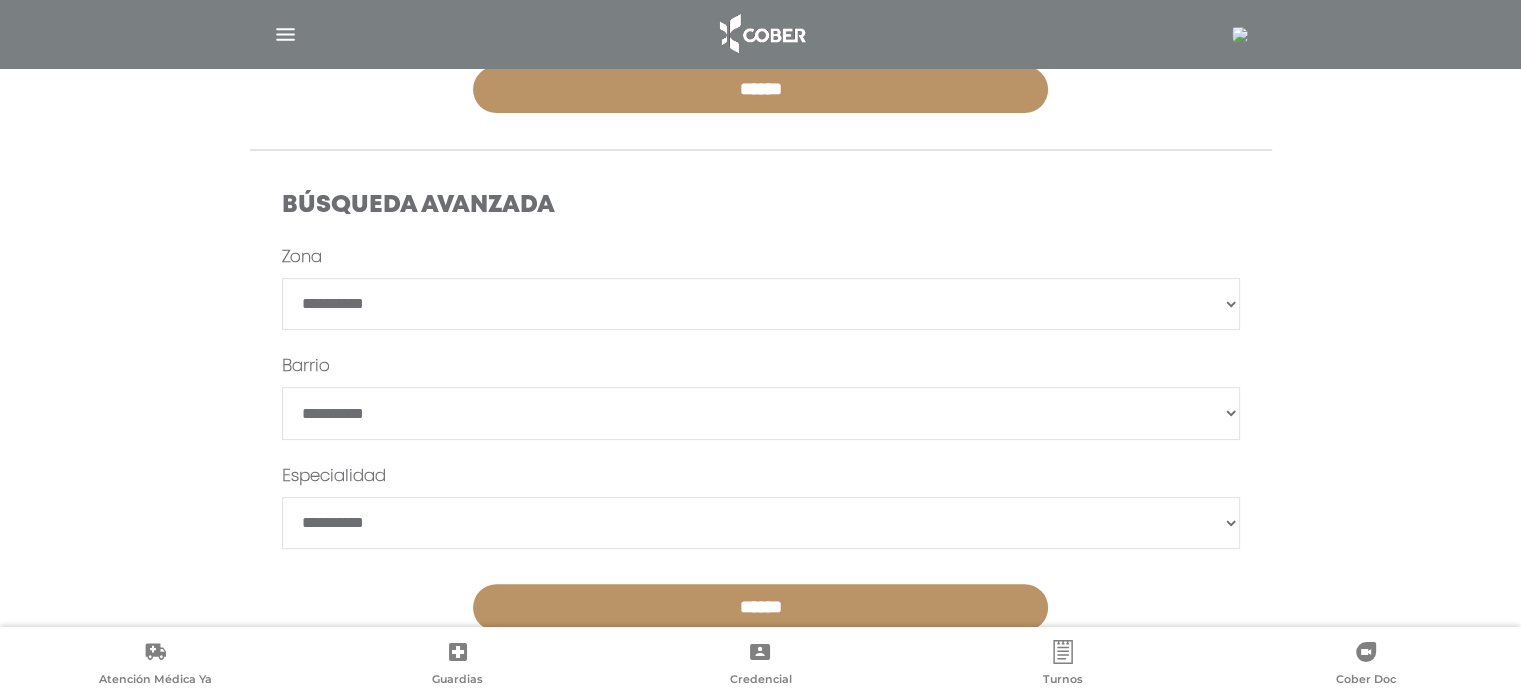 scroll, scrollTop: 554, scrollLeft: 0, axis: vertical 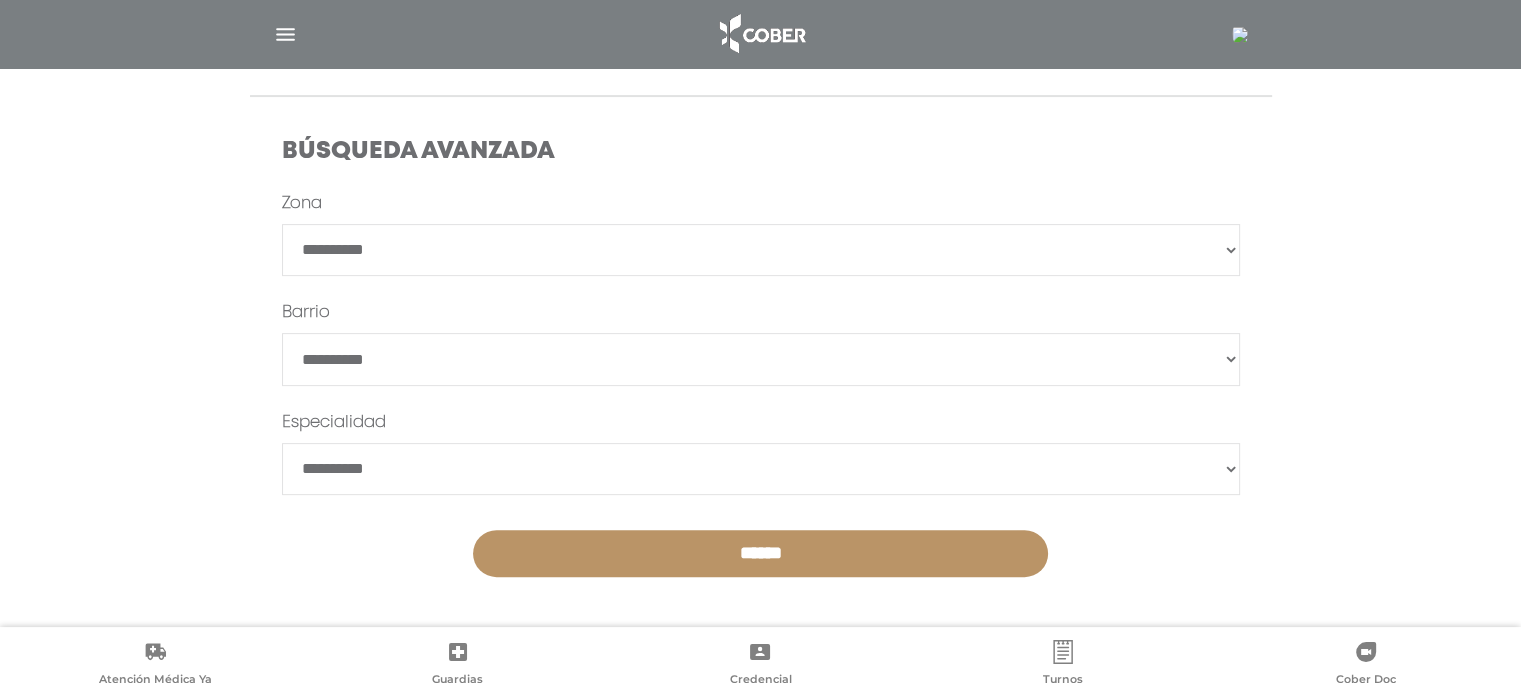 click on "**********" at bounding box center (761, 359) 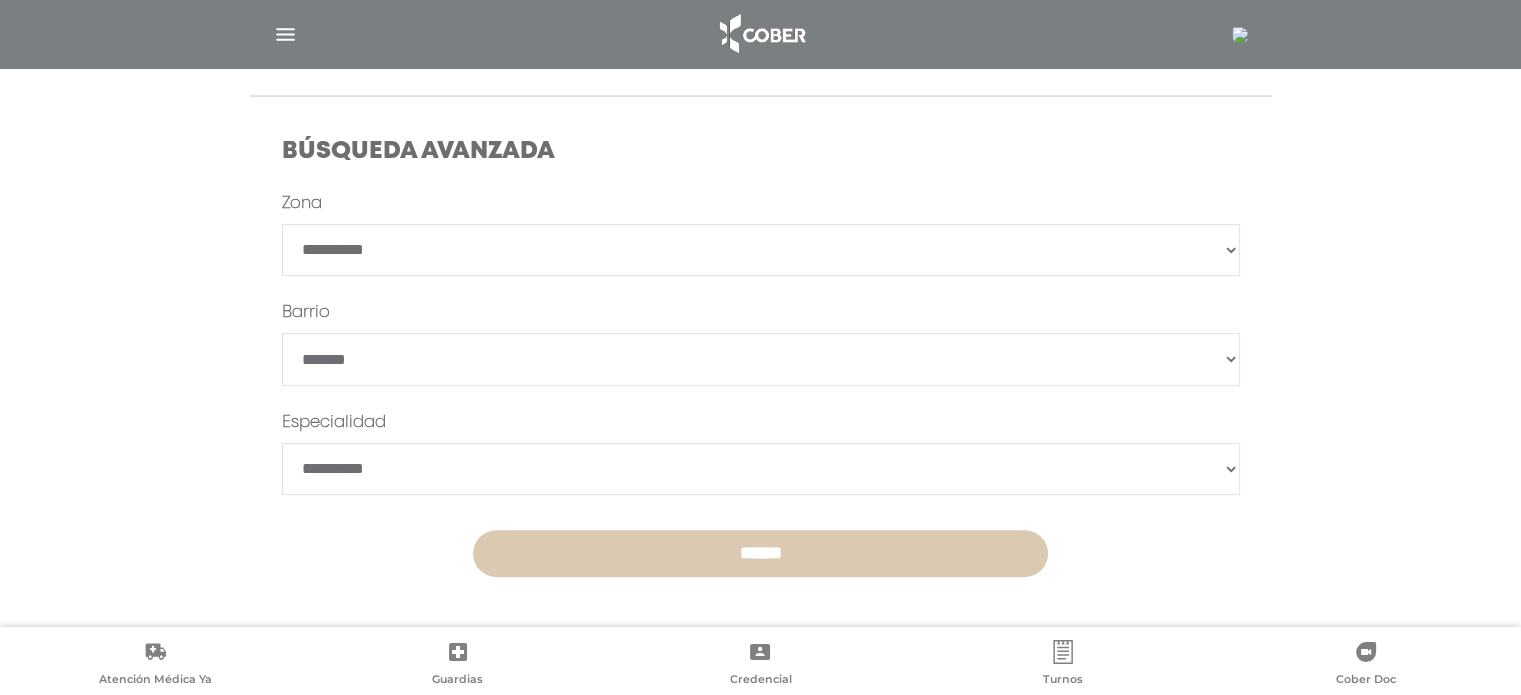 click on "******" at bounding box center [760, 553] 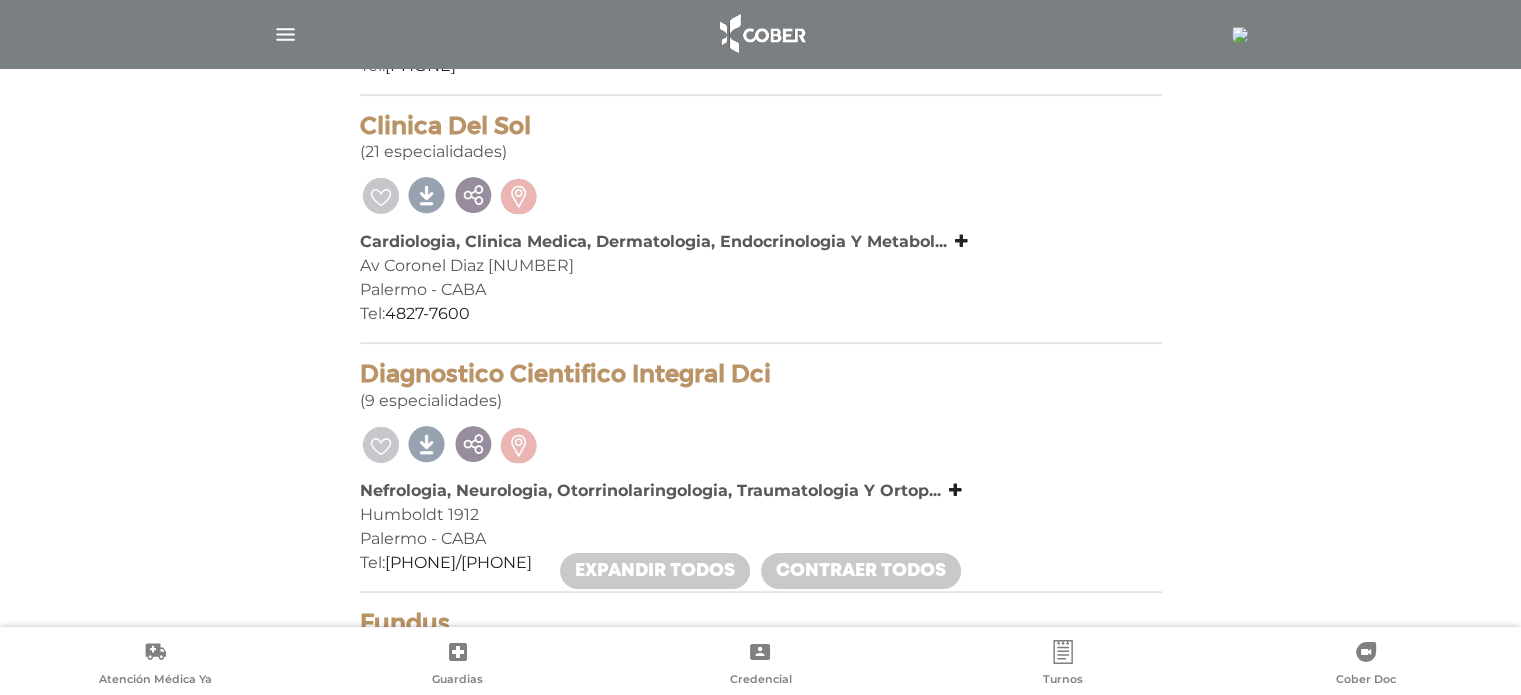 scroll, scrollTop: 0, scrollLeft: 0, axis: both 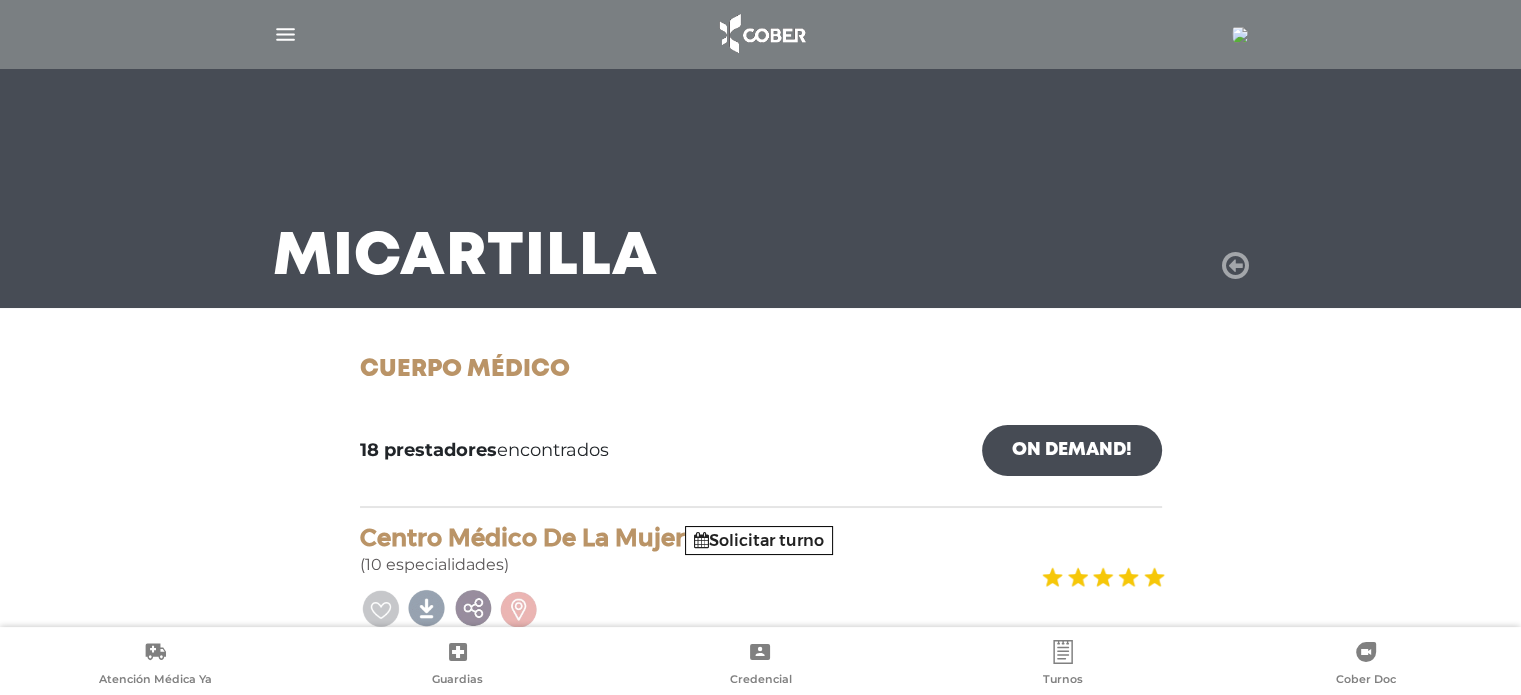 click at bounding box center [1235, 266] 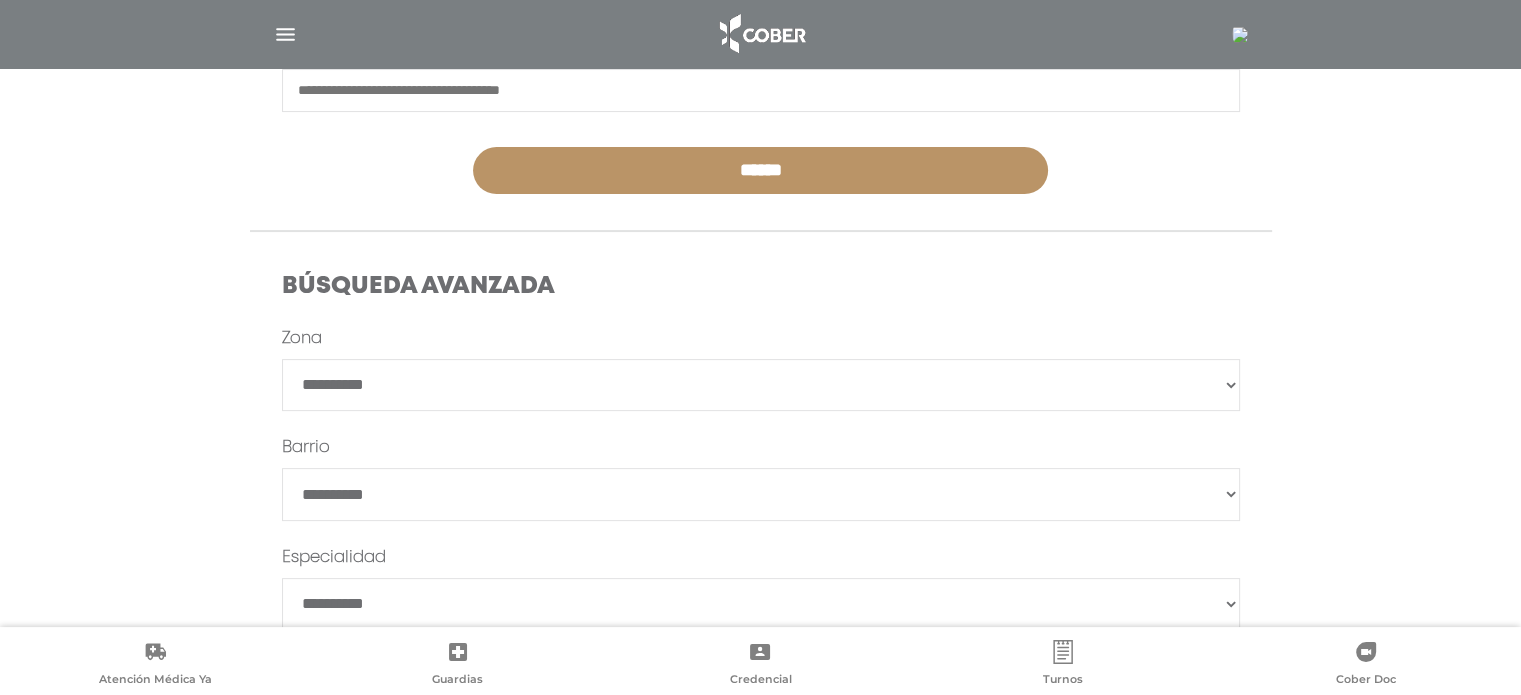 scroll, scrollTop: 432, scrollLeft: 0, axis: vertical 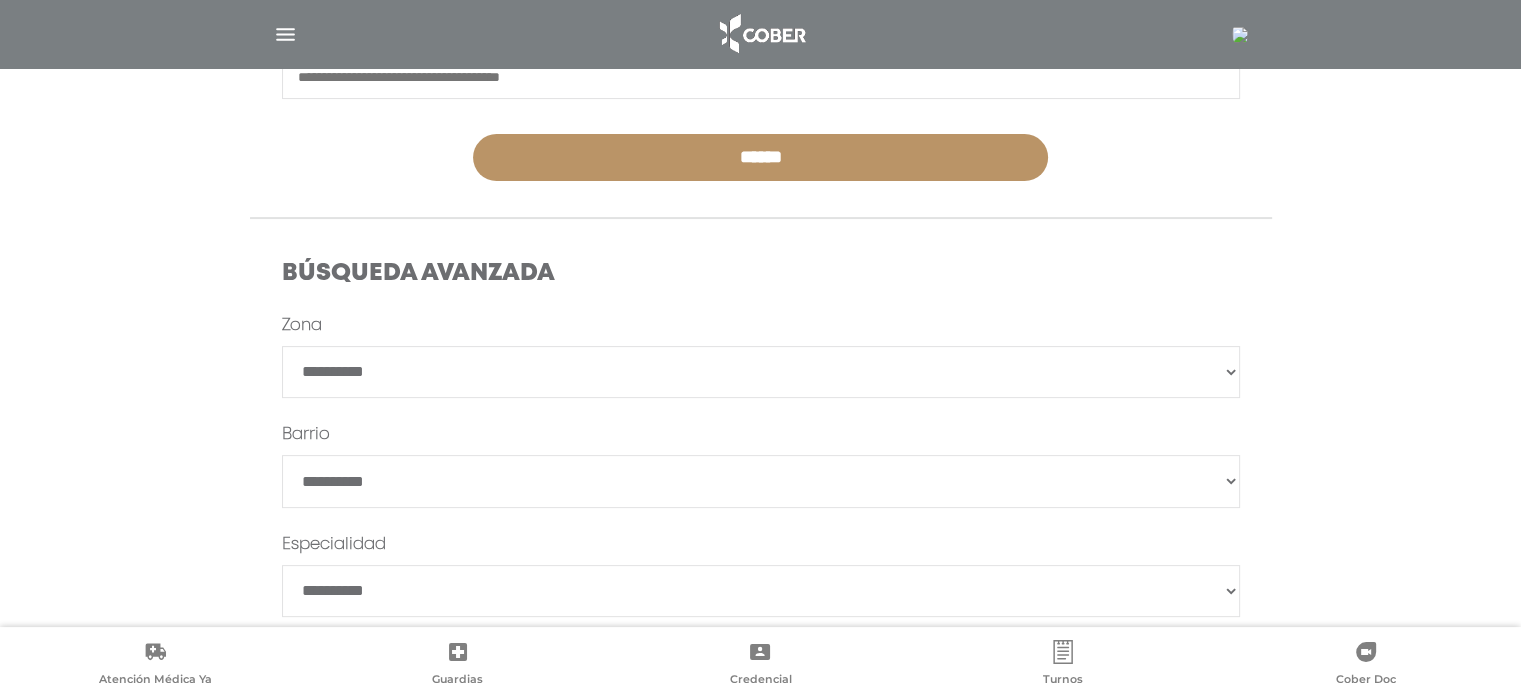 click on "**********" at bounding box center [761, 481] 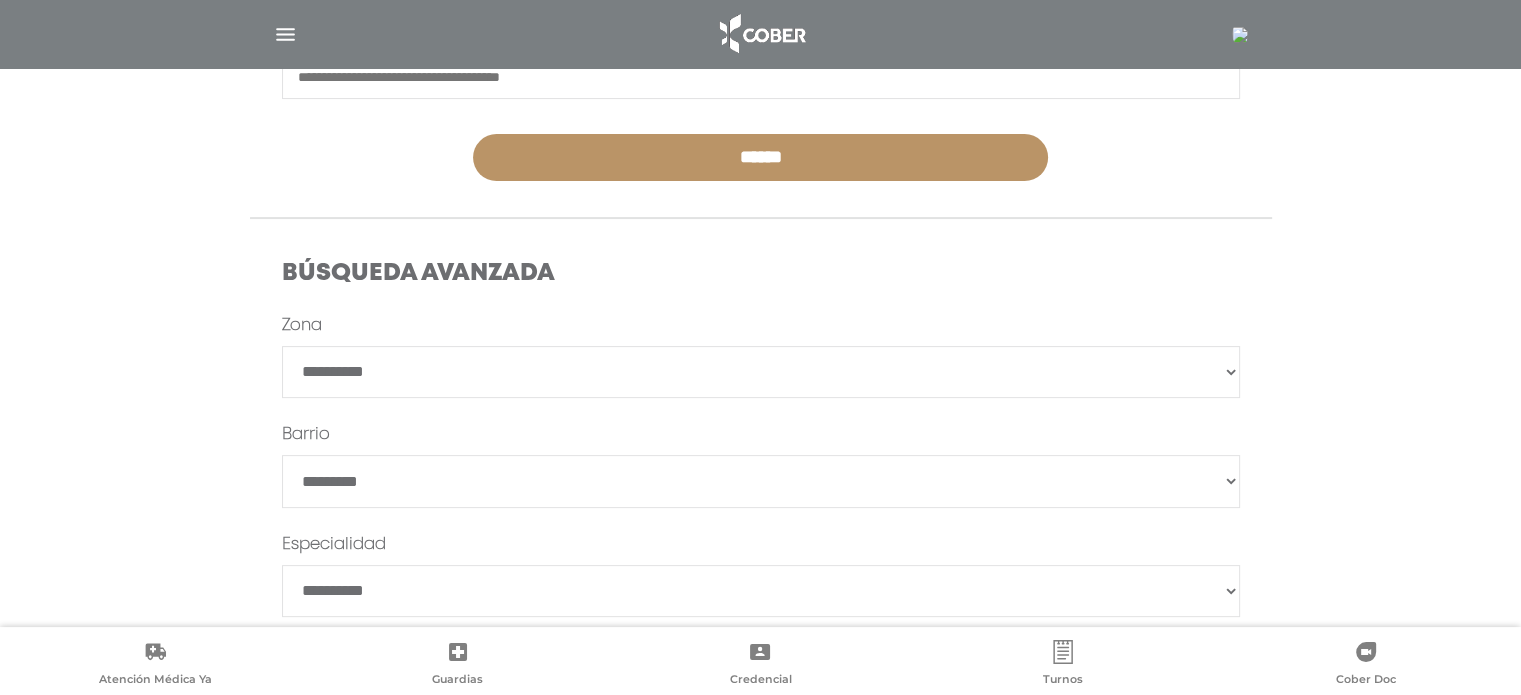 scroll, scrollTop: 554, scrollLeft: 0, axis: vertical 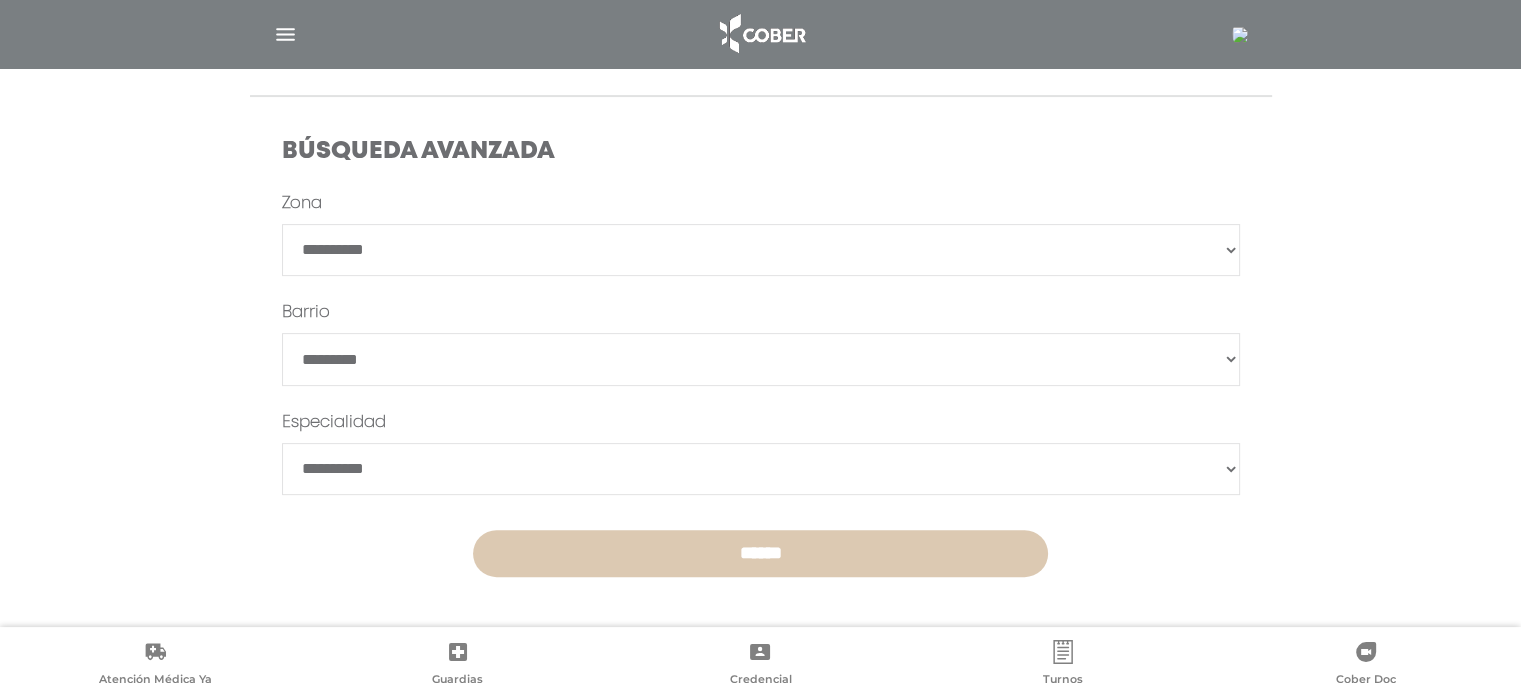 click on "******" at bounding box center (760, 553) 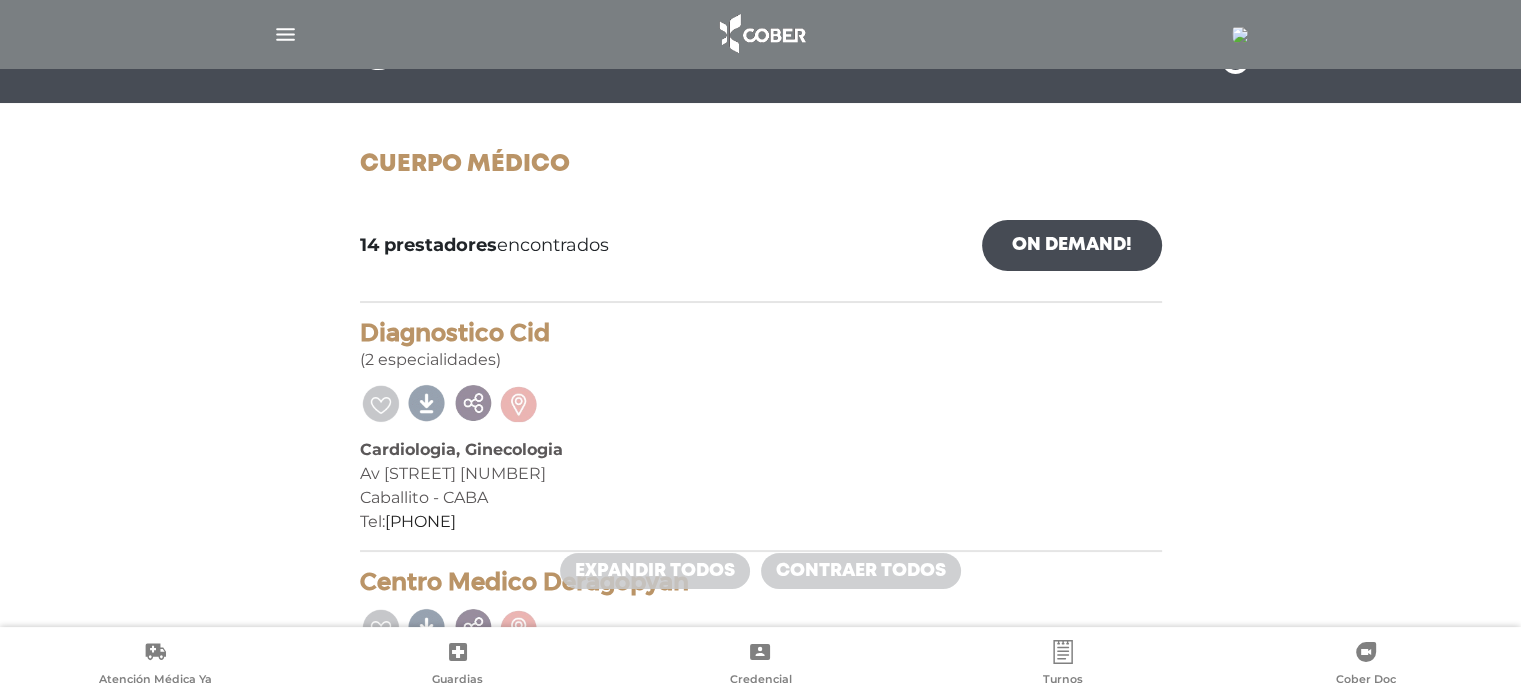 scroll, scrollTop: 0, scrollLeft: 0, axis: both 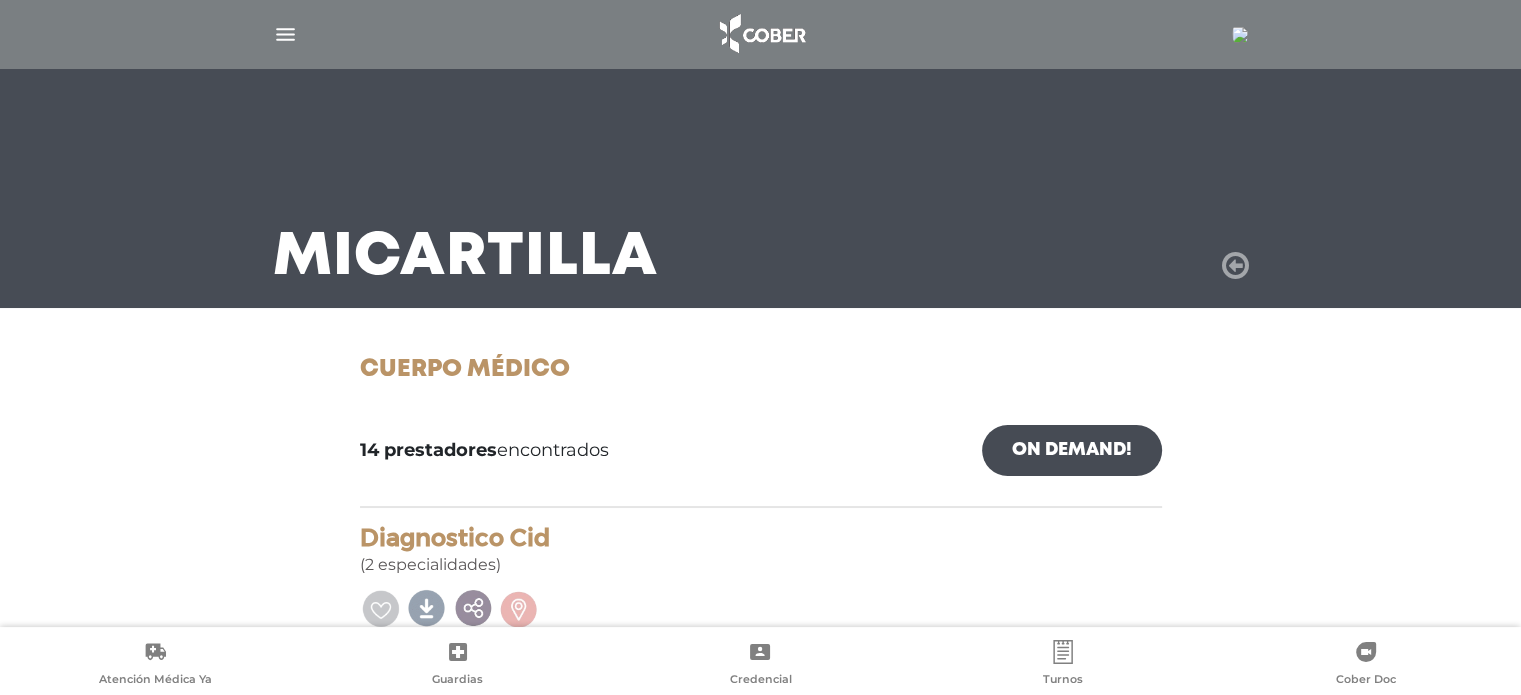 click at bounding box center (1235, 266) 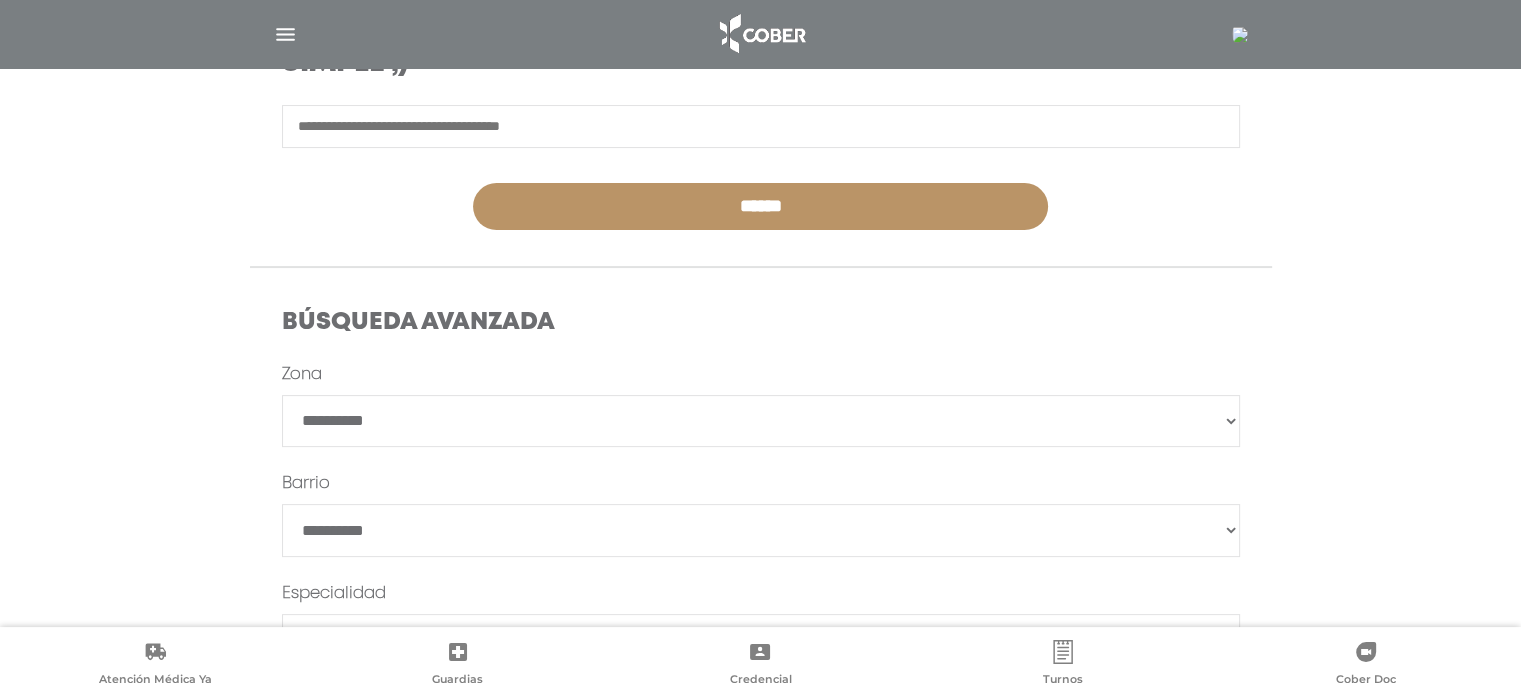 scroll, scrollTop: 554, scrollLeft: 0, axis: vertical 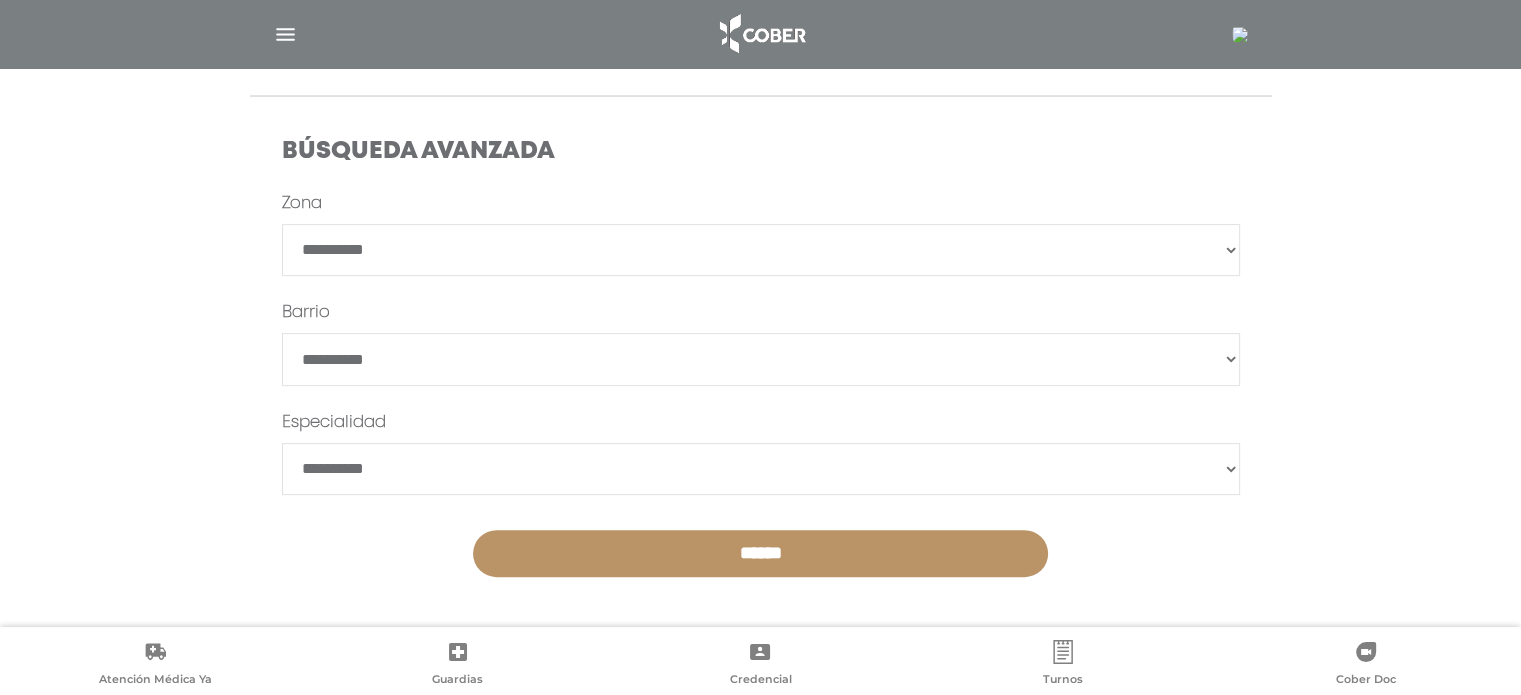 click on "**********" at bounding box center [761, 359] 